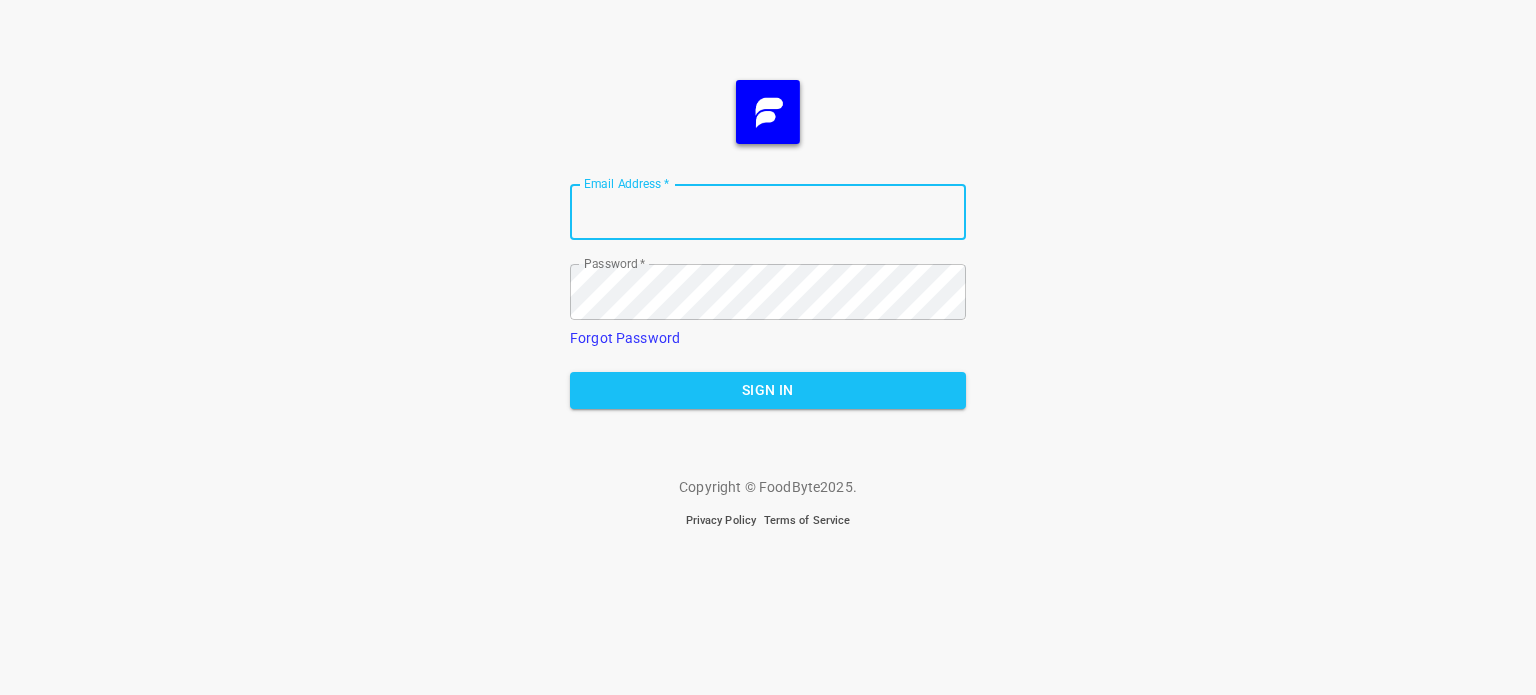 scroll, scrollTop: 0, scrollLeft: 0, axis: both 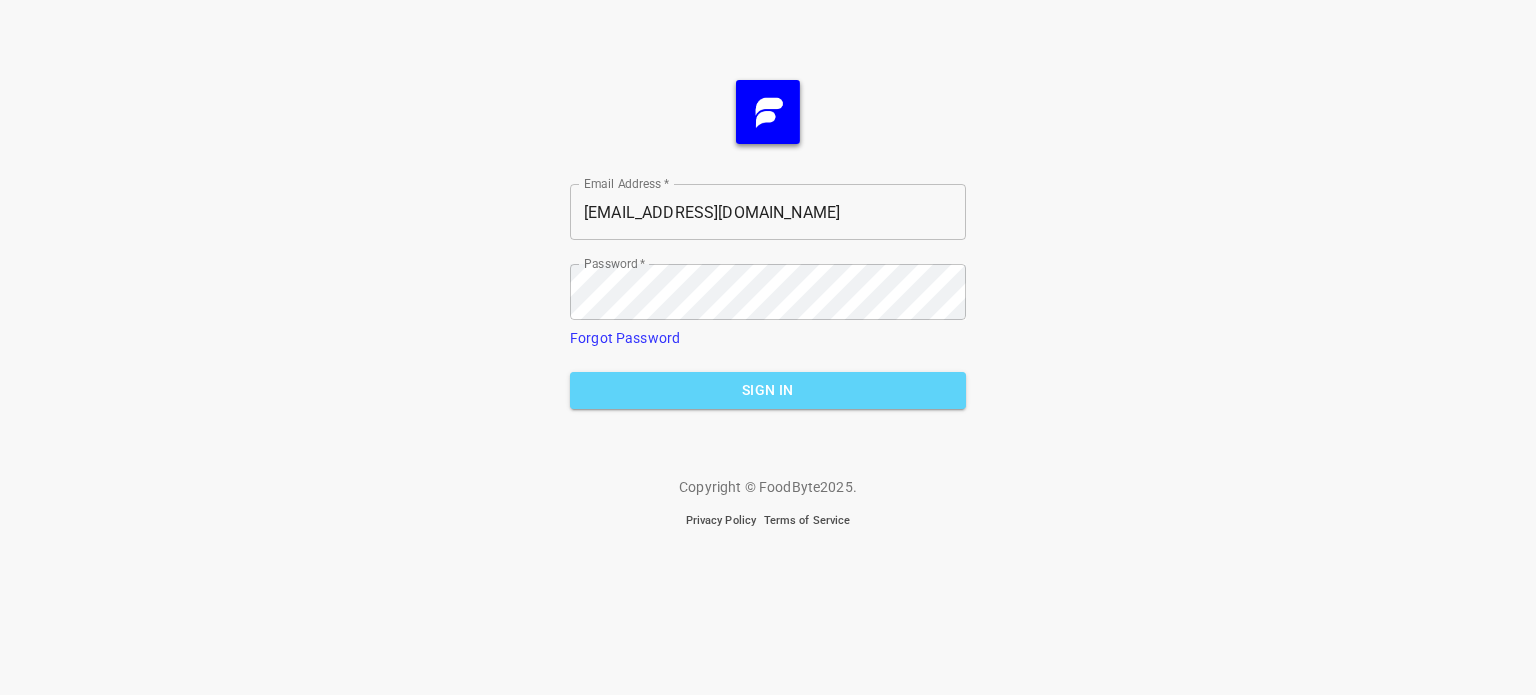 click on "Sign In" at bounding box center [768, 390] 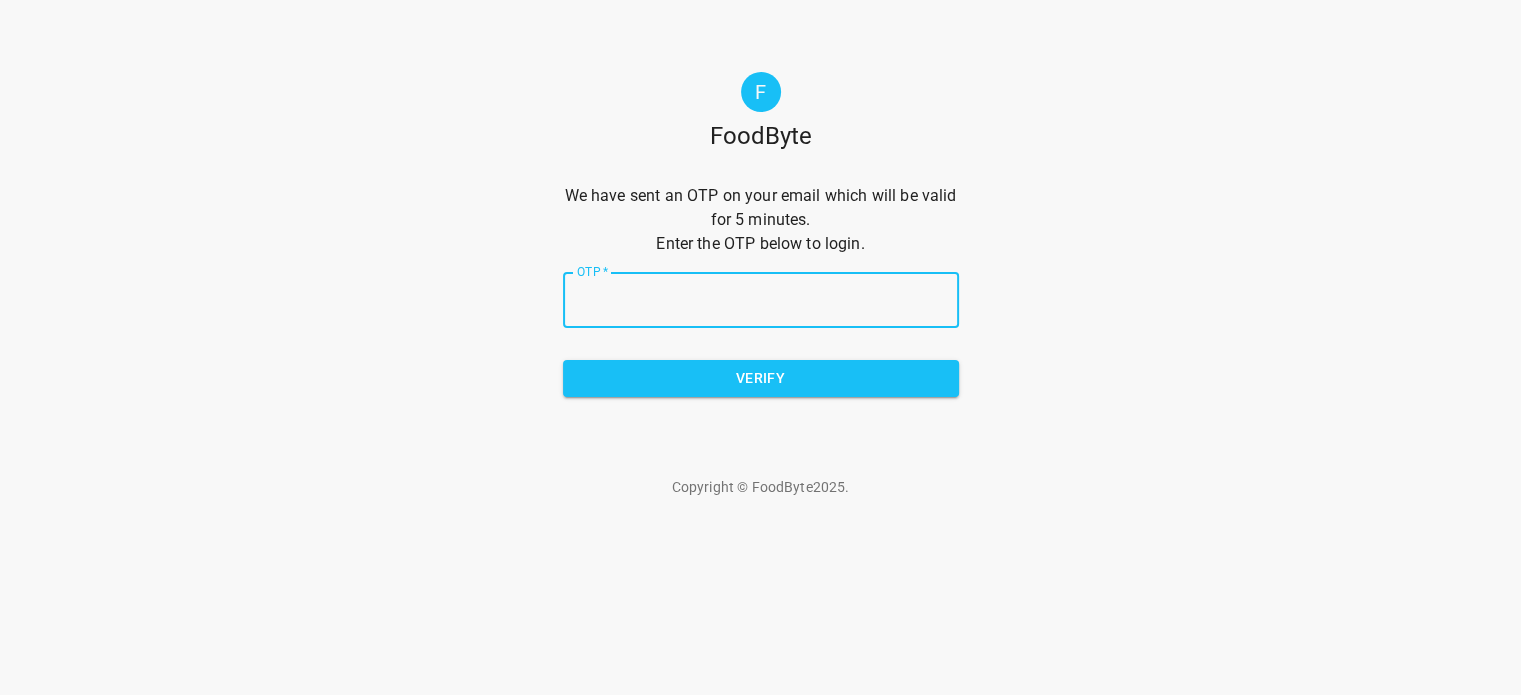 click on "OTP   *" at bounding box center [761, 300] 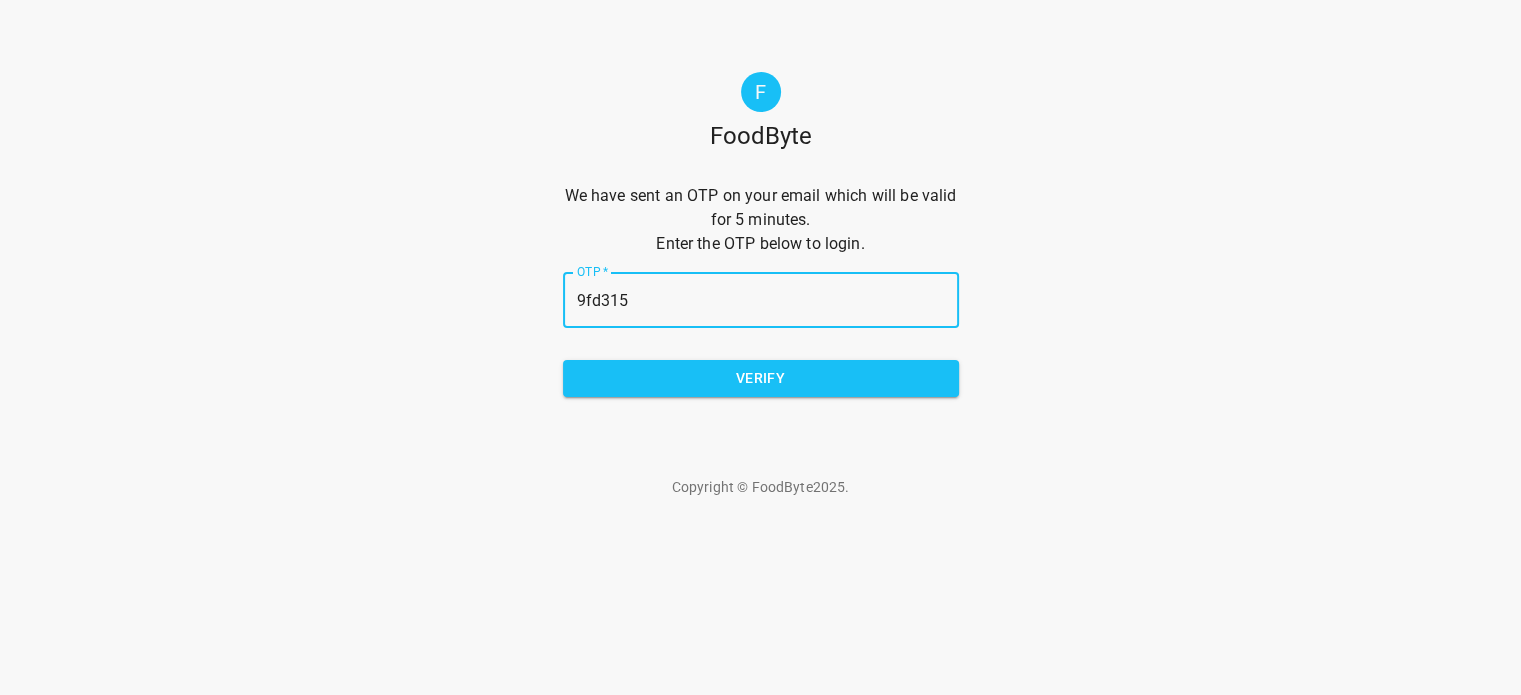 type on "9fd315" 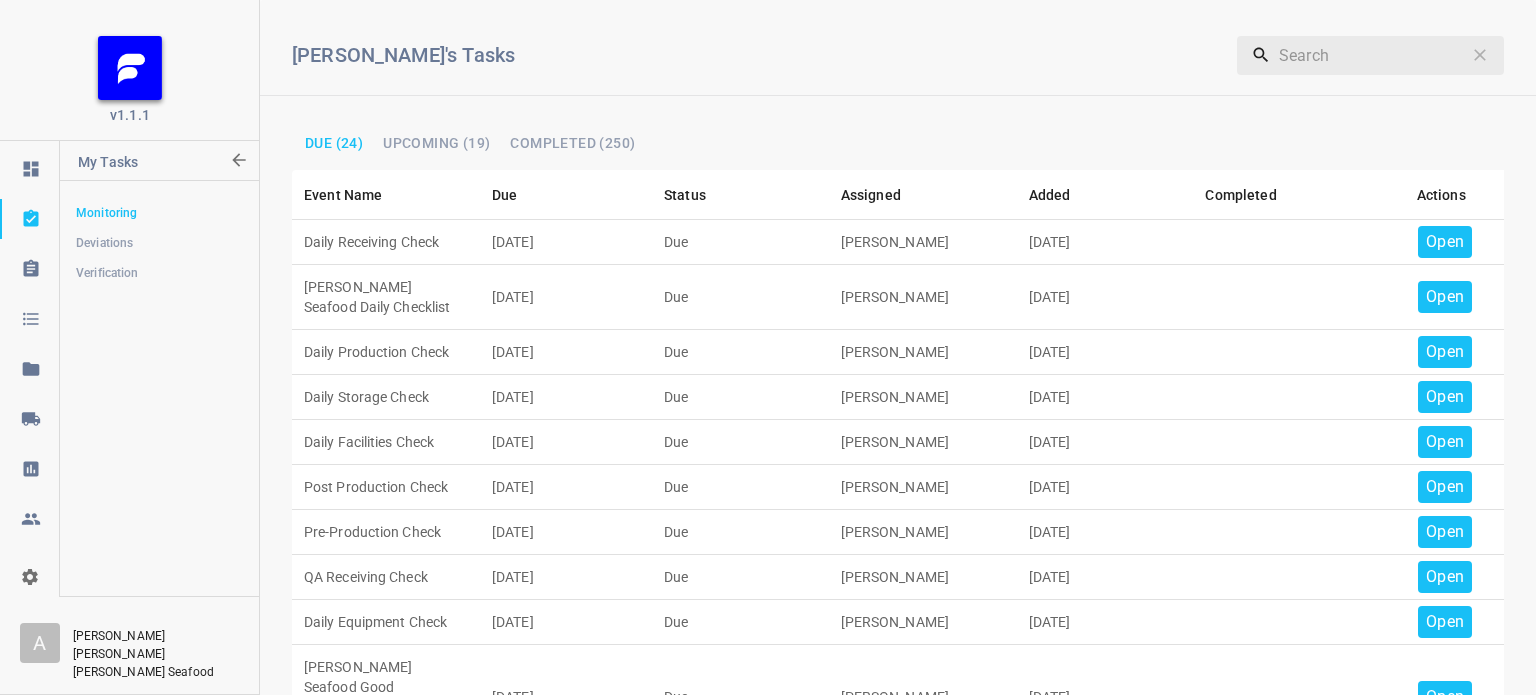 click on "Open" at bounding box center (1445, 242) 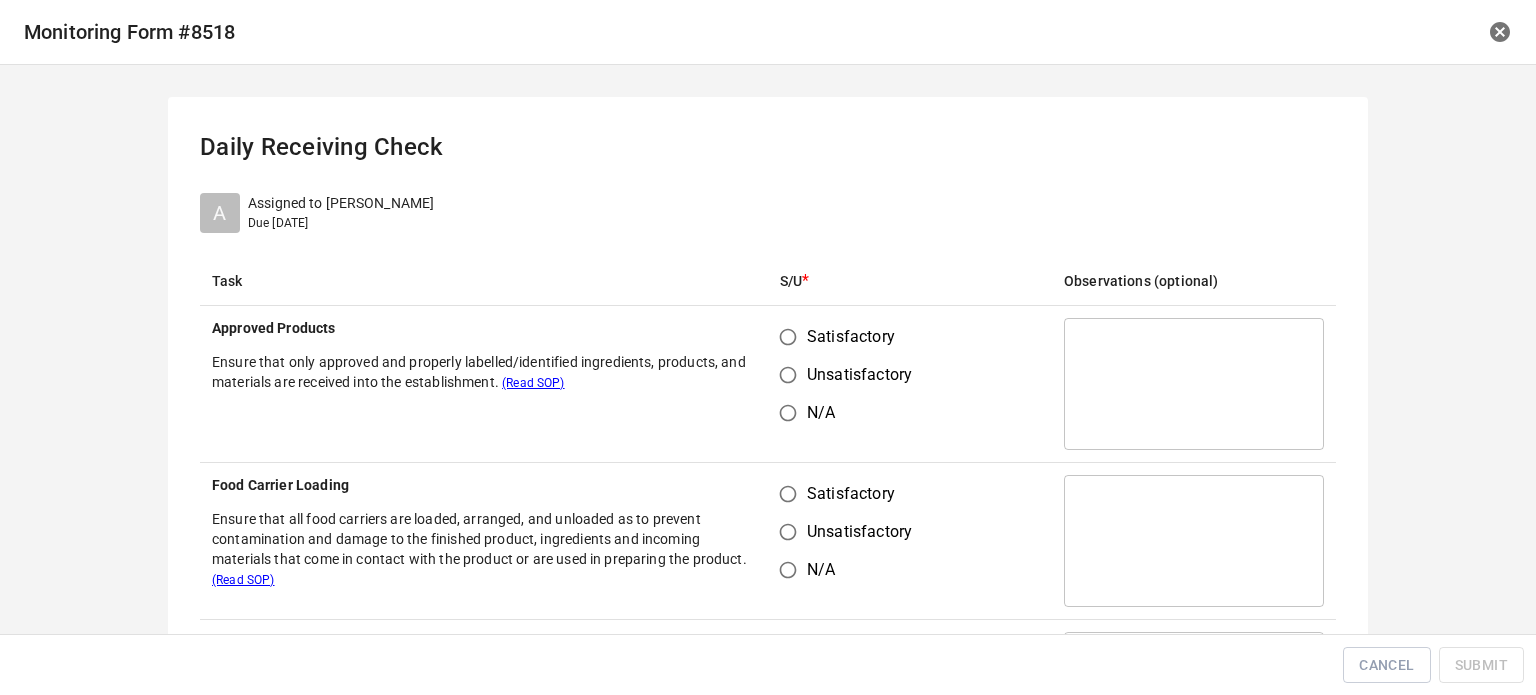 click on "Satisfactory" at bounding box center (788, 337) 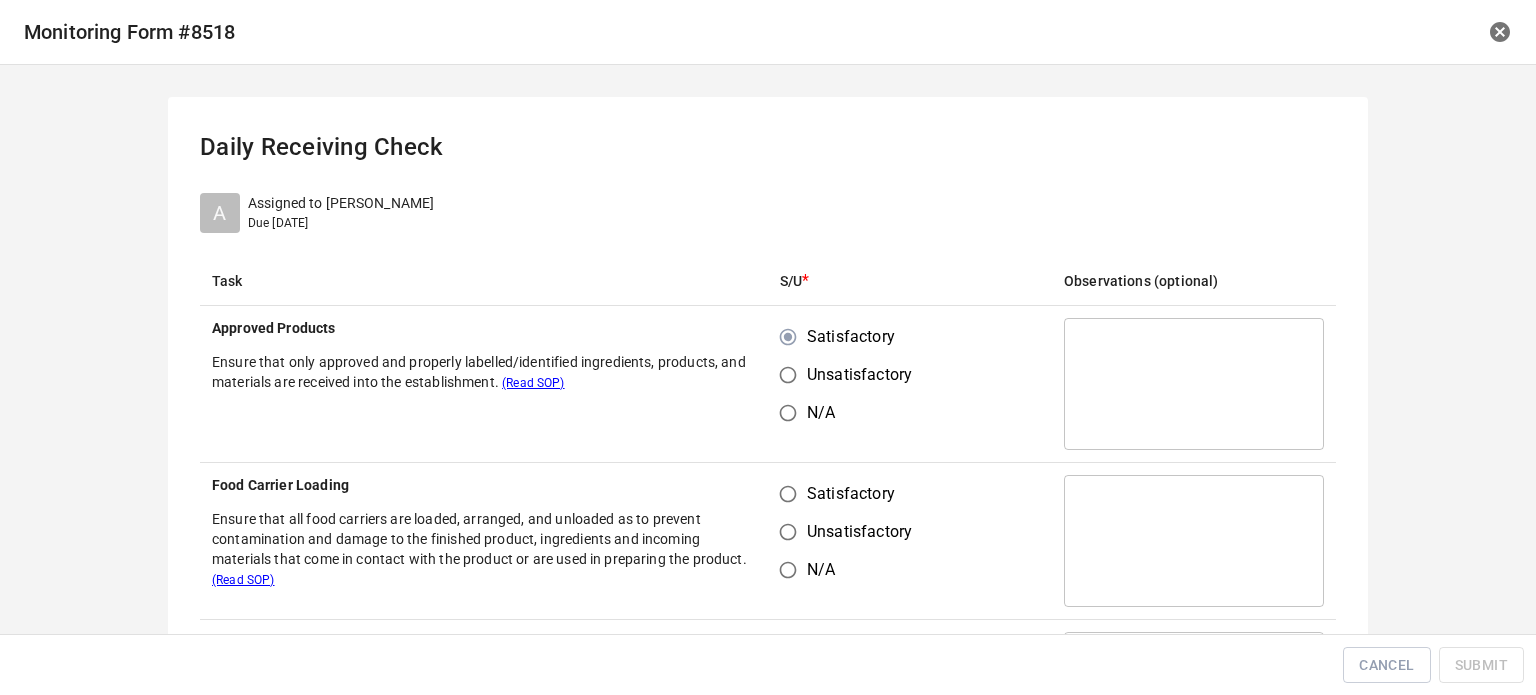 click on "Satisfactory" at bounding box center (788, 494) 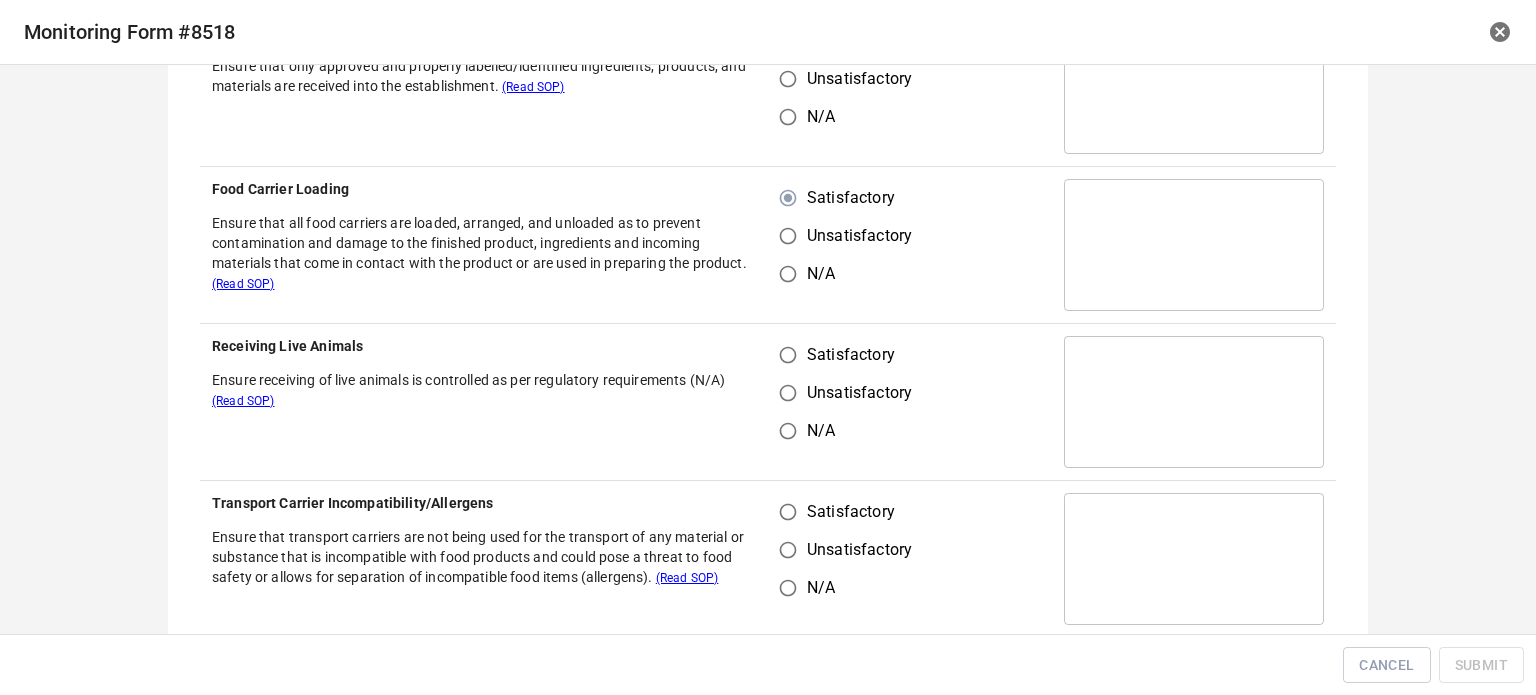 scroll, scrollTop: 300, scrollLeft: 0, axis: vertical 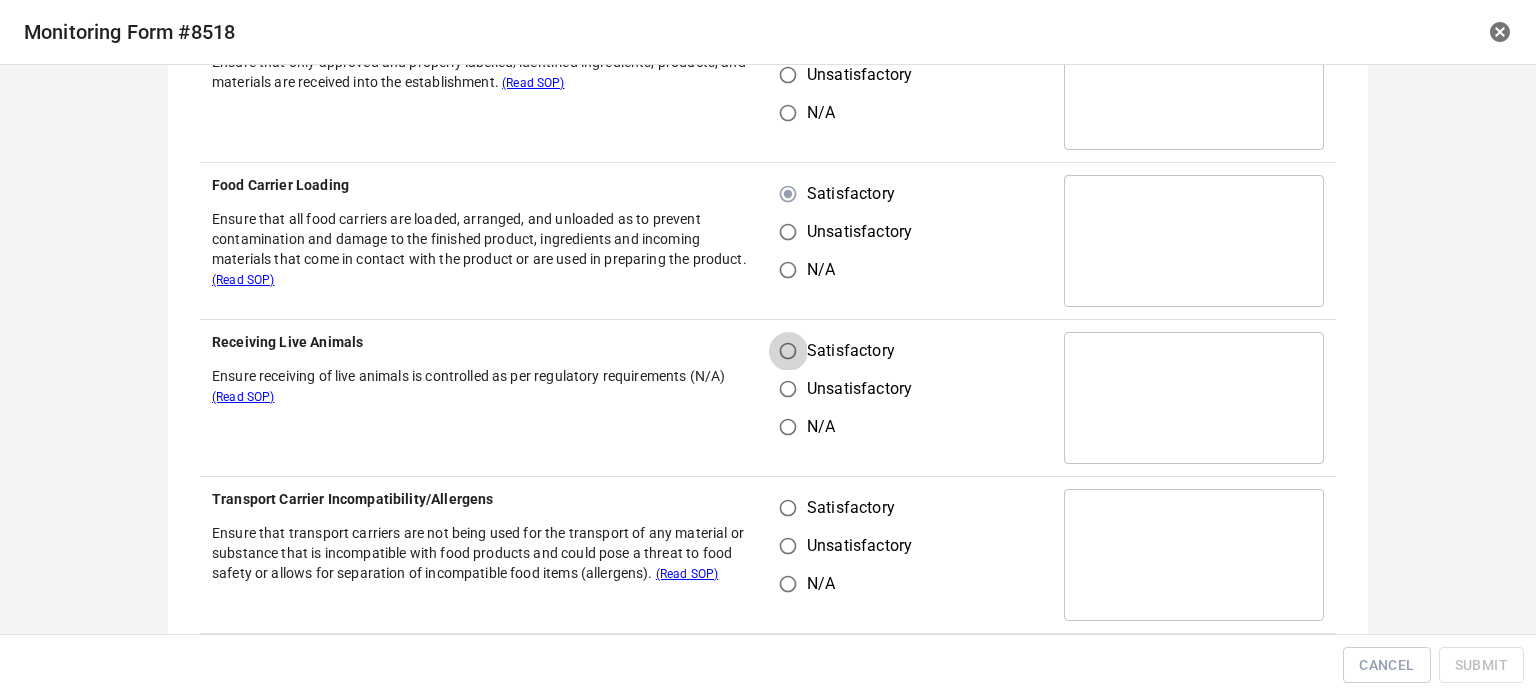 click on "Satisfactory" at bounding box center (788, 351) 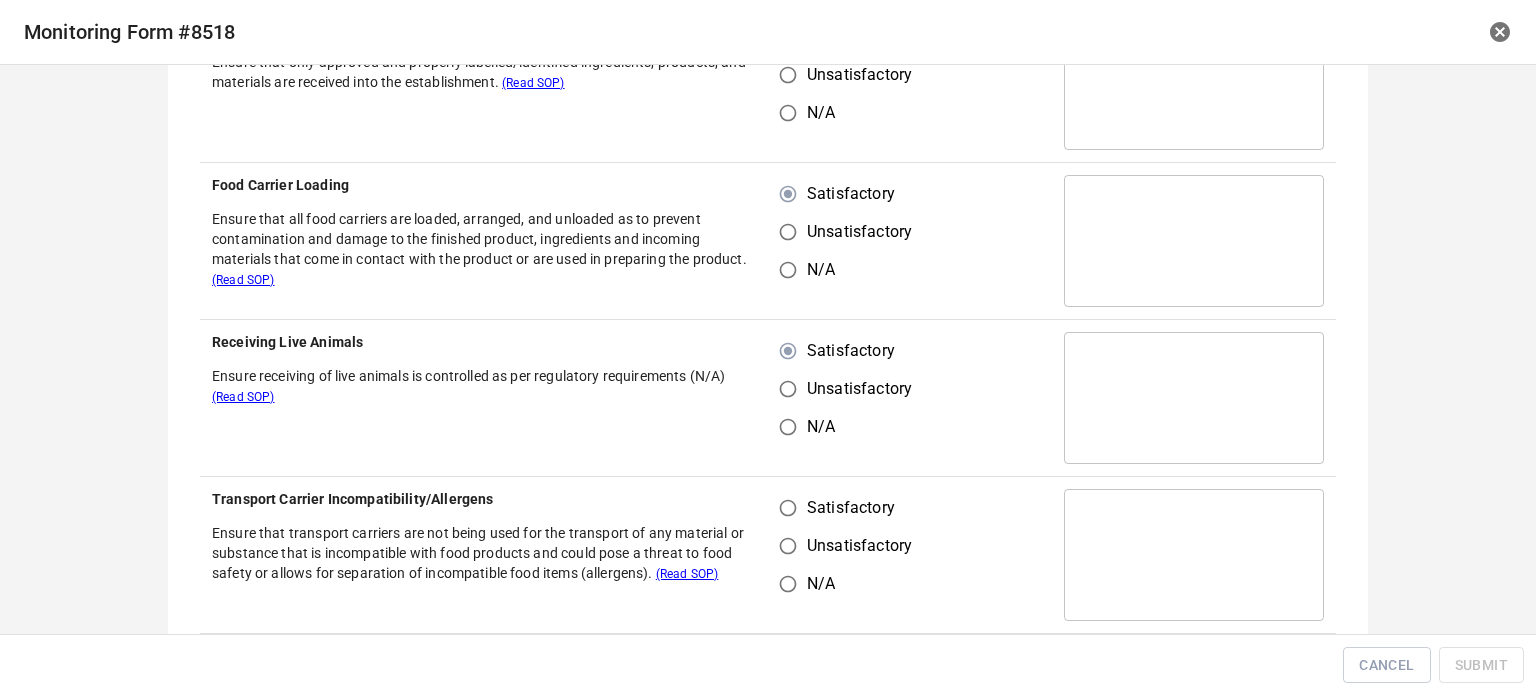click on "Satisfactory" at bounding box center [851, 508] 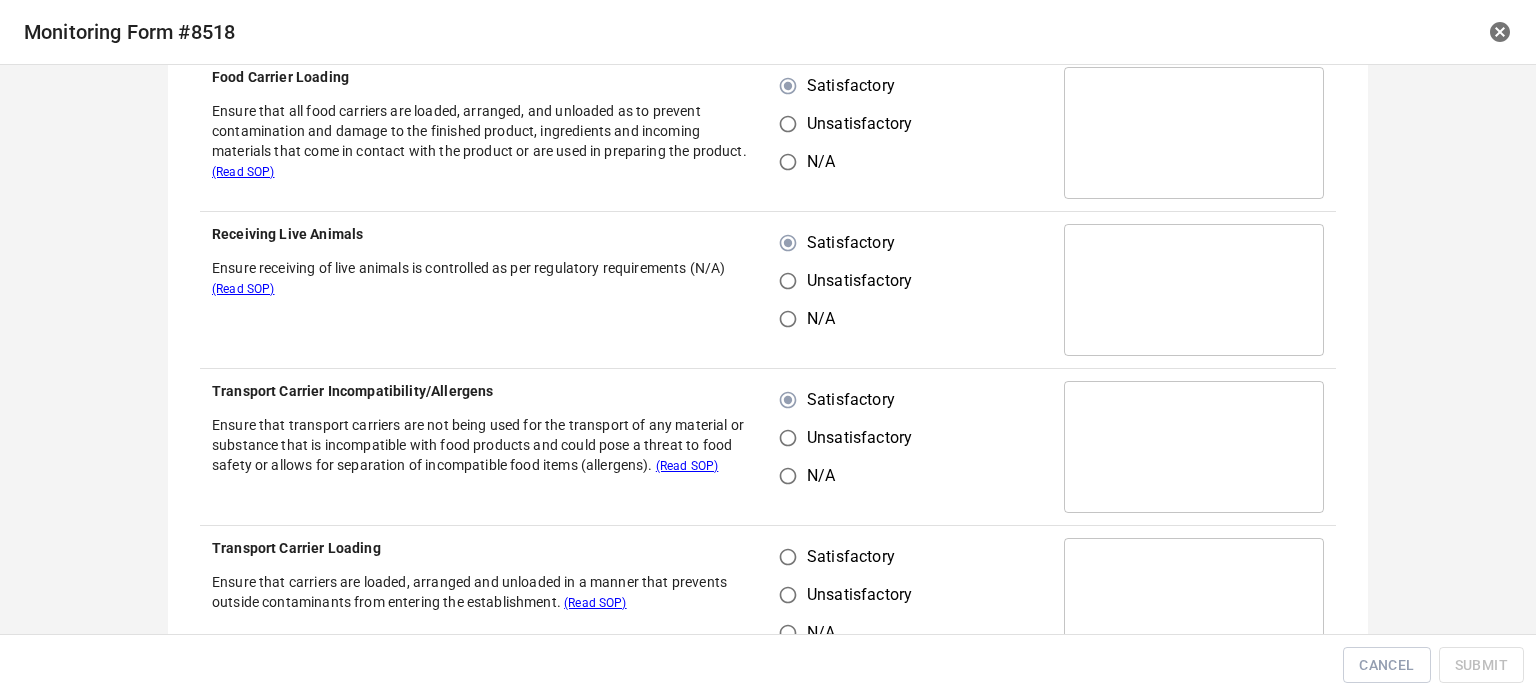 scroll, scrollTop: 600, scrollLeft: 0, axis: vertical 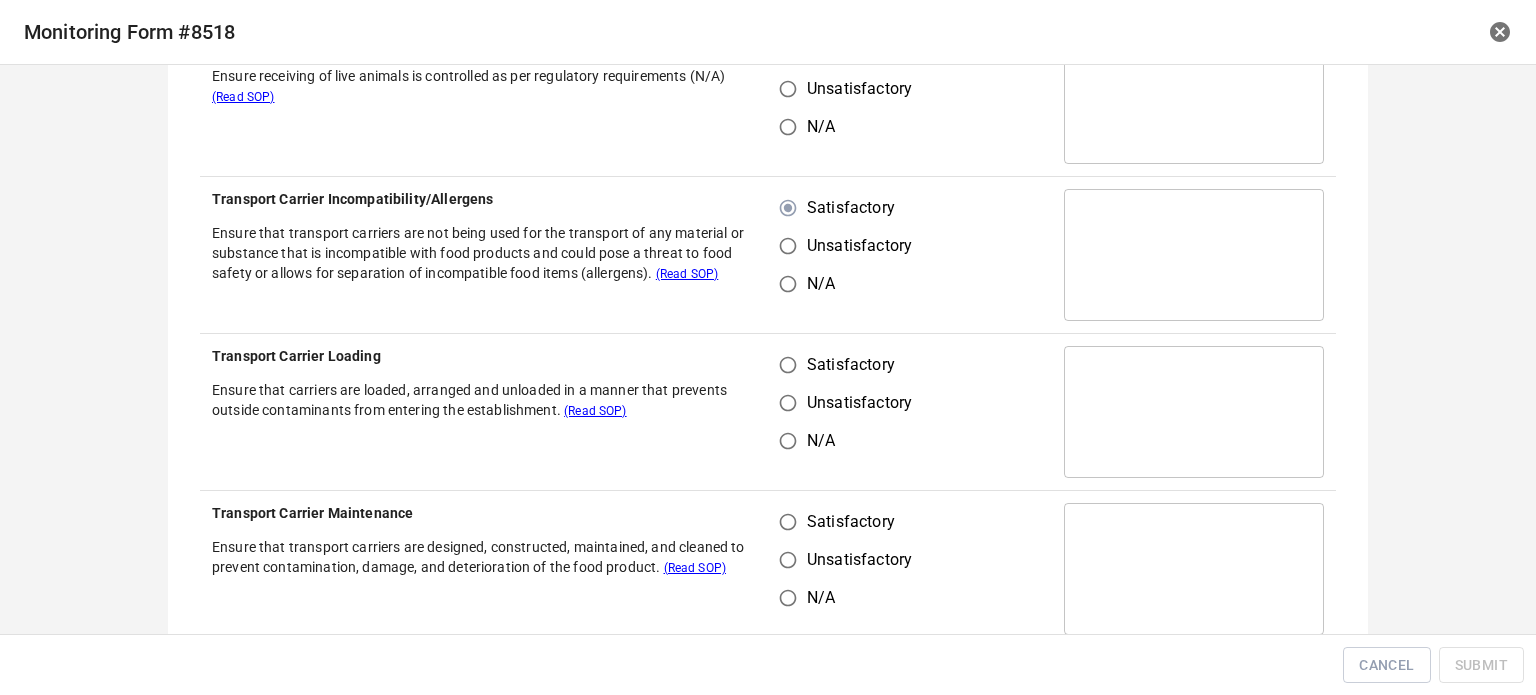 click on "Satisfactory" at bounding box center (788, 365) 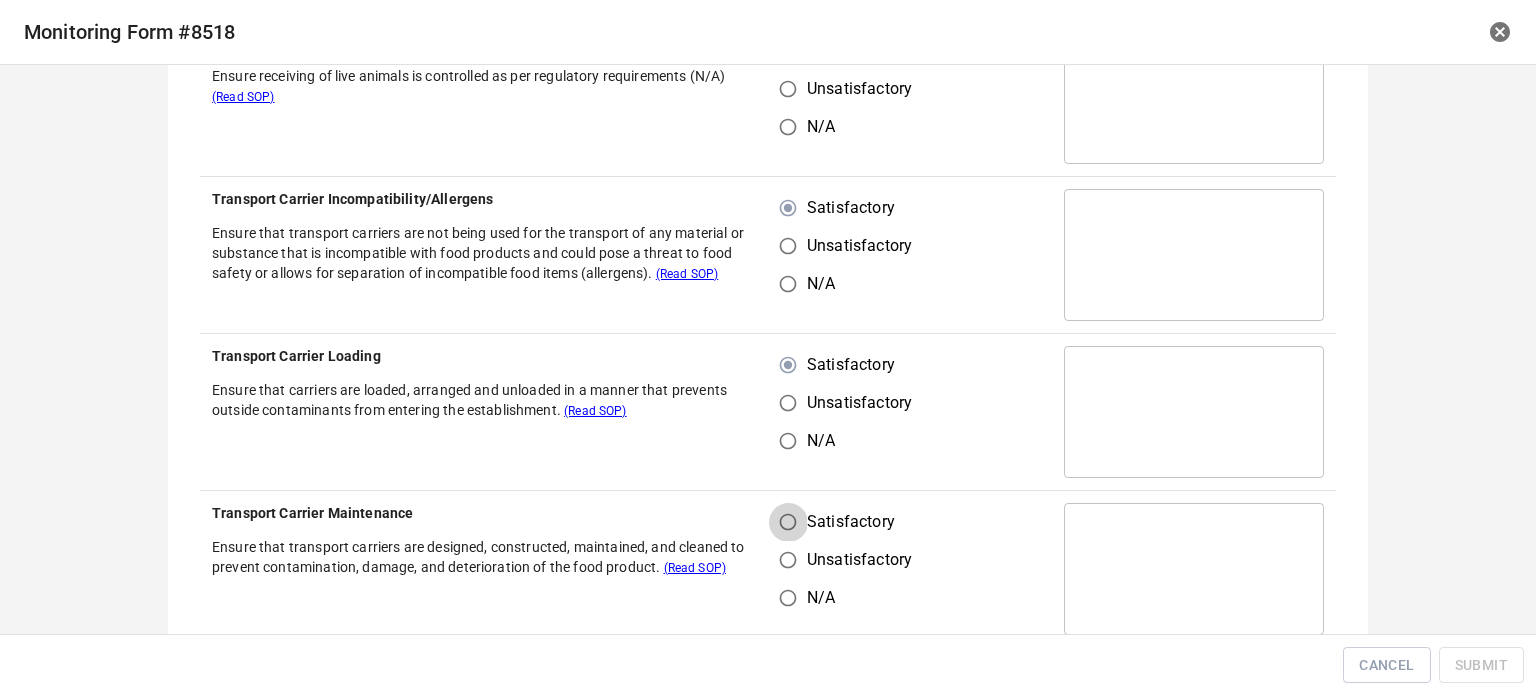 click on "Satisfactory" at bounding box center (788, 522) 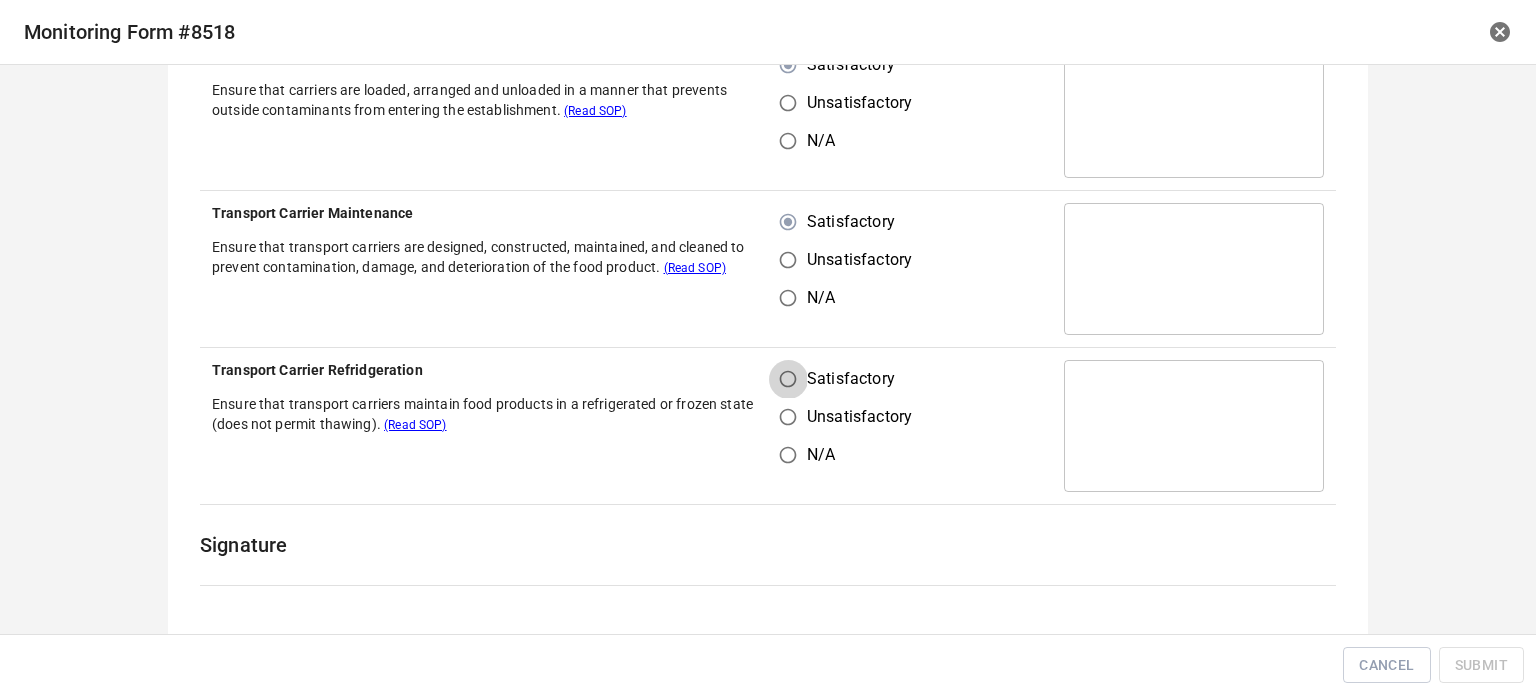 click on "Satisfactory" at bounding box center [788, 379] 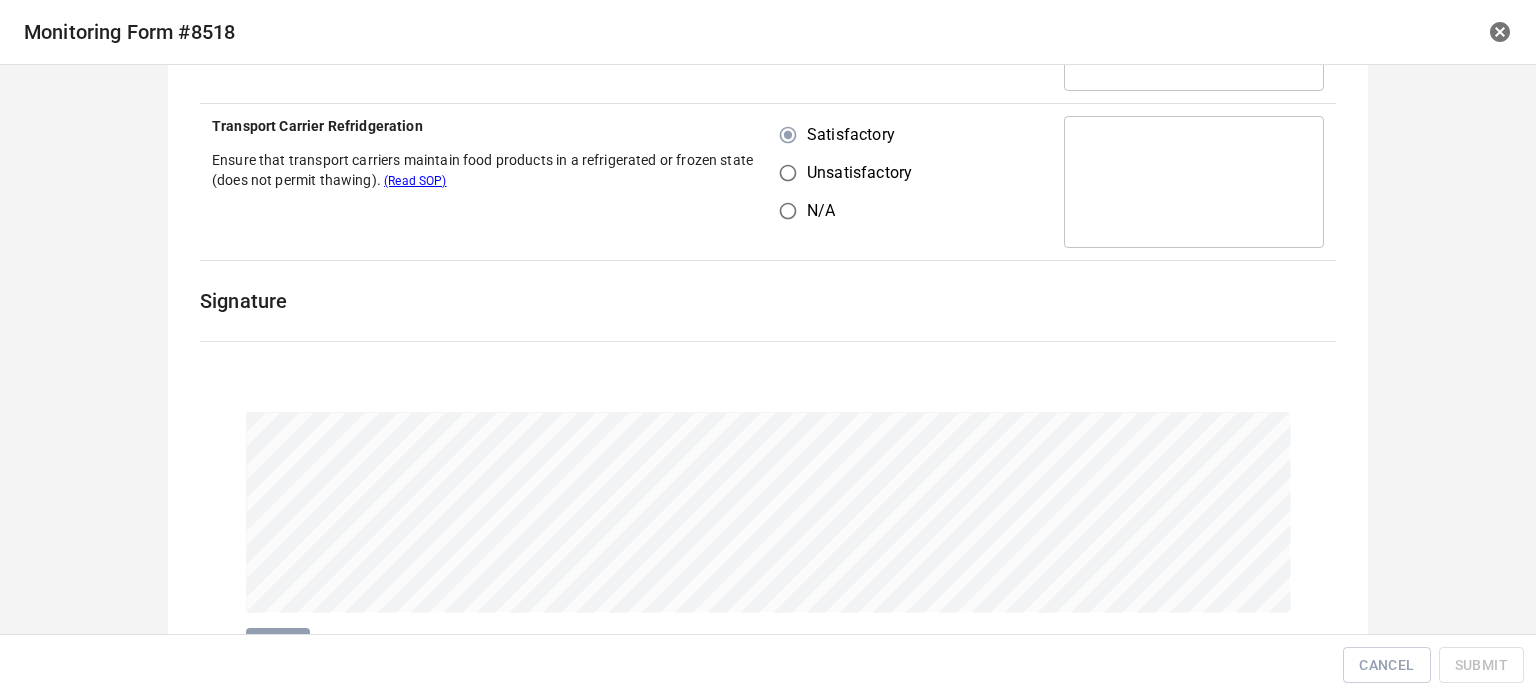 scroll, scrollTop: 1245, scrollLeft: 0, axis: vertical 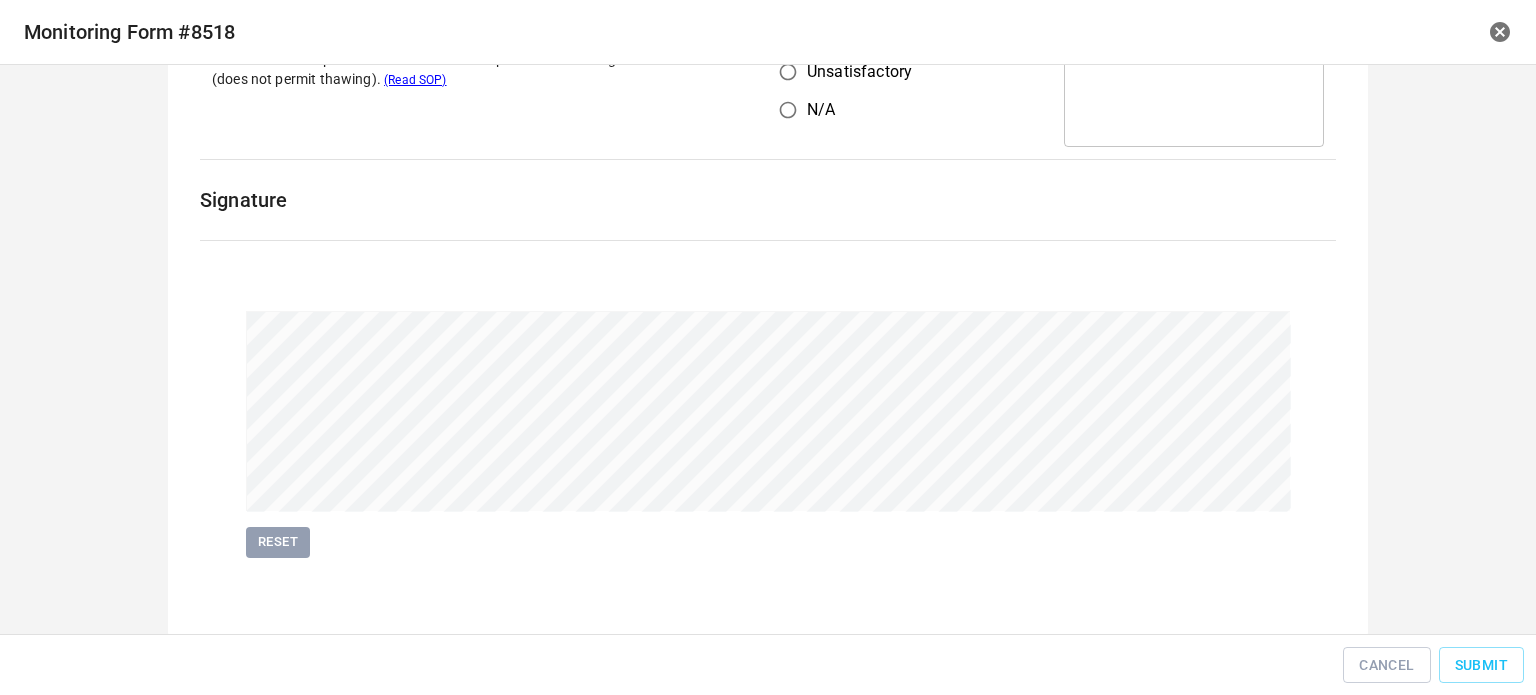 click on "Cancel Submit" at bounding box center (768, 665) 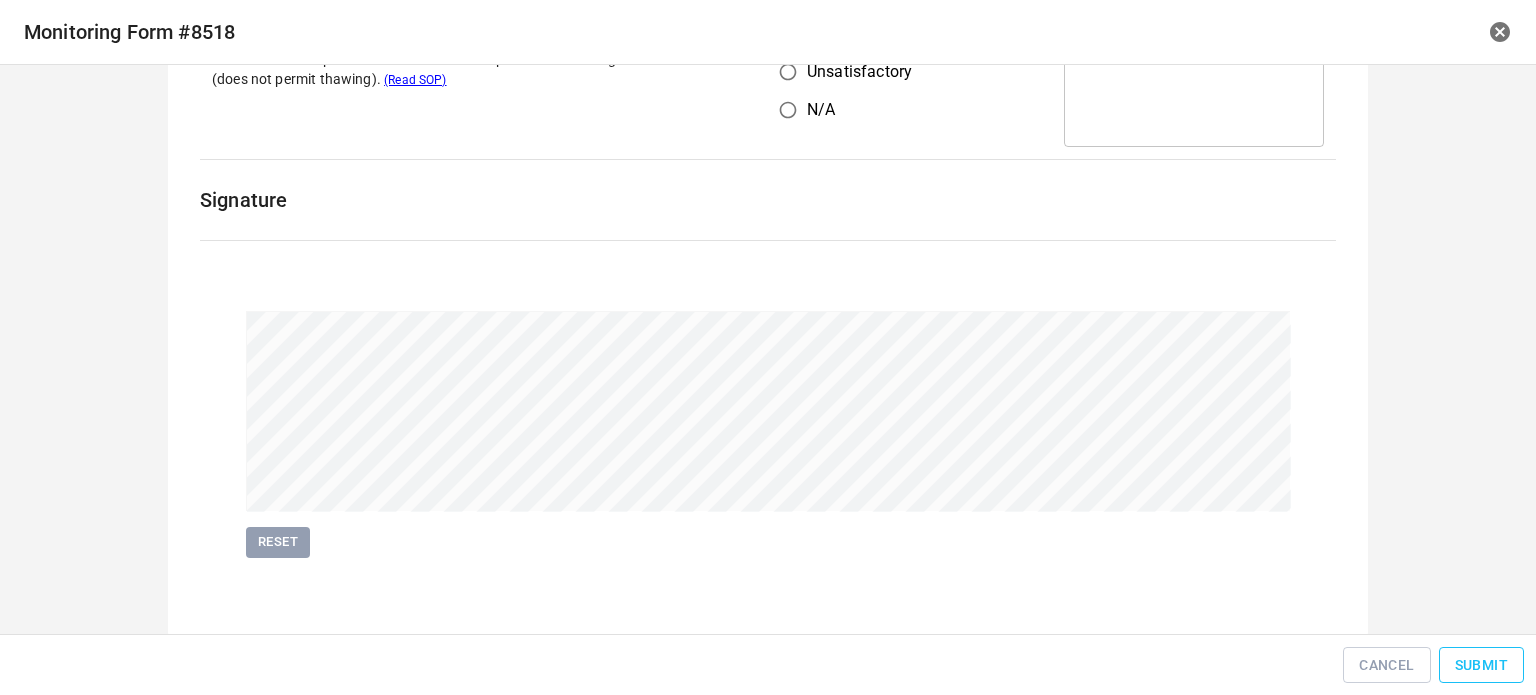 click on "Submit" at bounding box center [1481, 665] 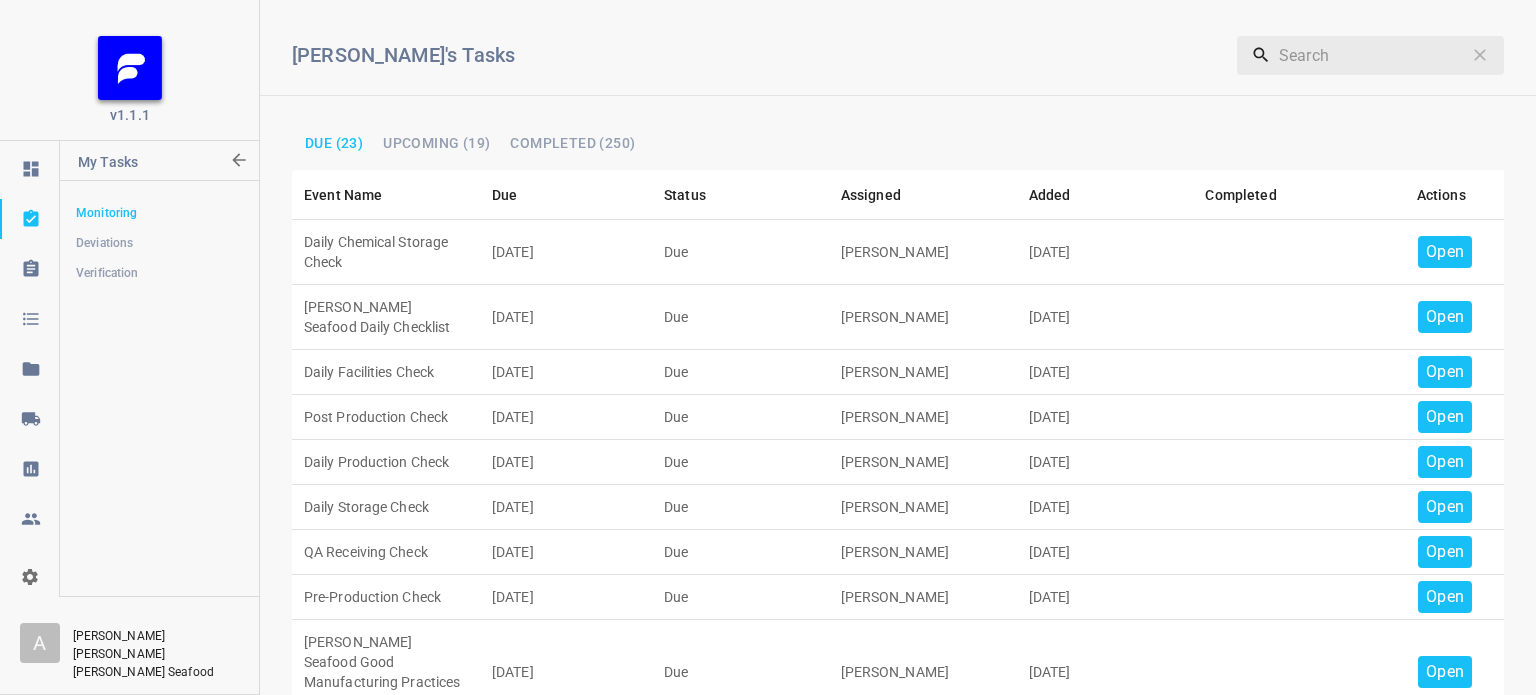 click on "Open" at bounding box center (1445, 252) 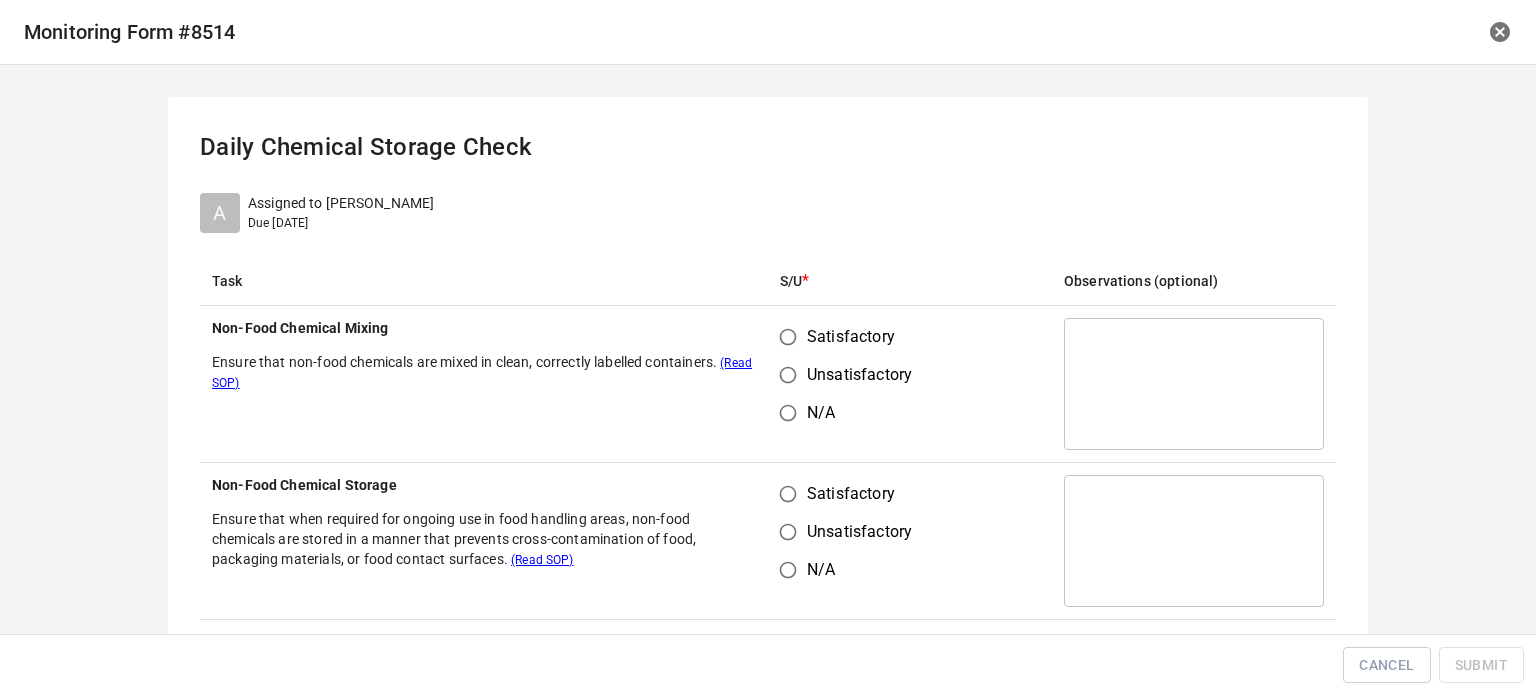 click on "Satisfactory" at bounding box center (851, 337) 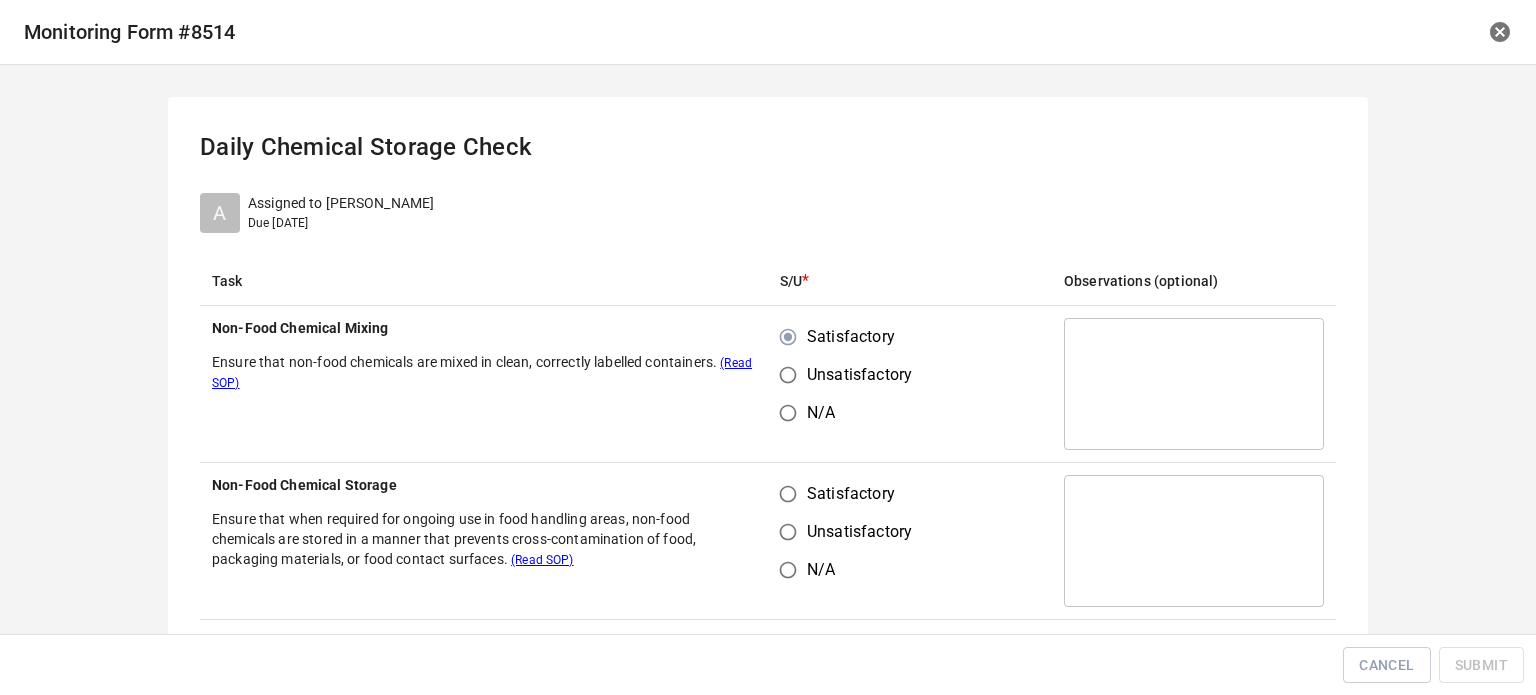 drag, startPoint x: 792, startPoint y: 335, endPoint x: 788, endPoint y: 447, distance: 112.0714 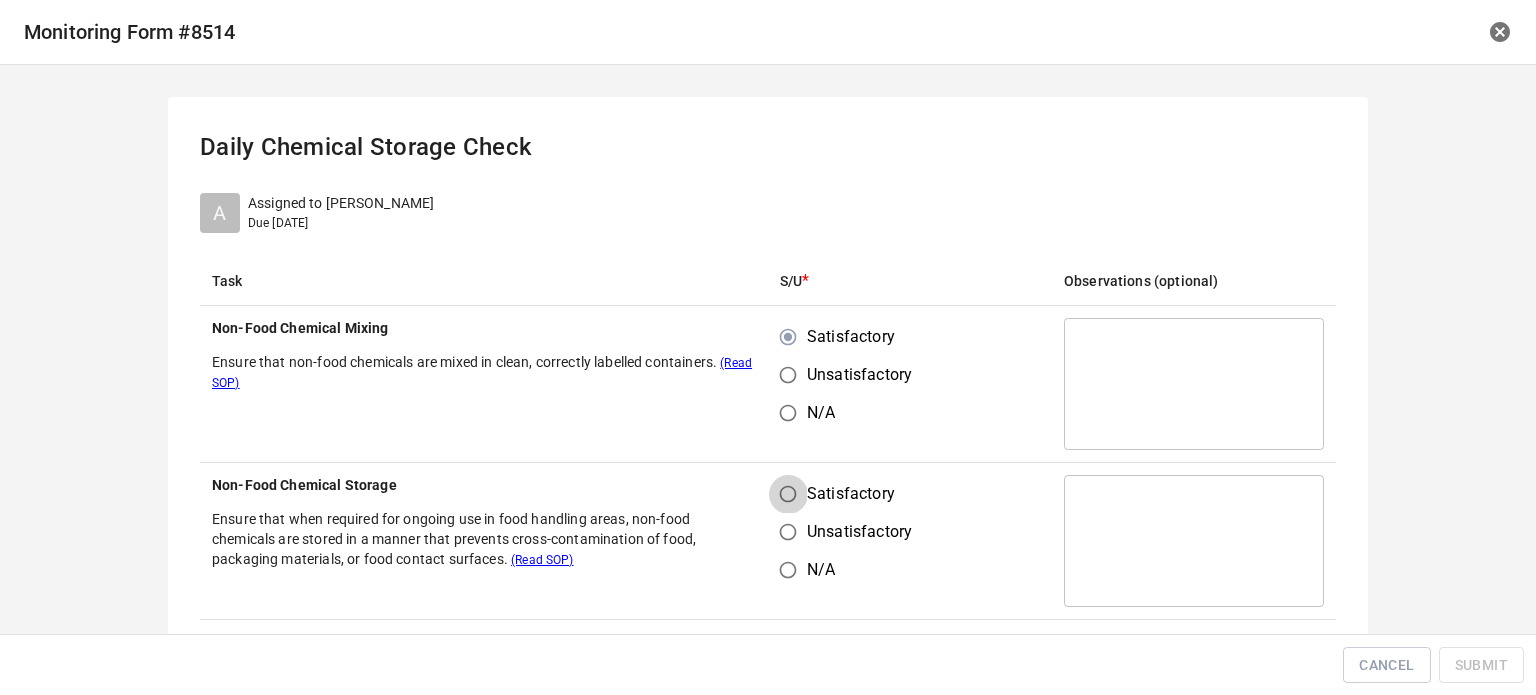 drag, startPoint x: 784, startPoint y: 500, endPoint x: 824, endPoint y: 487, distance: 42.059483 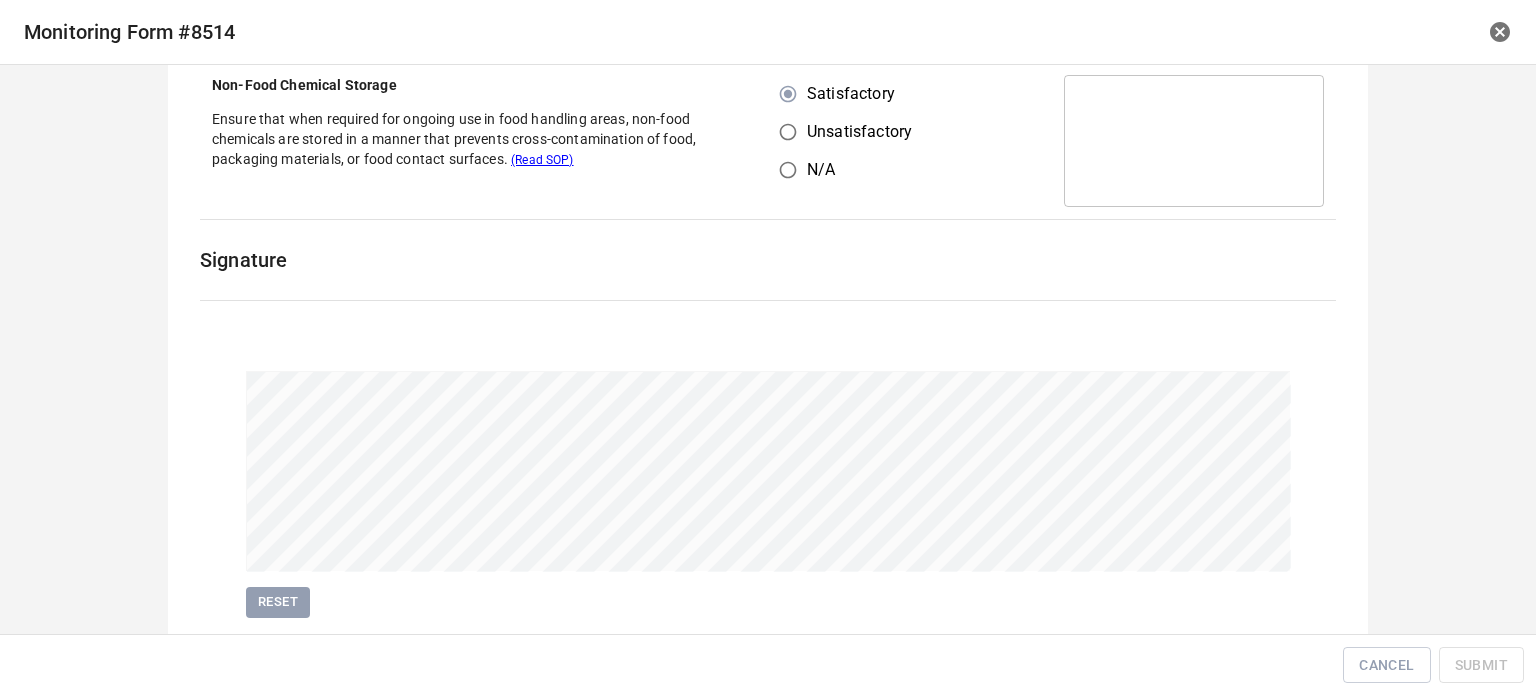 scroll, scrollTop: 461, scrollLeft: 0, axis: vertical 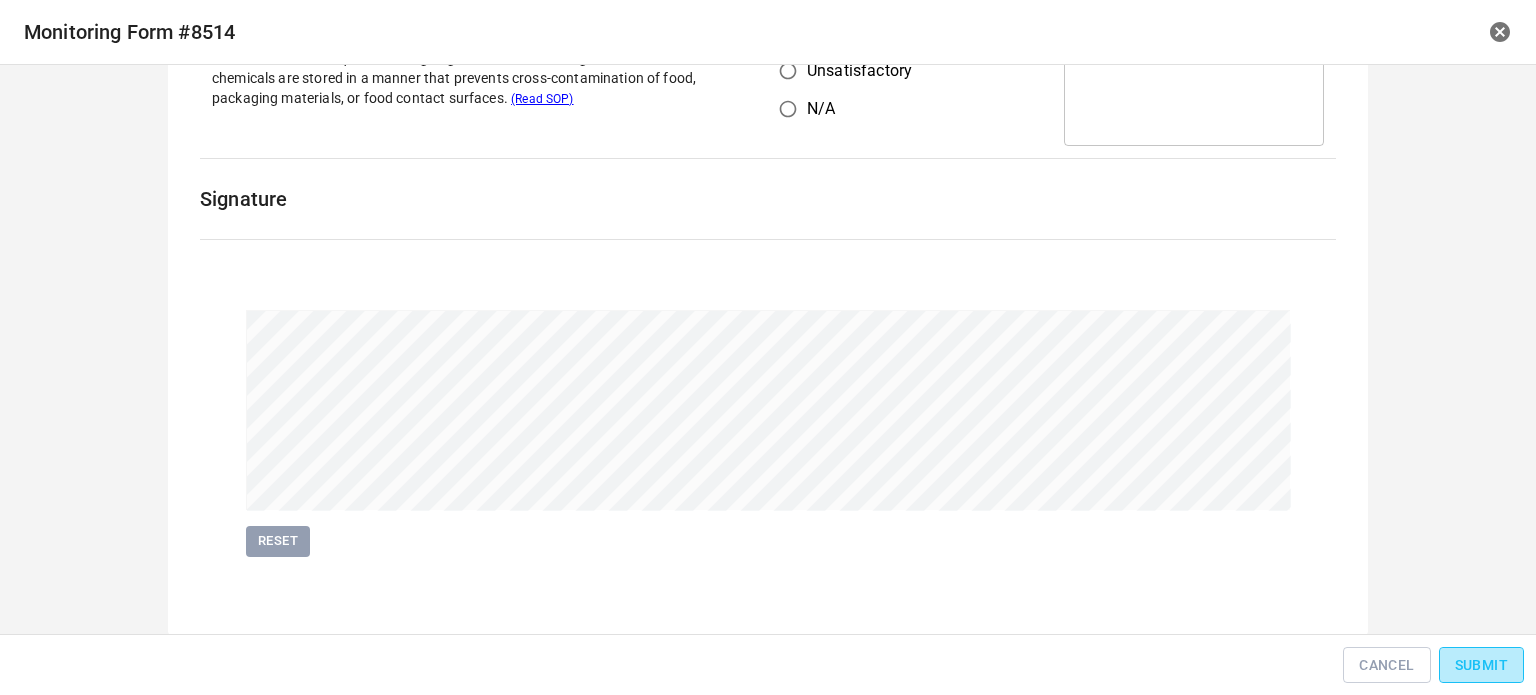 click on "Submit" at bounding box center (1481, 665) 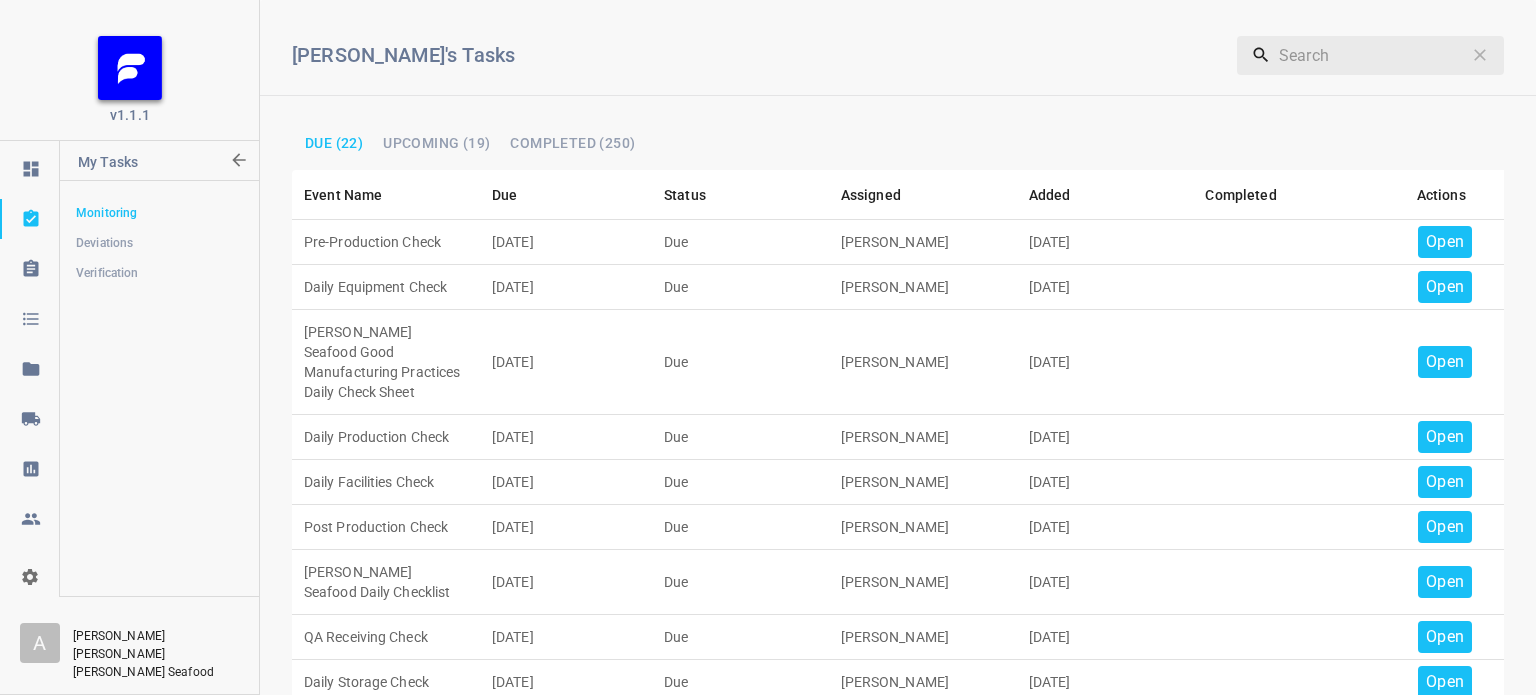 click on "Open" at bounding box center [1445, 242] 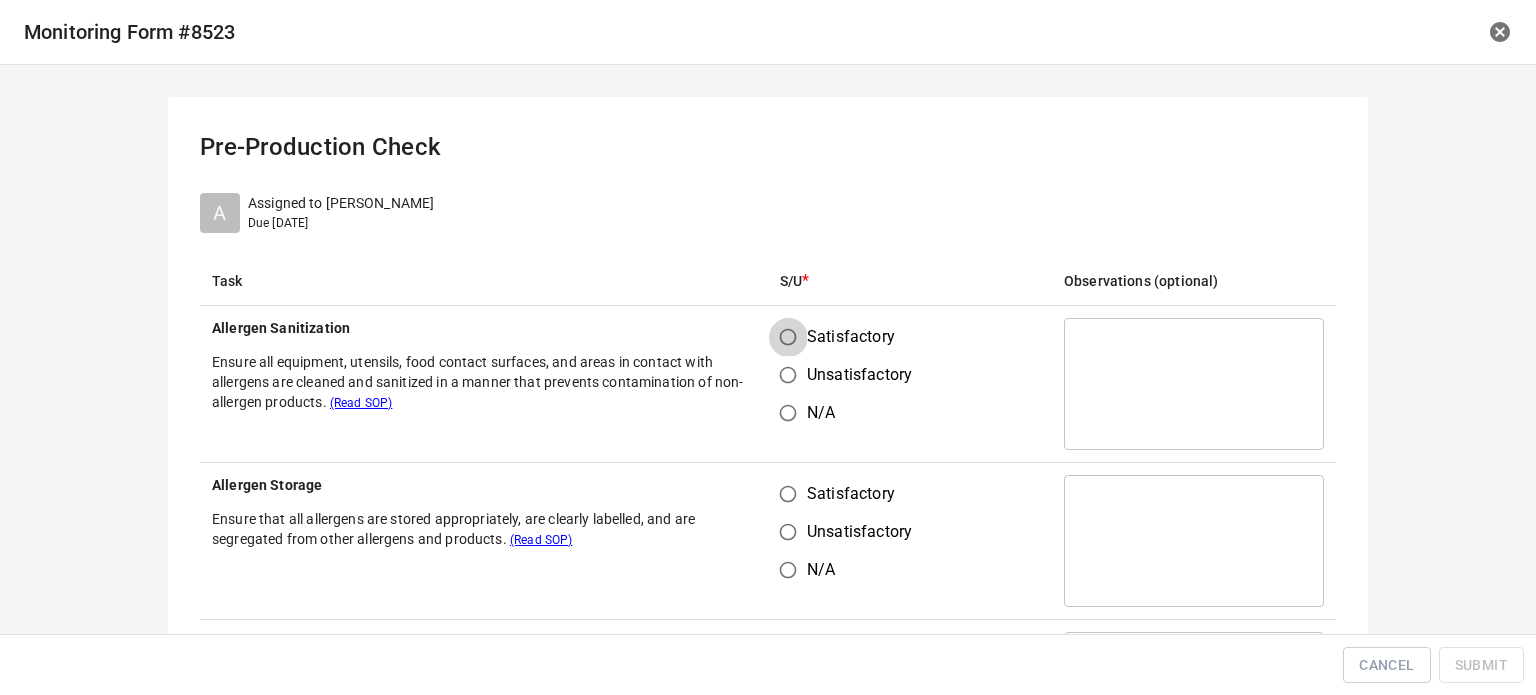 click on "Satisfactory" at bounding box center [788, 337] 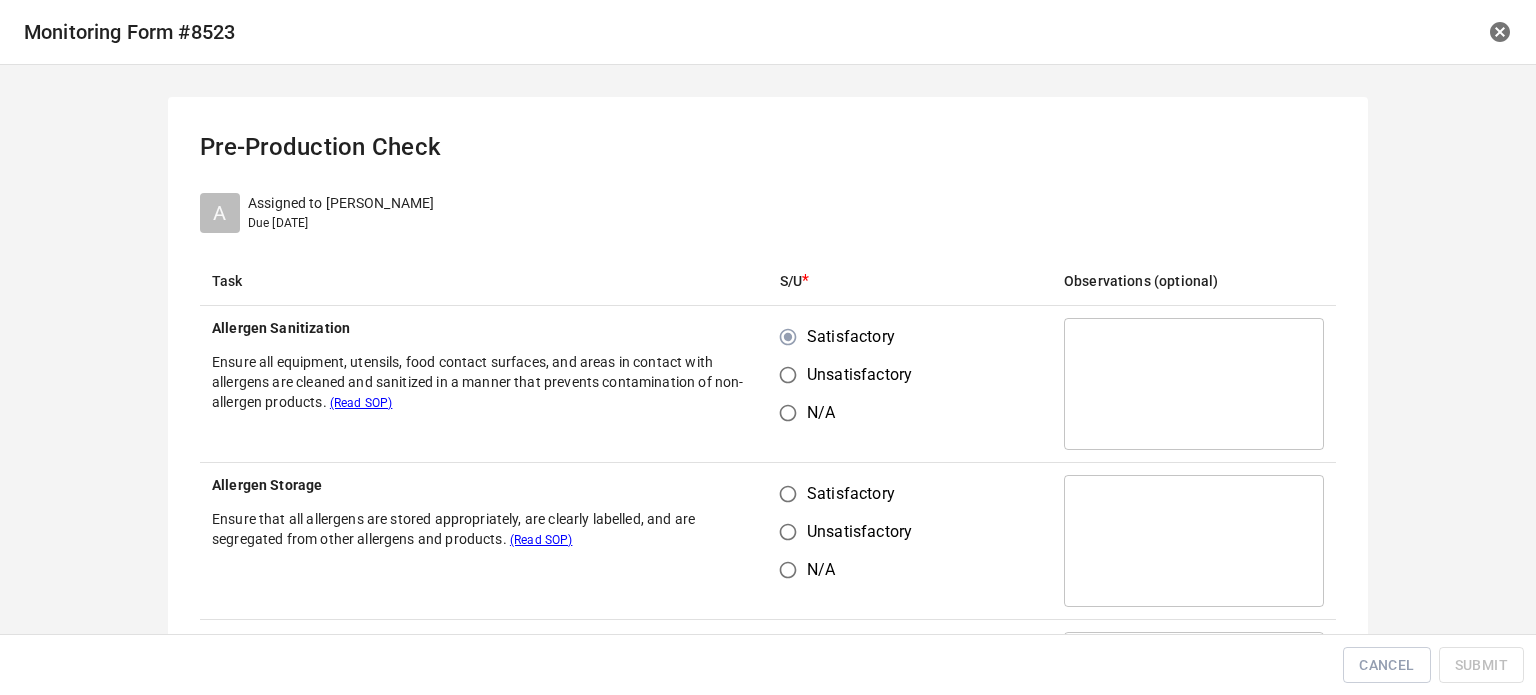 drag, startPoint x: 781, startPoint y: 487, endPoint x: 872, endPoint y: 489, distance: 91.02197 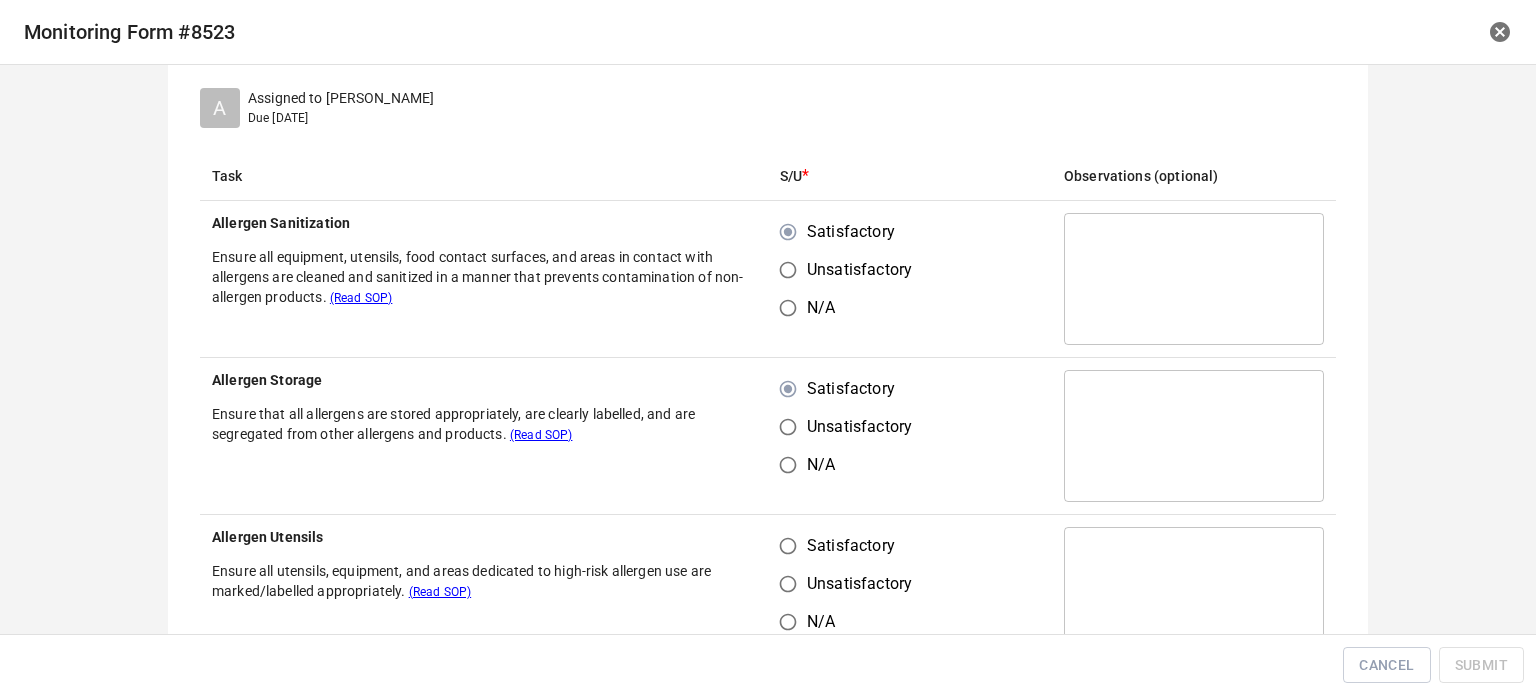 scroll, scrollTop: 300, scrollLeft: 0, axis: vertical 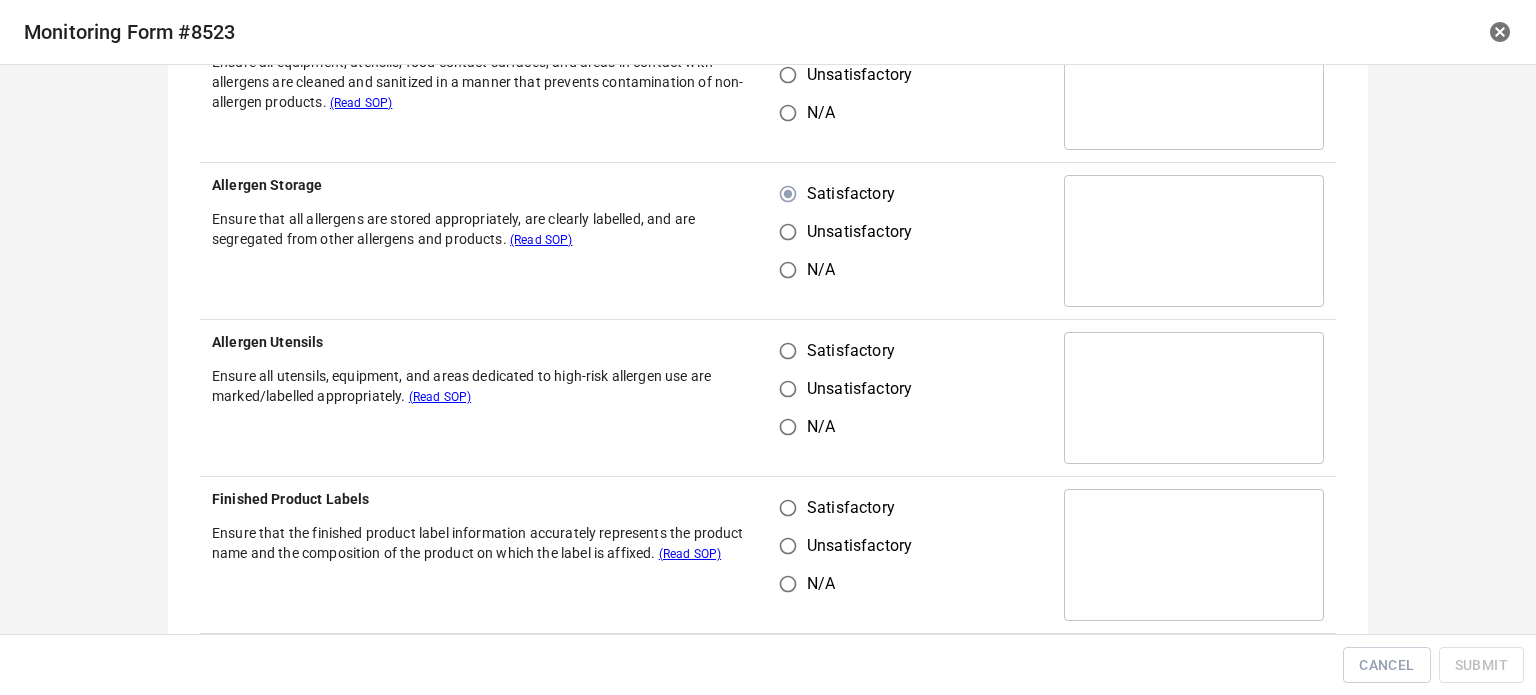 drag, startPoint x: 778, startPoint y: 348, endPoint x: 791, endPoint y: 455, distance: 107.78683 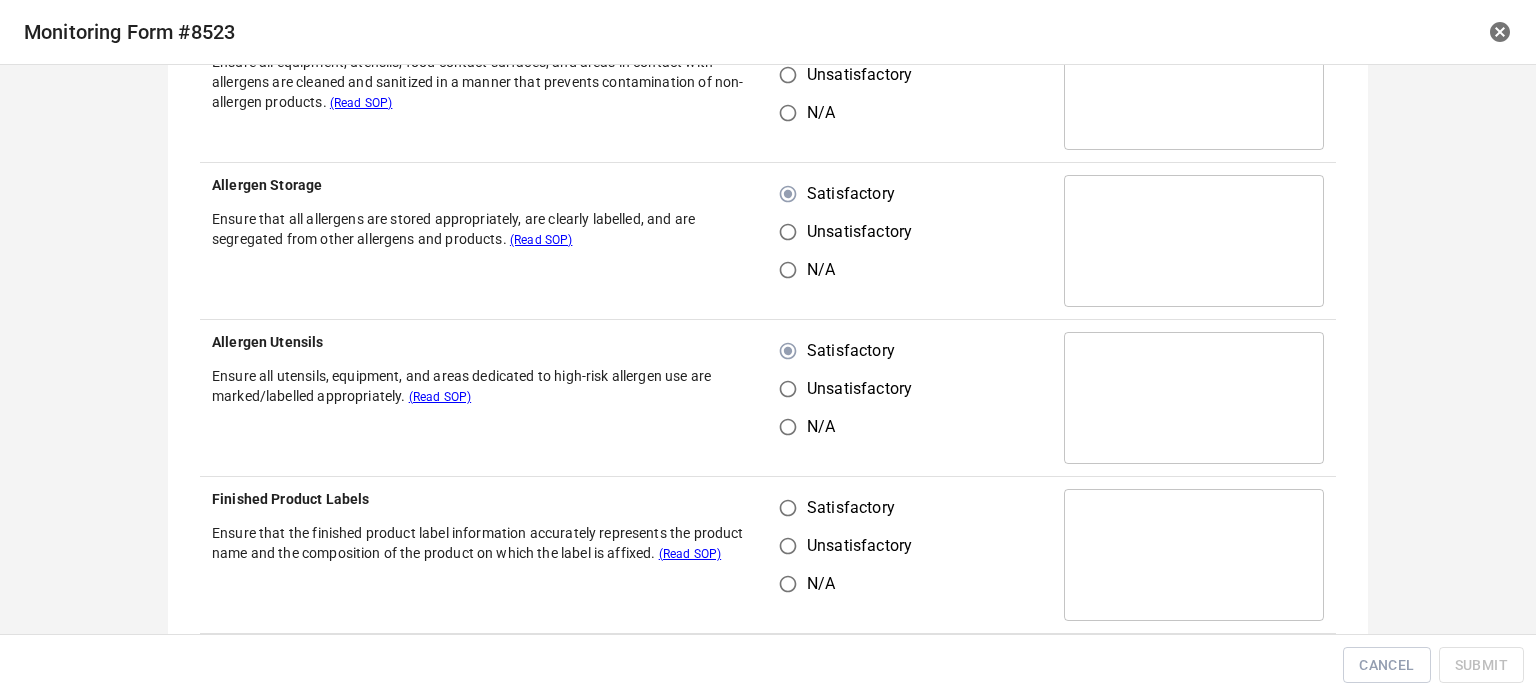 click on "Satisfactory" at bounding box center [788, 508] 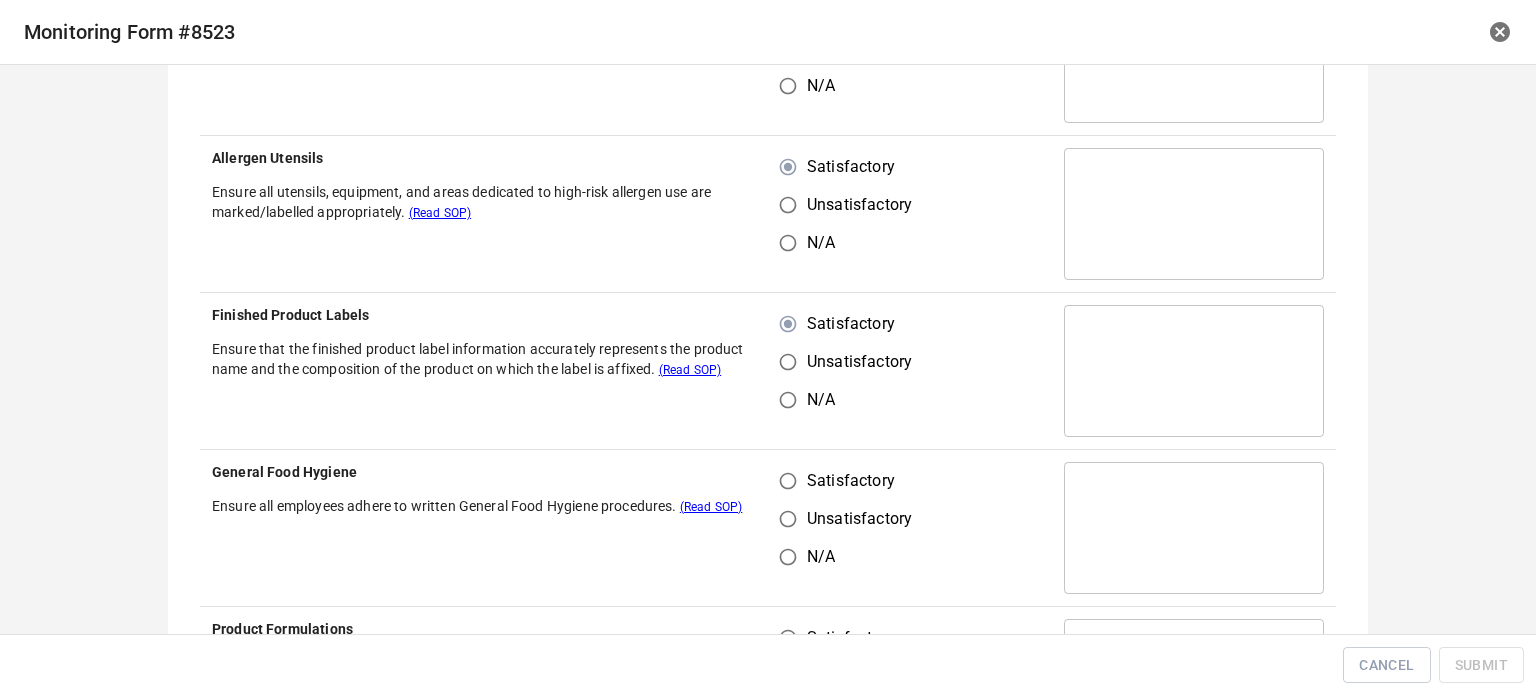 scroll, scrollTop: 700, scrollLeft: 0, axis: vertical 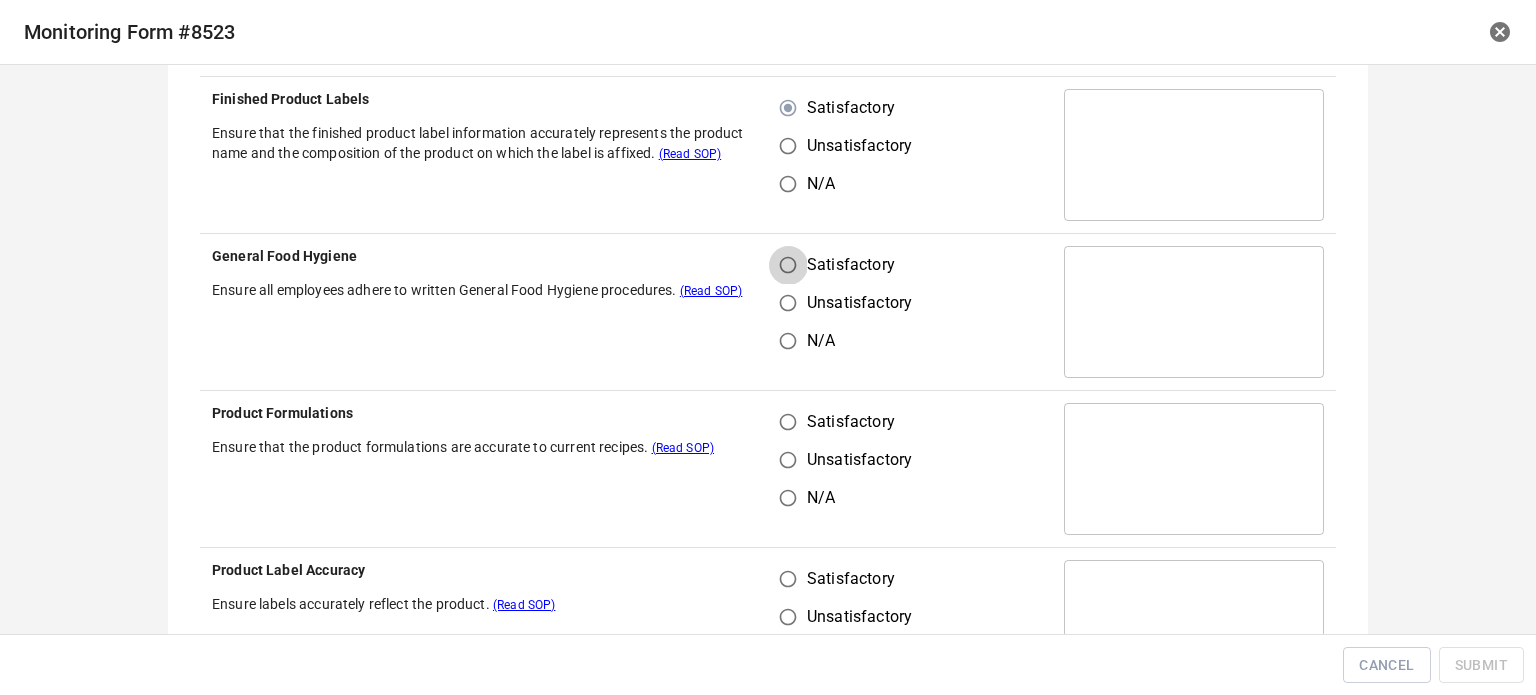 click on "Satisfactory" at bounding box center (788, 265) 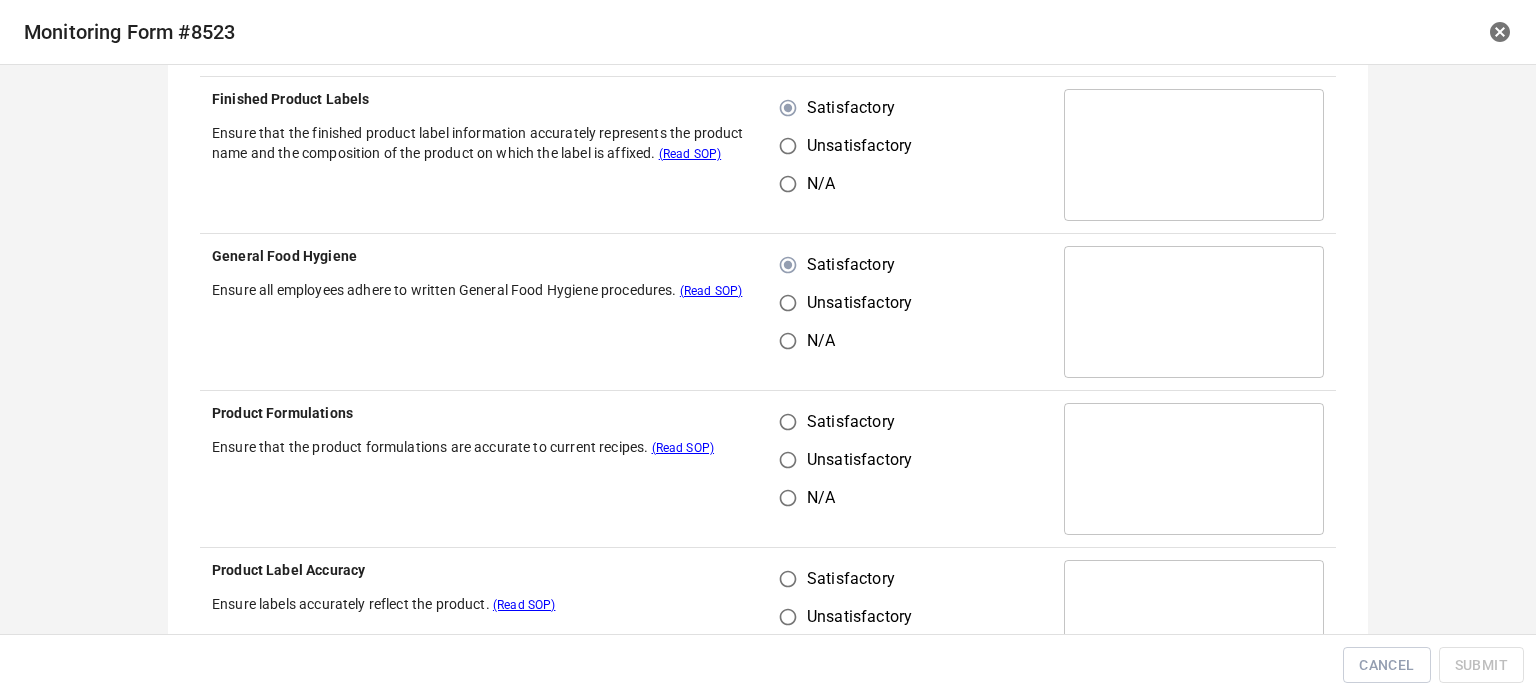 click on "Satisfactory" at bounding box center [788, 422] 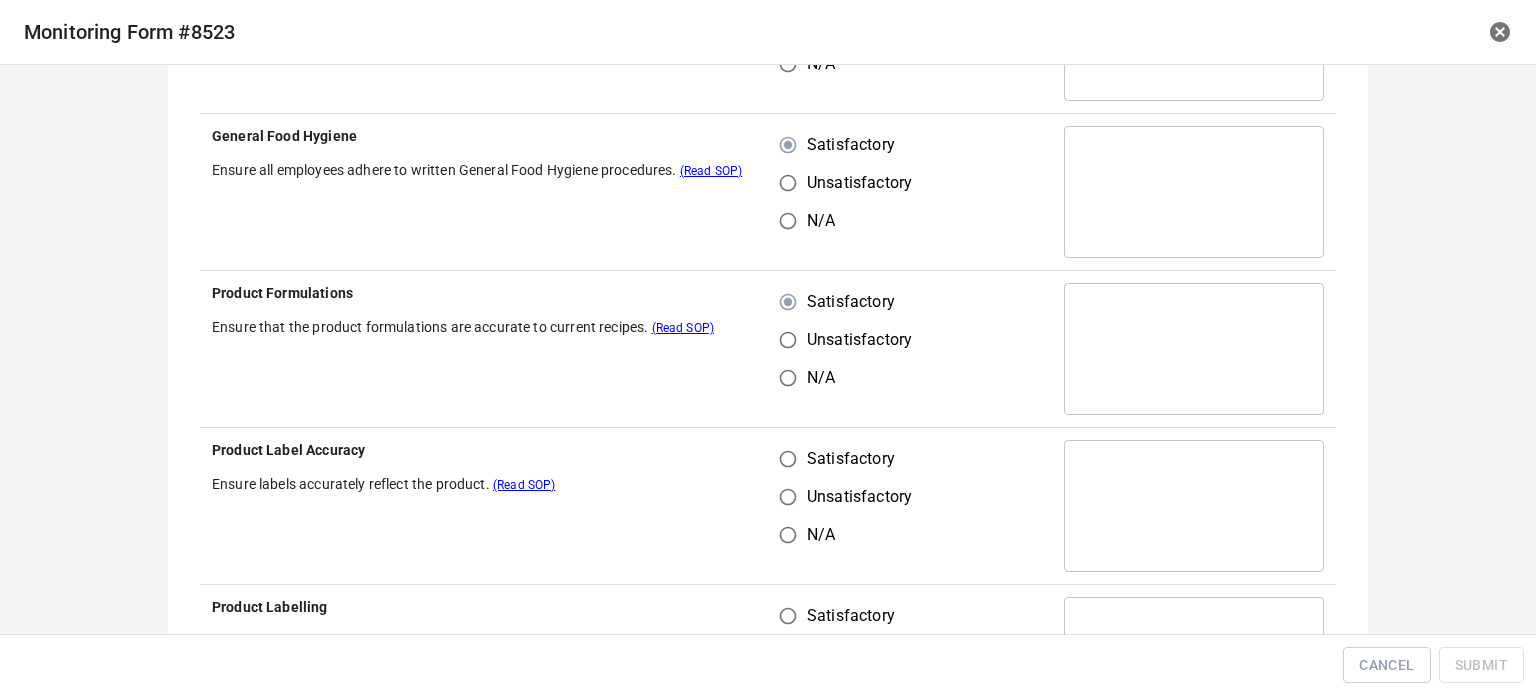 scroll, scrollTop: 1000, scrollLeft: 0, axis: vertical 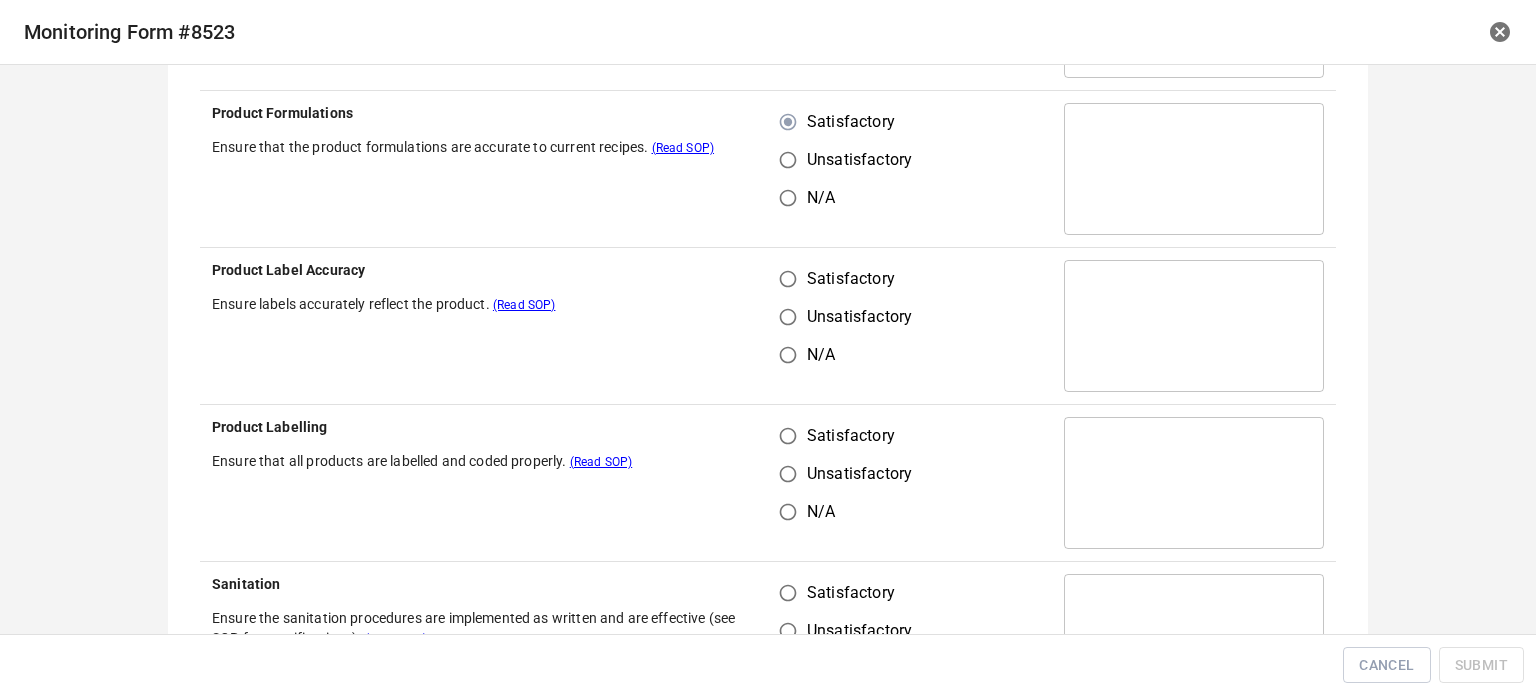click on "Satisfactory" at bounding box center (788, 279) 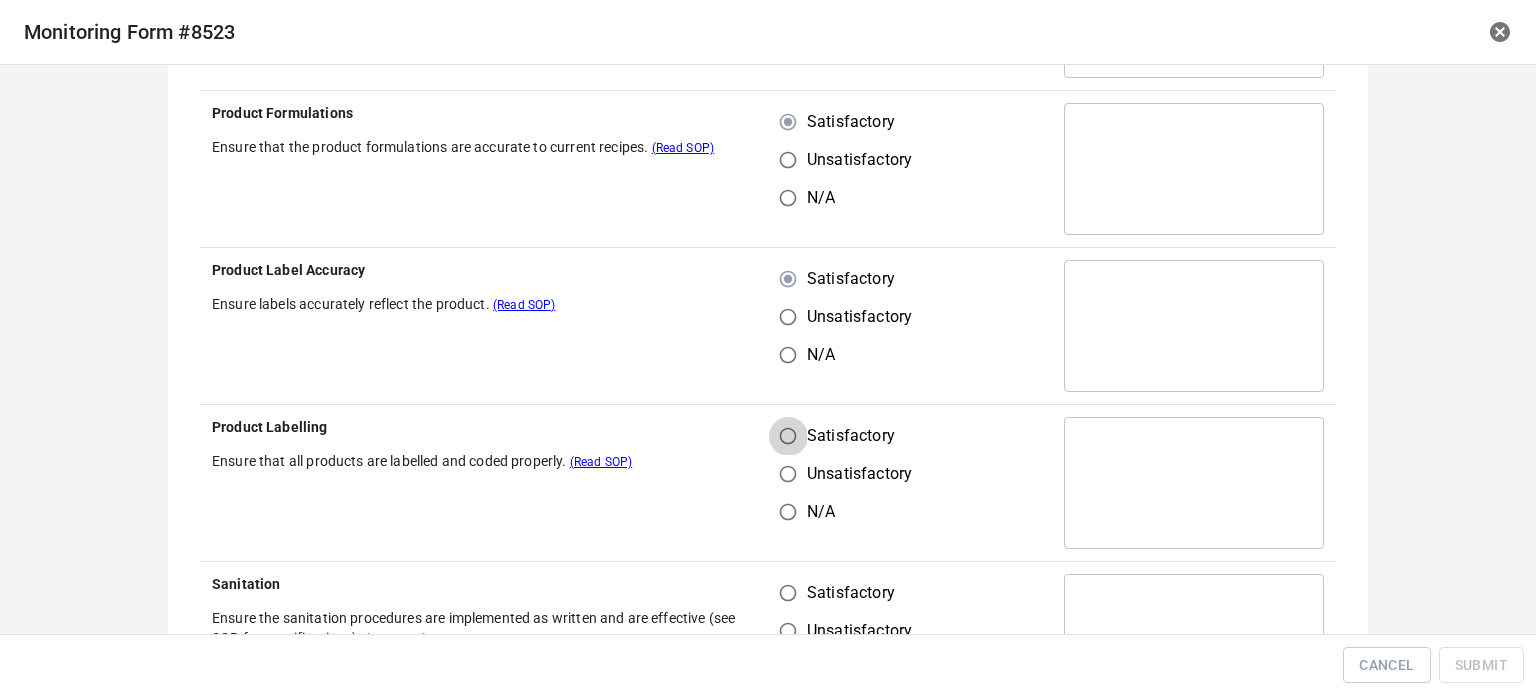 click on "Satisfactory" at bounding box center (788, 436) 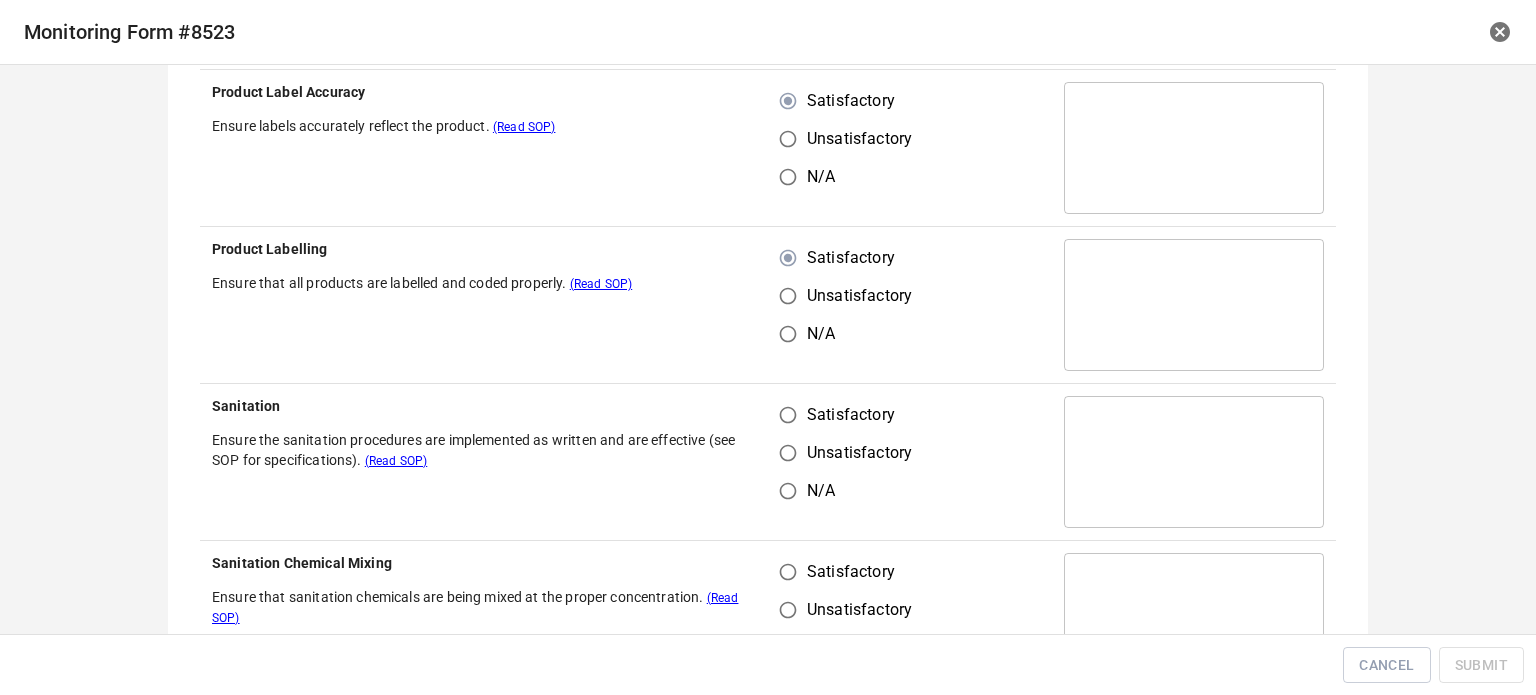 scroll, scrollTop: 1300, scrollLeft: 0, axis: vertical 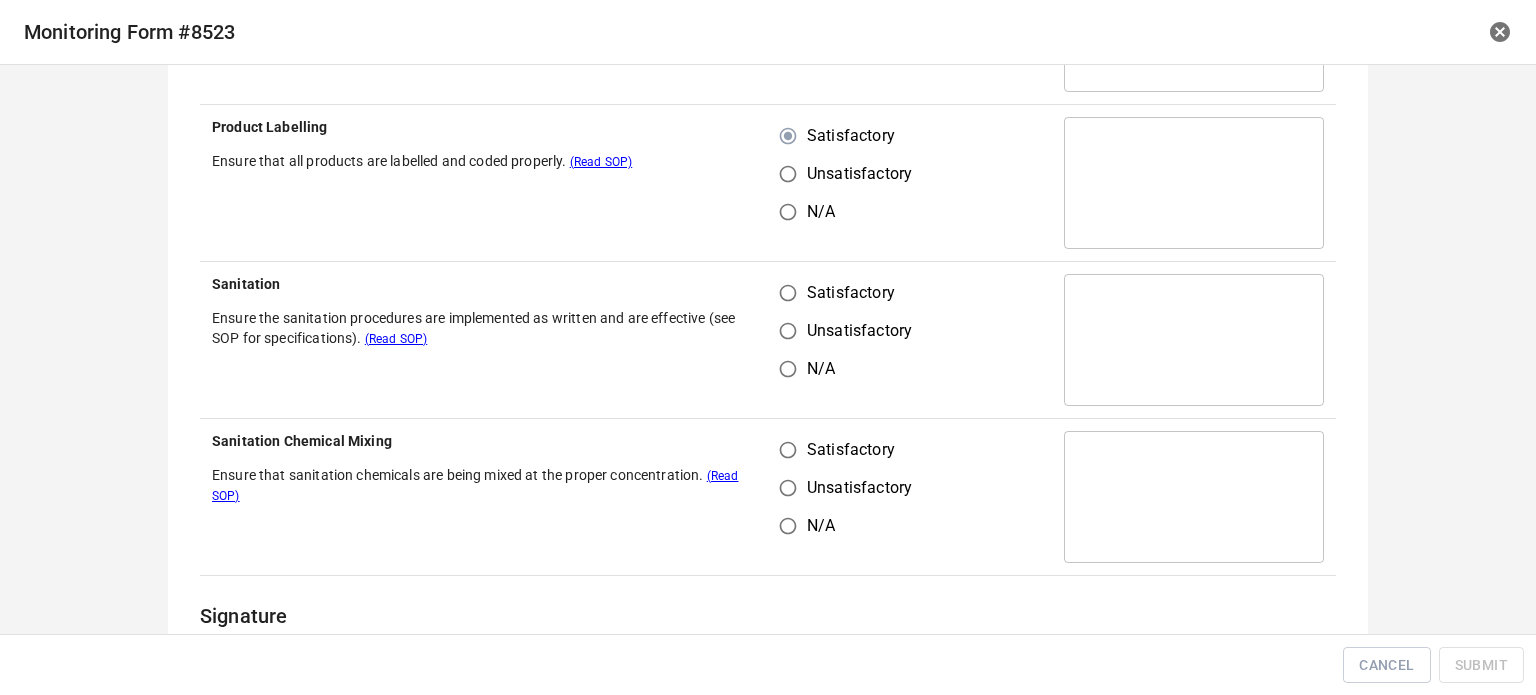 click on "Satisfactory" at bounding box center [788, 293] 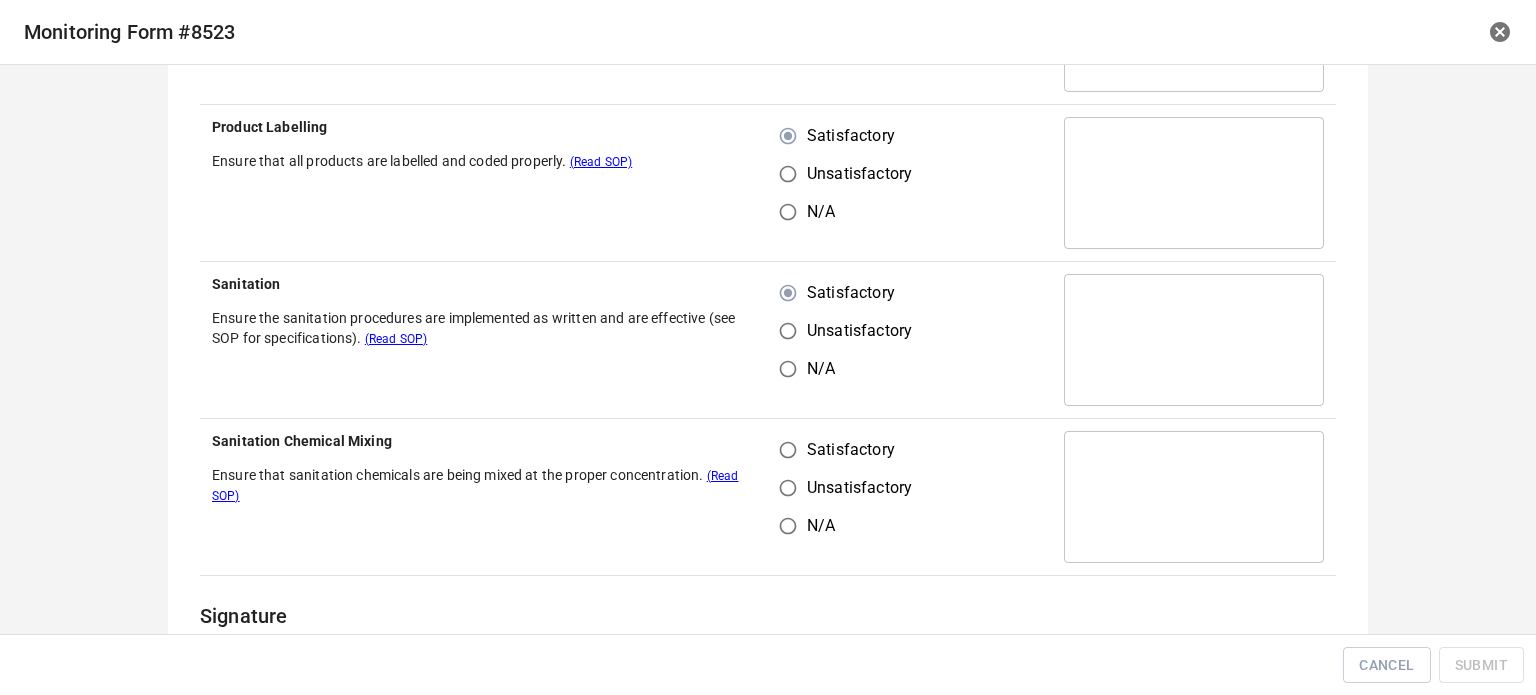 drag, startPoint x: 784, startPoint y: 450, endPoint x: 828, endPoint y: 327, distance: 130.63307 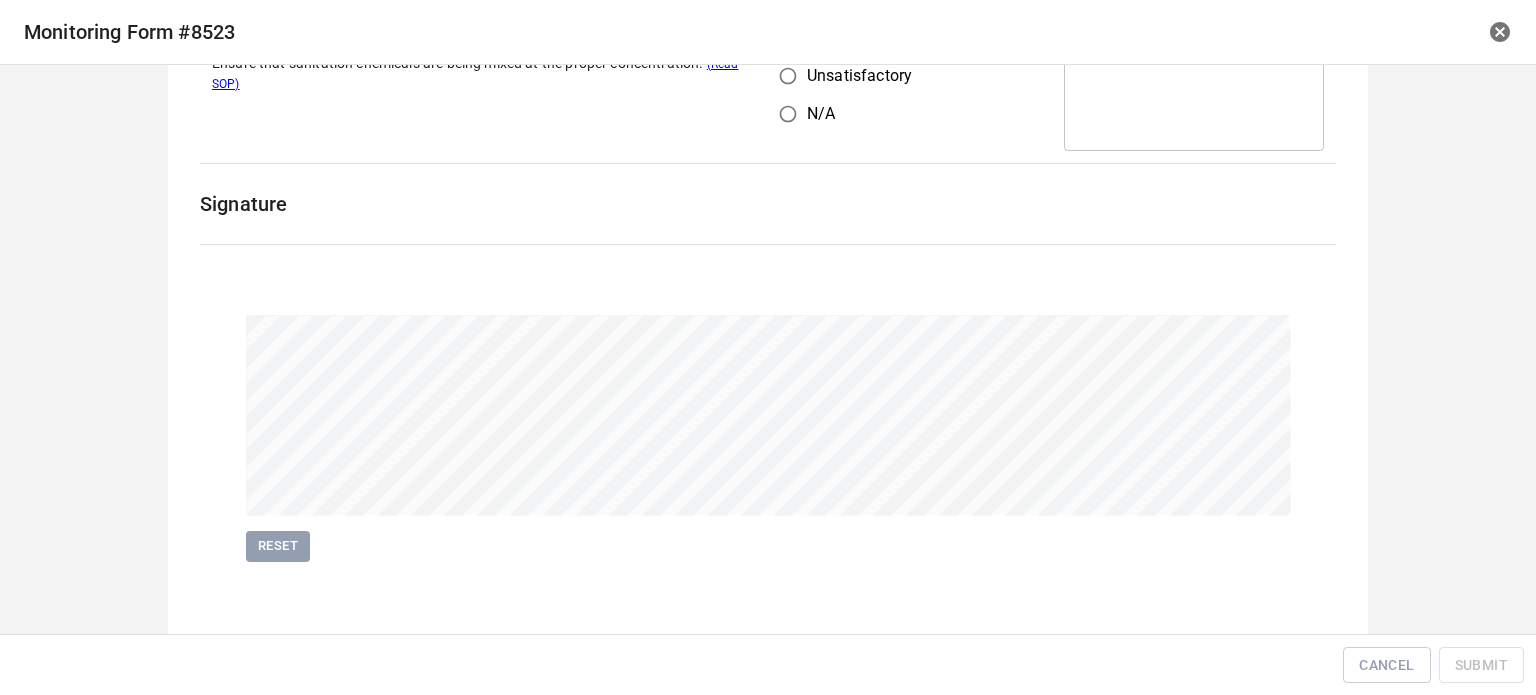 scroll, scrollTop: 1716, scrollLeft: 0, axis: vertical 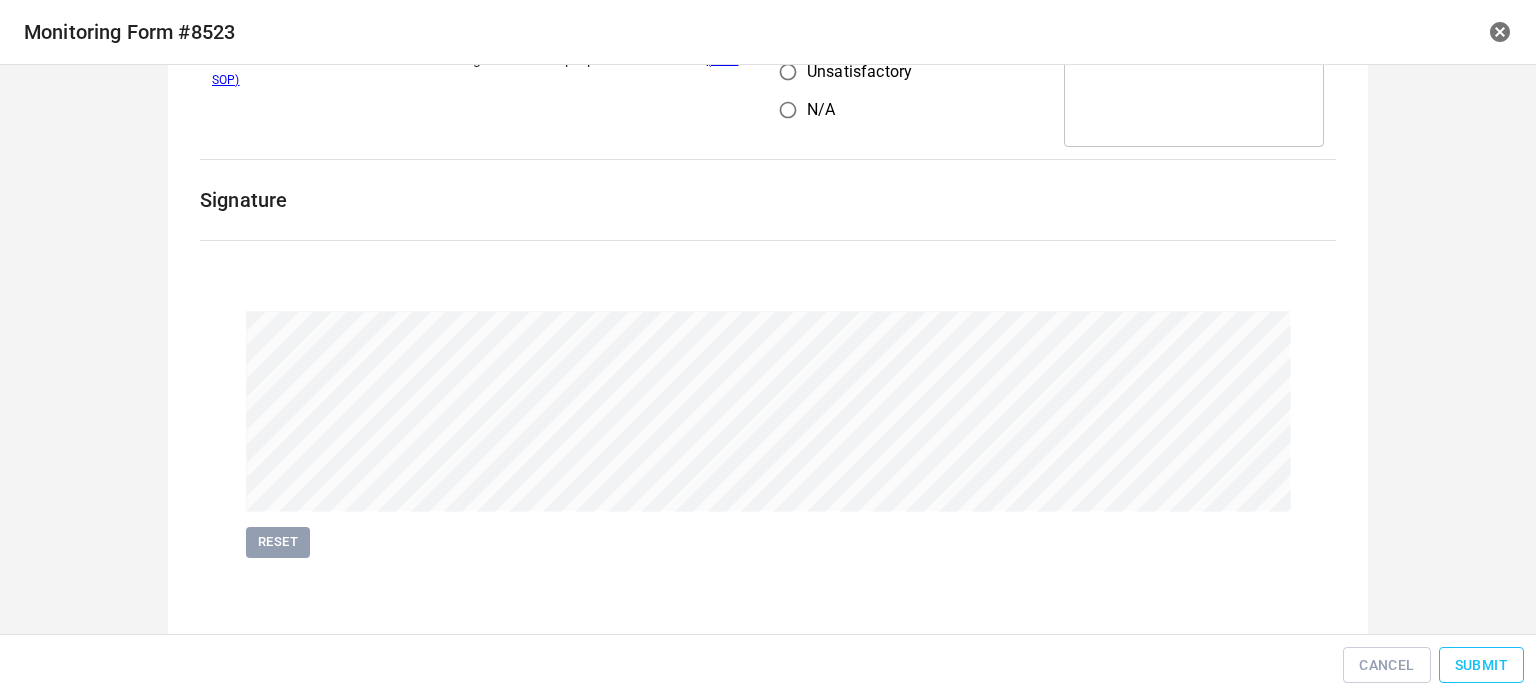 click on "Submit" at bounding box center (1481, 665) 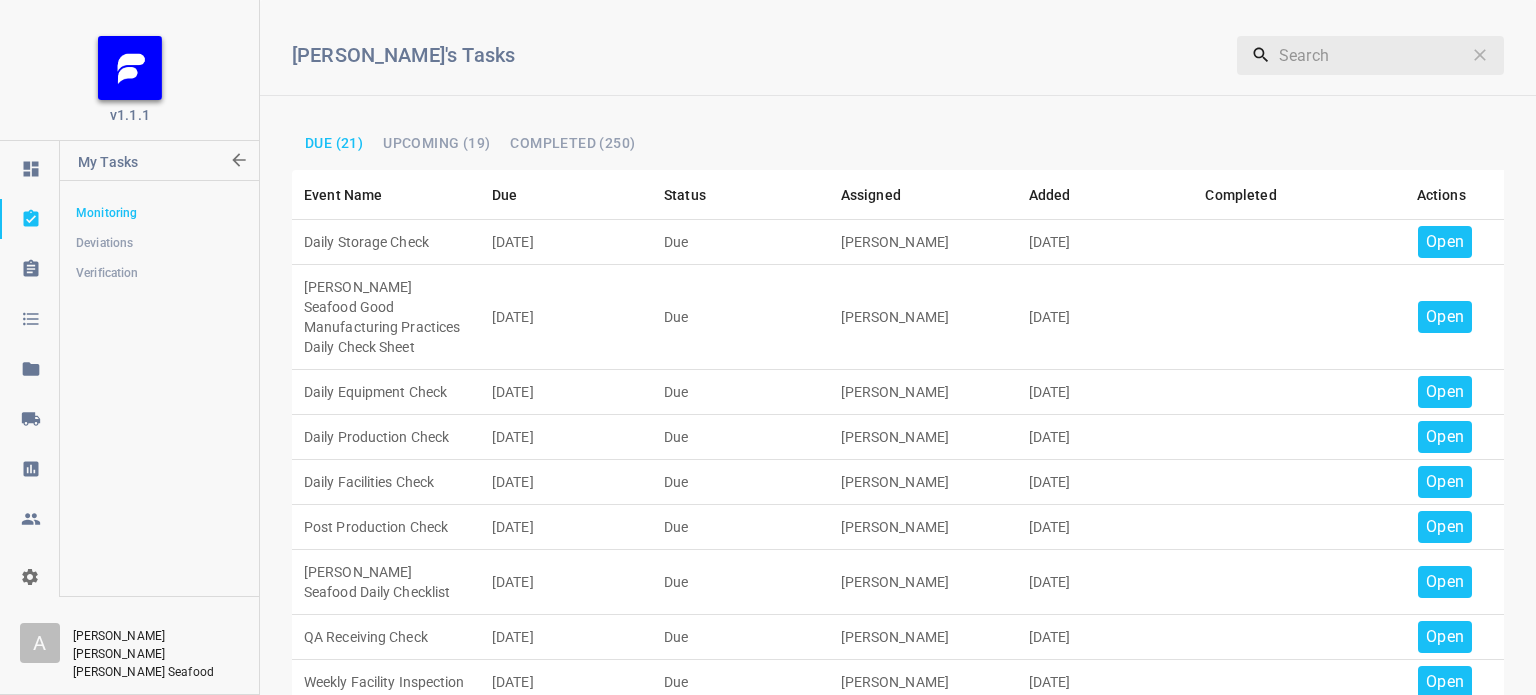 click on "Open" at bounding box center (1441, 242) 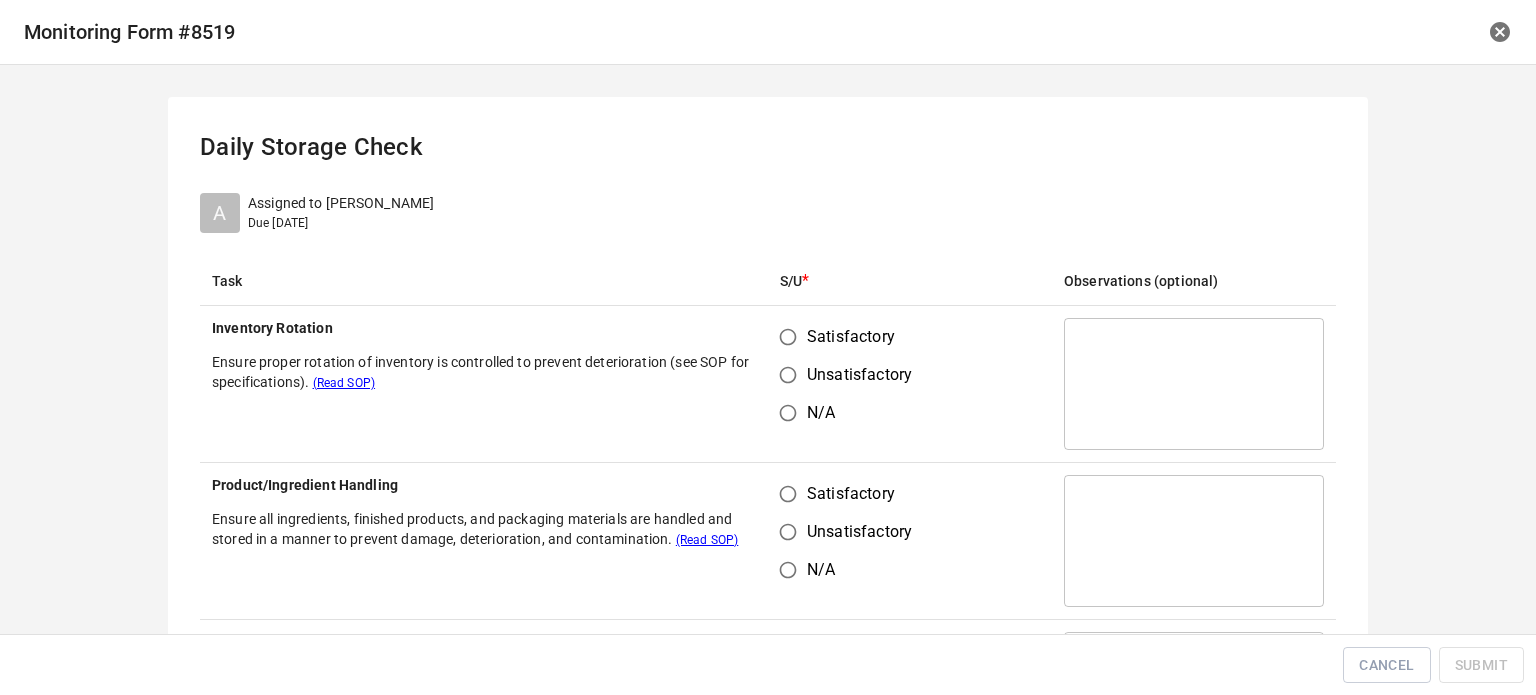 click on "Inventory Rotation Ensure proper rotation of inventory is controlled to prevent deterioration (see SOP for specifications).     (Read SOP)" at bounding box center (484, 384) 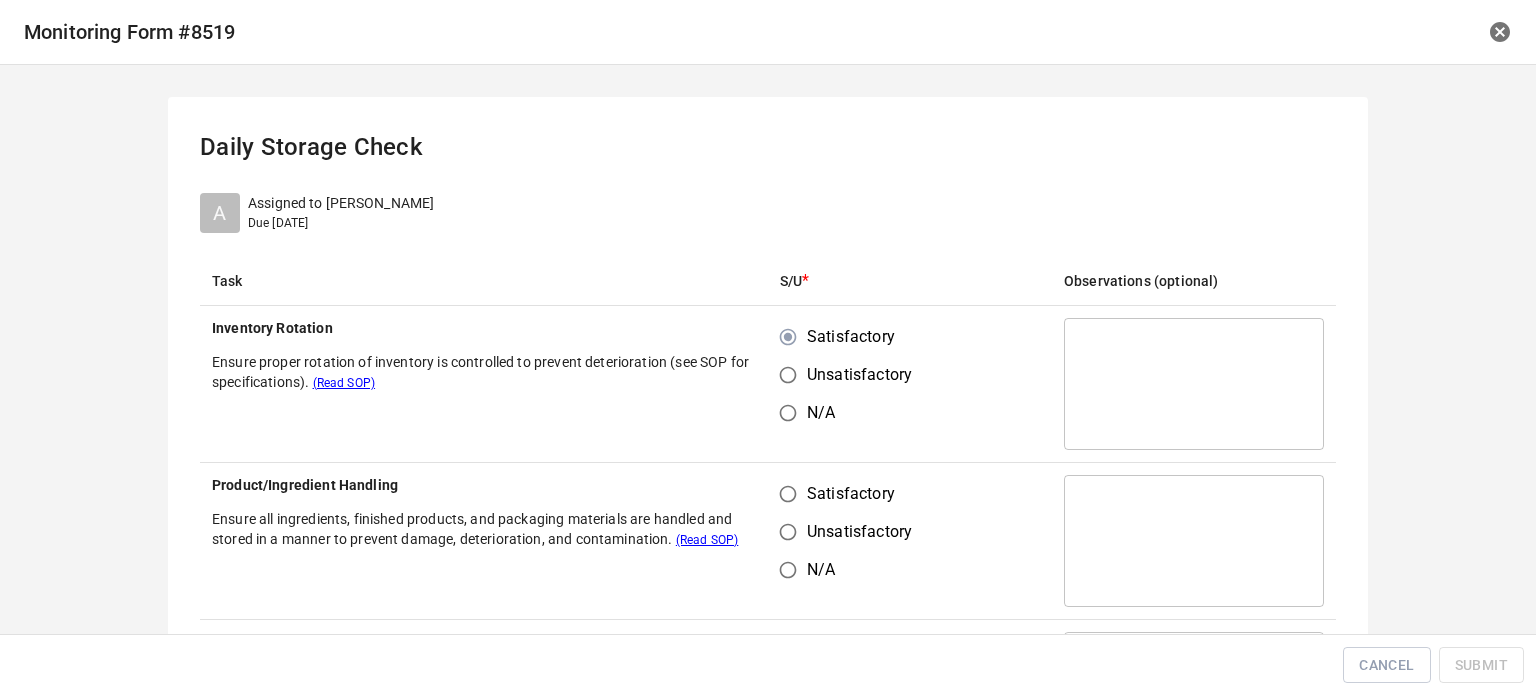 click on "Satisfactory" at bounding box center (788, 494) 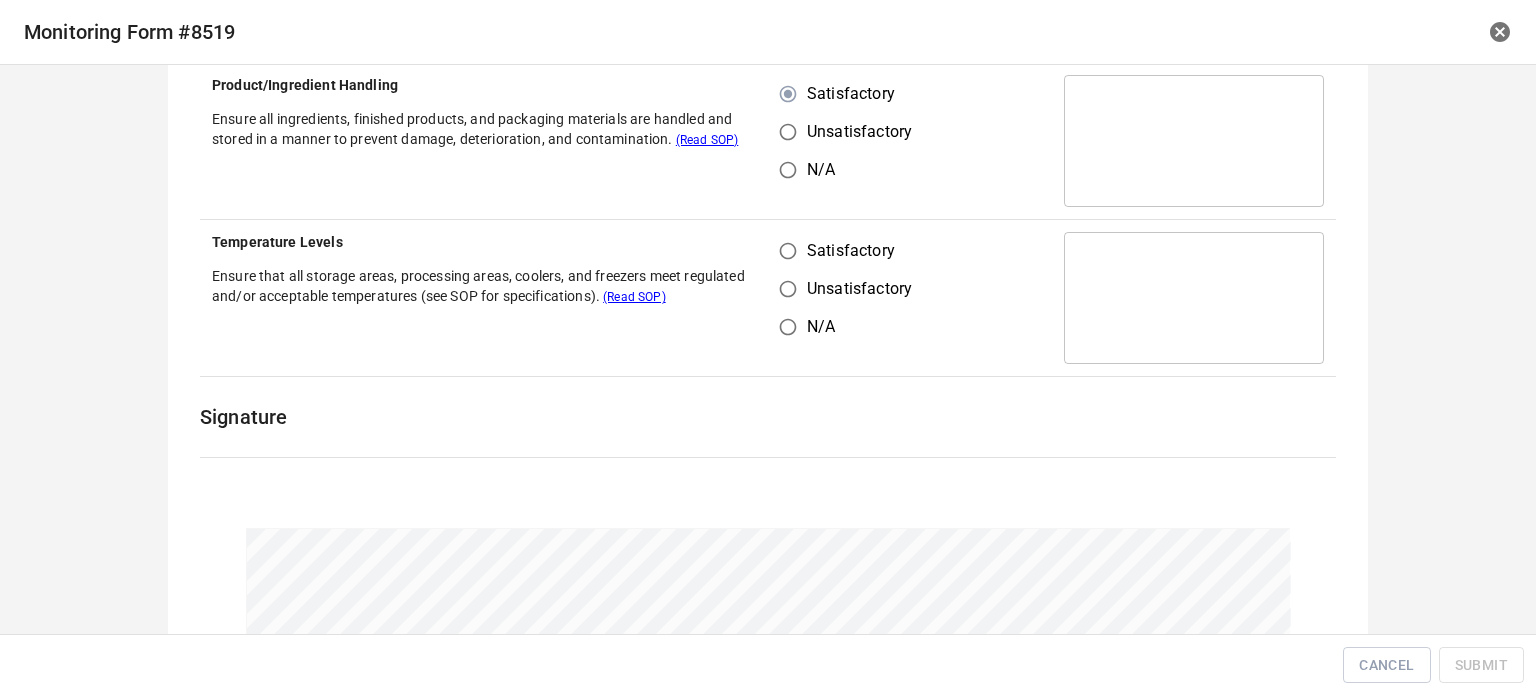 click on "Satisfactory" at bounding box center [788, 251] 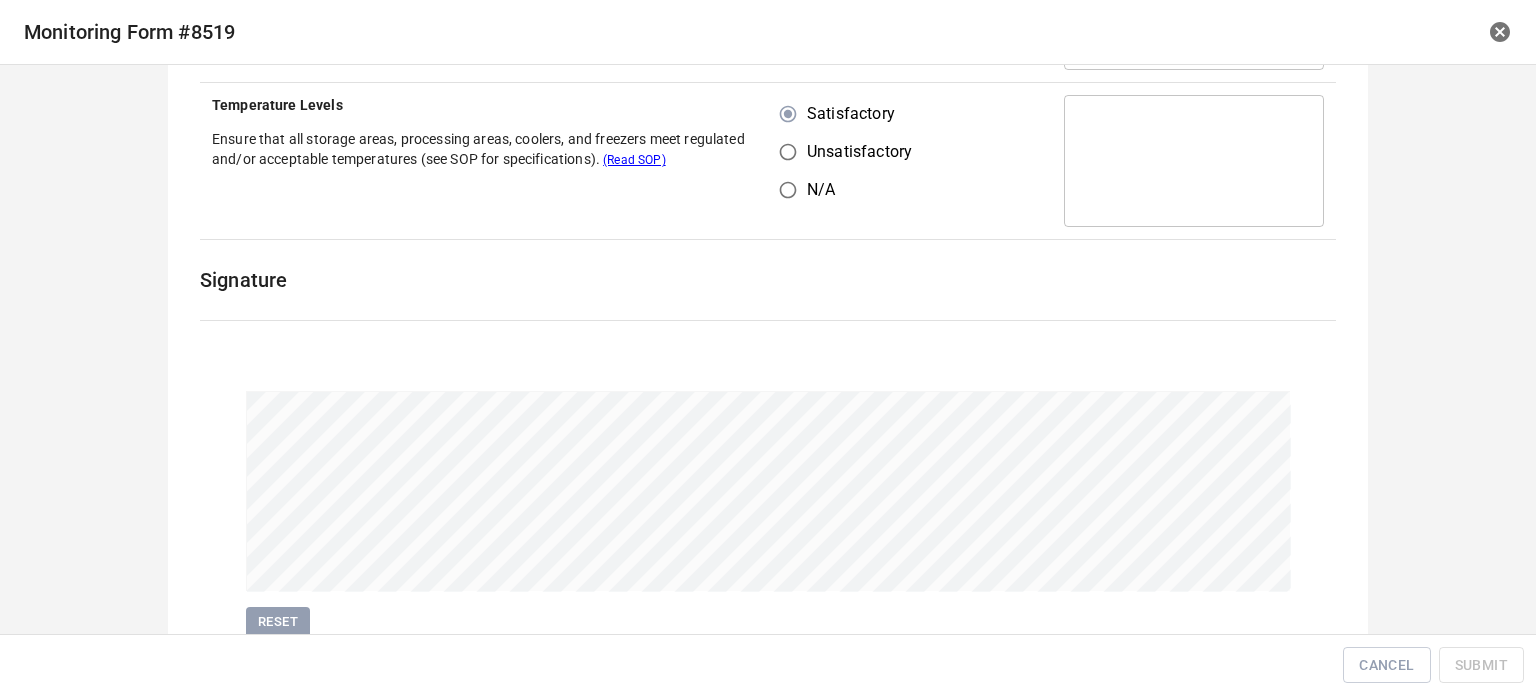 scroll, scrollTop: 618, scrollLeft: 0, axis: vertical 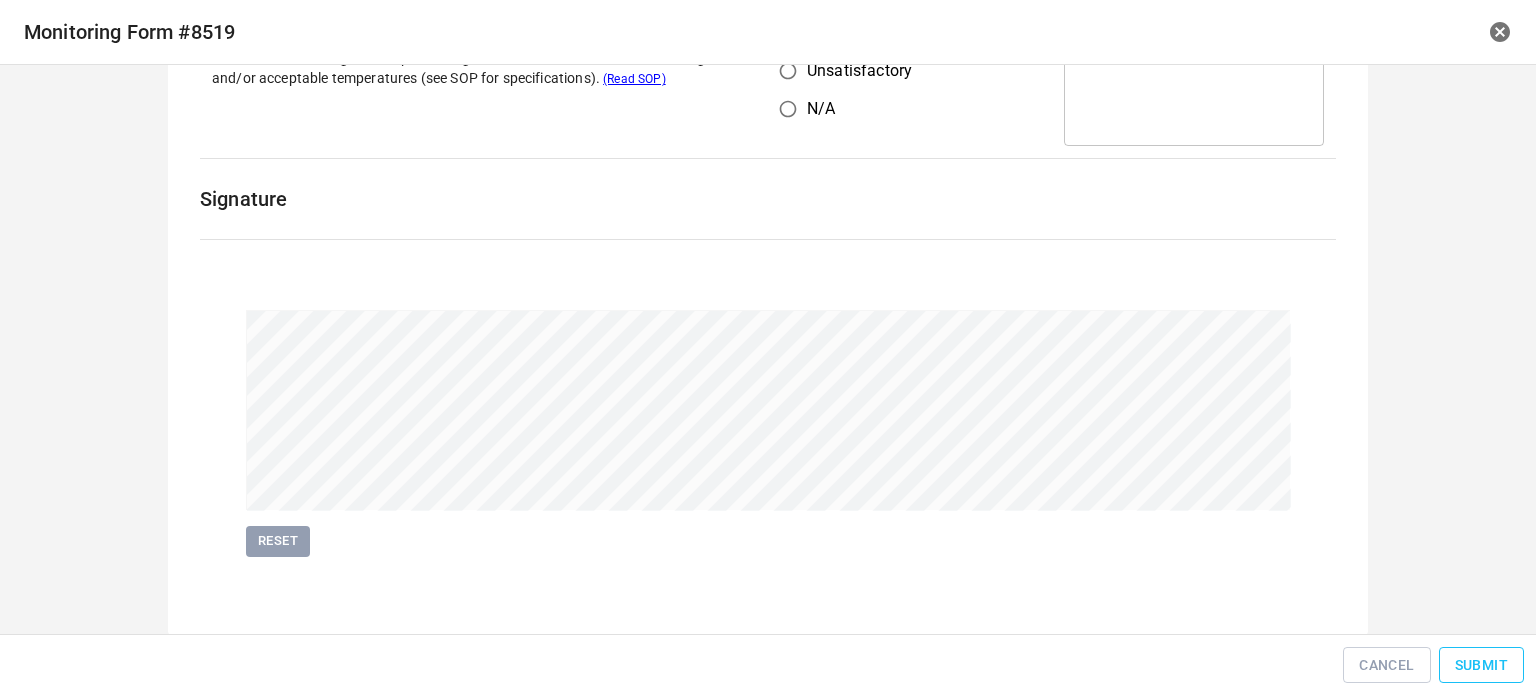 click on "Submit" at bounding box center [1481, 665] 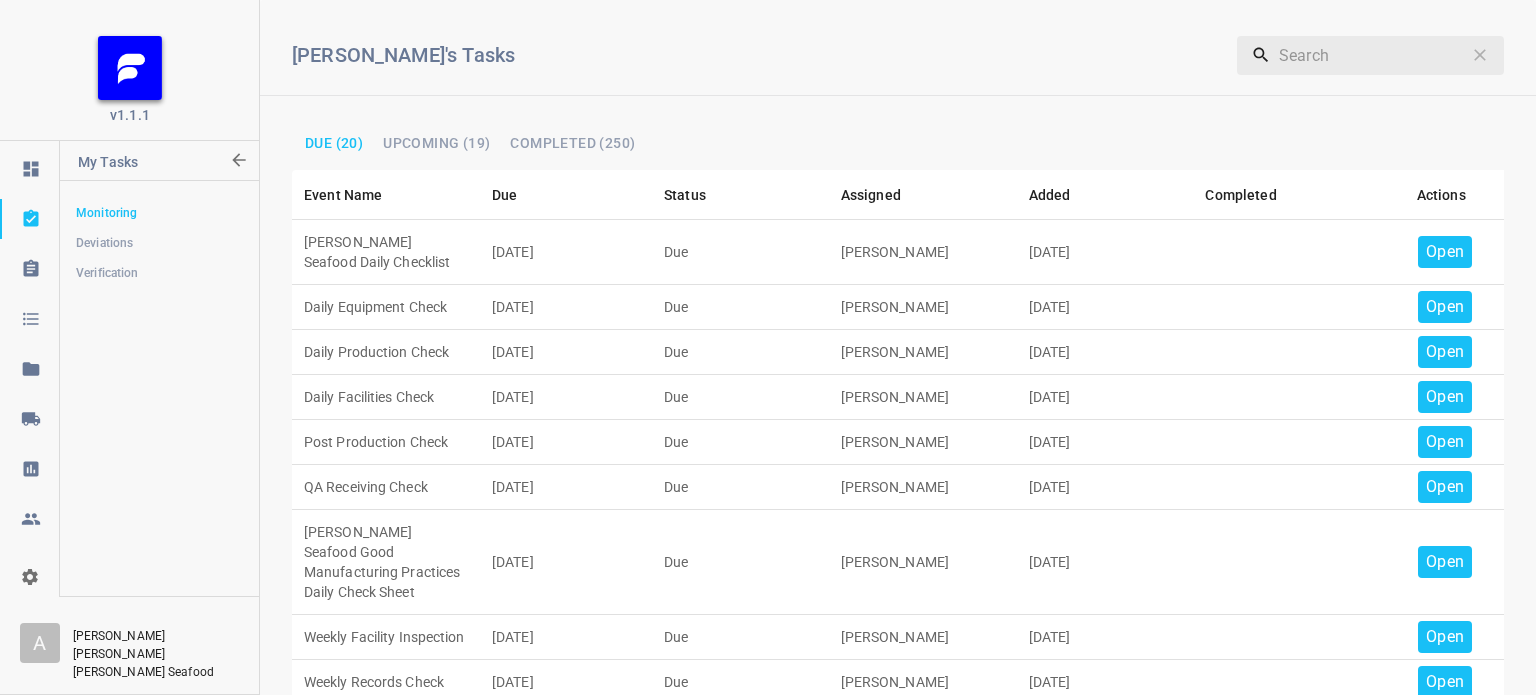 click on "Open" at bounding box center [1445, 252] 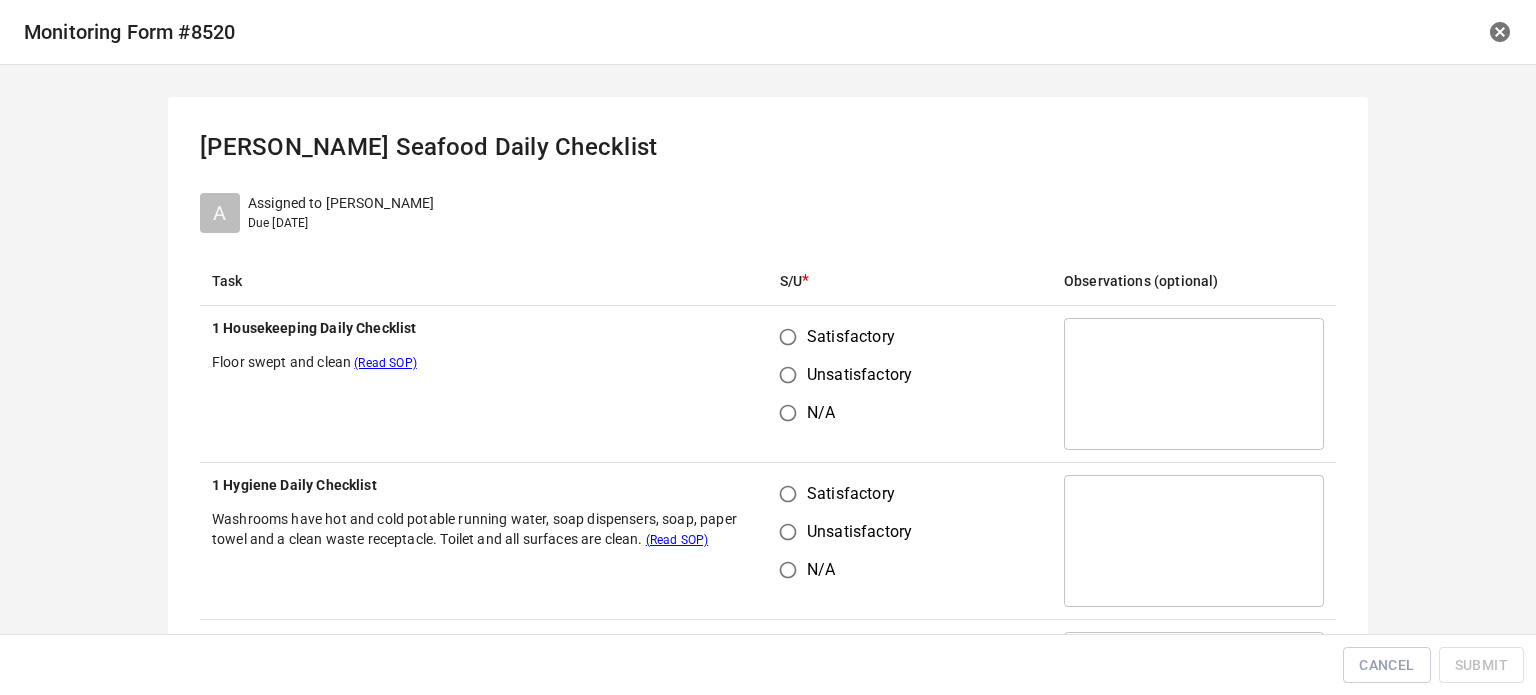 click on "Satisfactory" at bounding box center (788, 337) 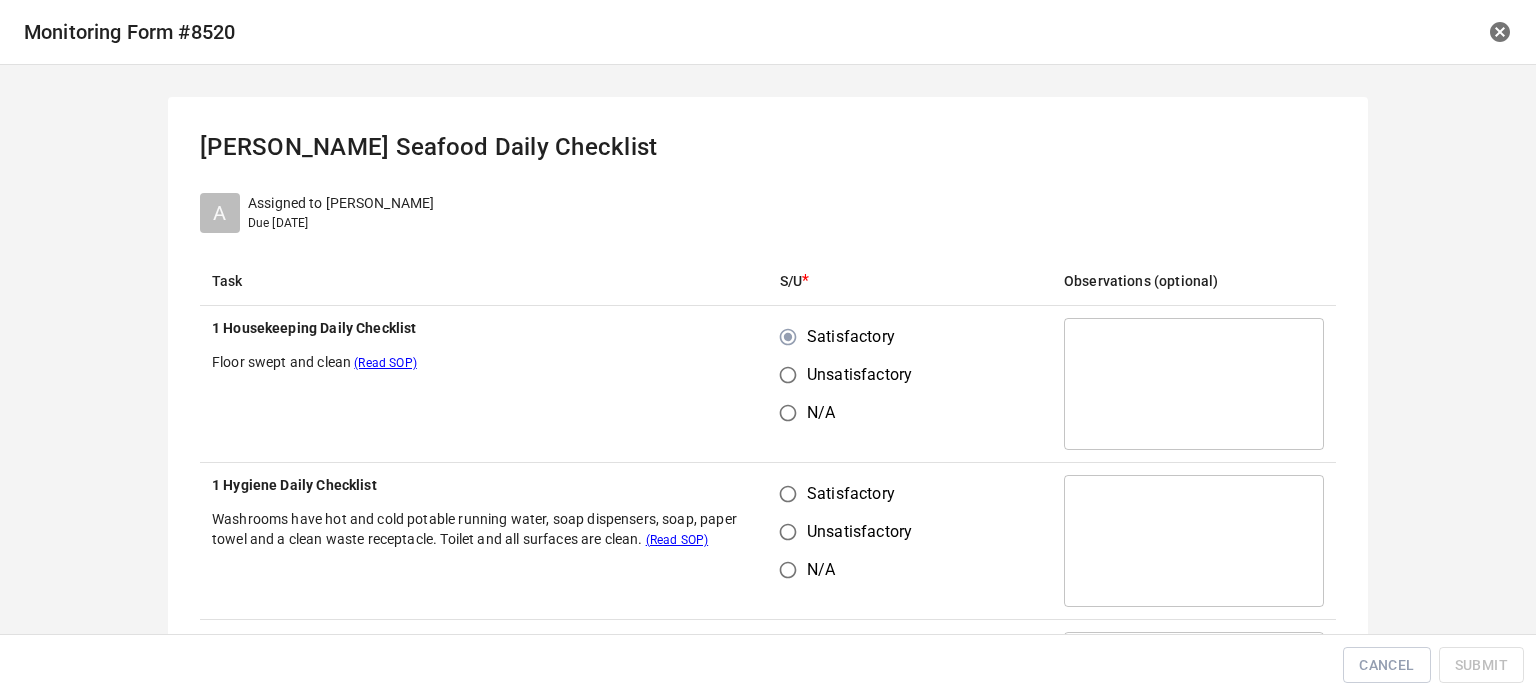 click on "Satisfactory" at bounding box center [788, 494] 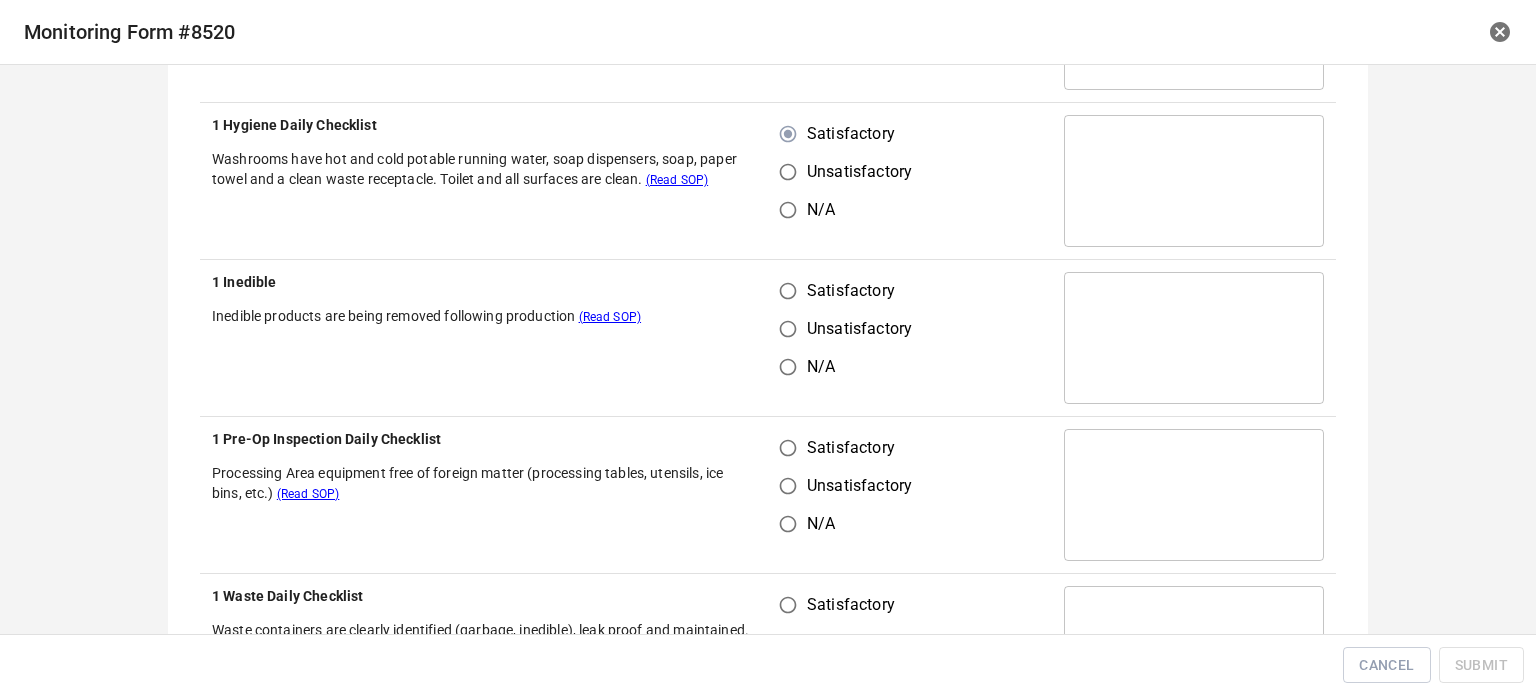 scroll, scrollTop: 400, scrollLeft: 0, axis: vertical 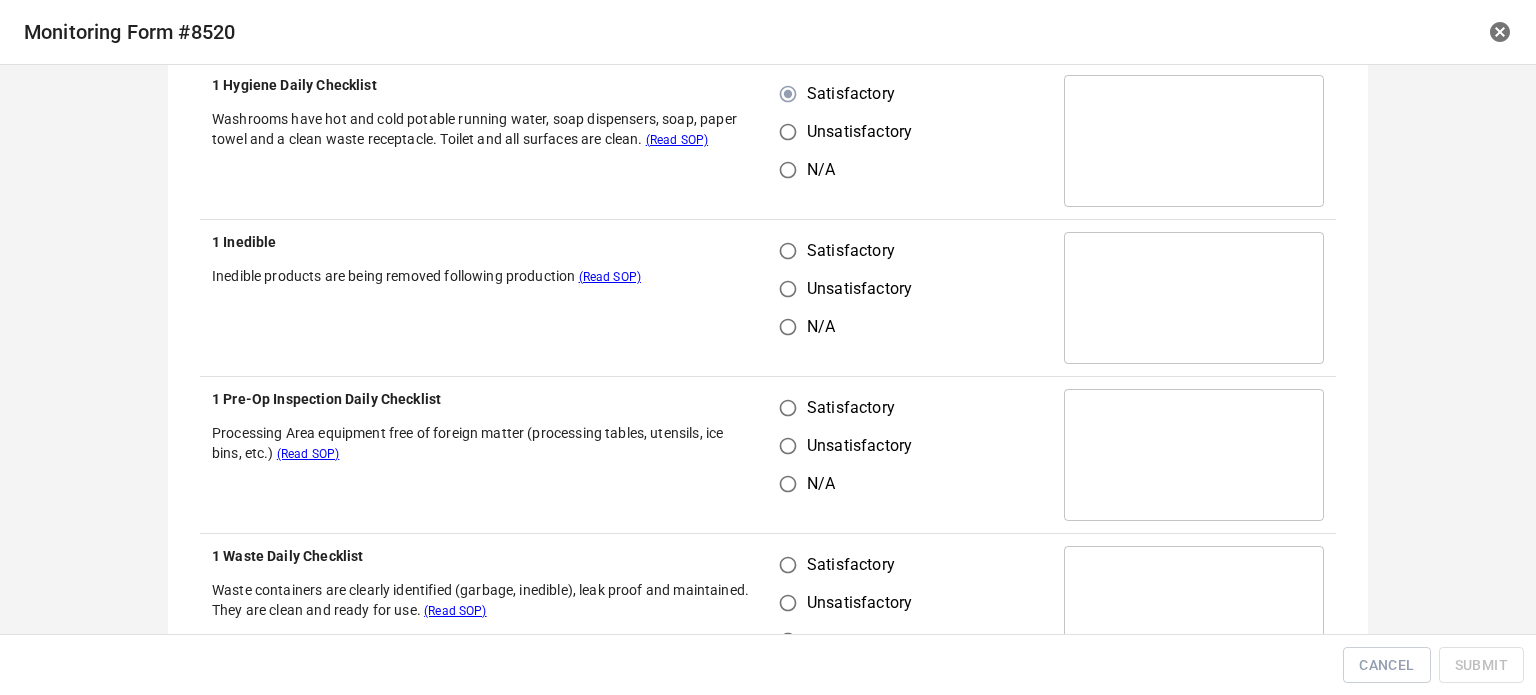 drag, startPoint x: 782, startPoint y: 244, endPoint x: 782, endPoint y: 290, distance: 46 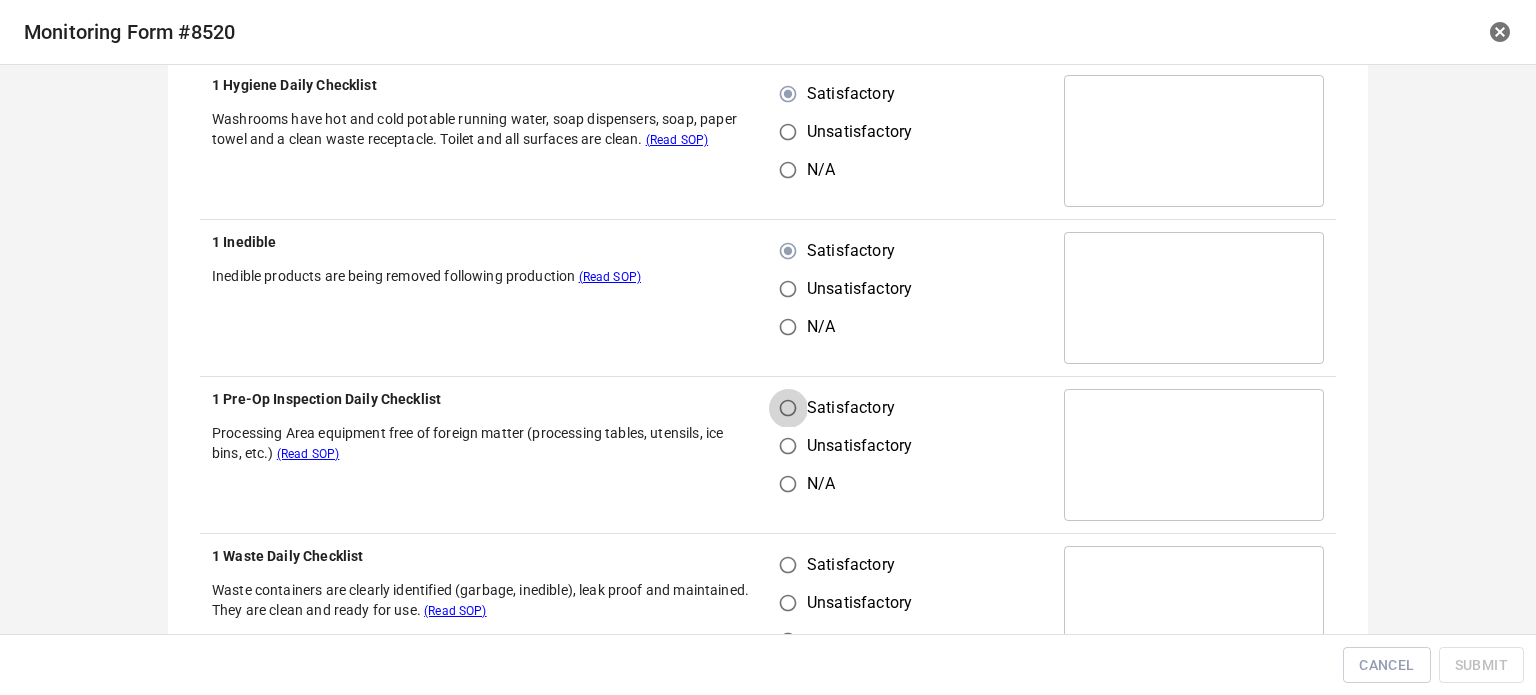 drag, startPoint x: 769, startPoint y: 415, endPoint x: 778, endPoint y: 403, distance: 15 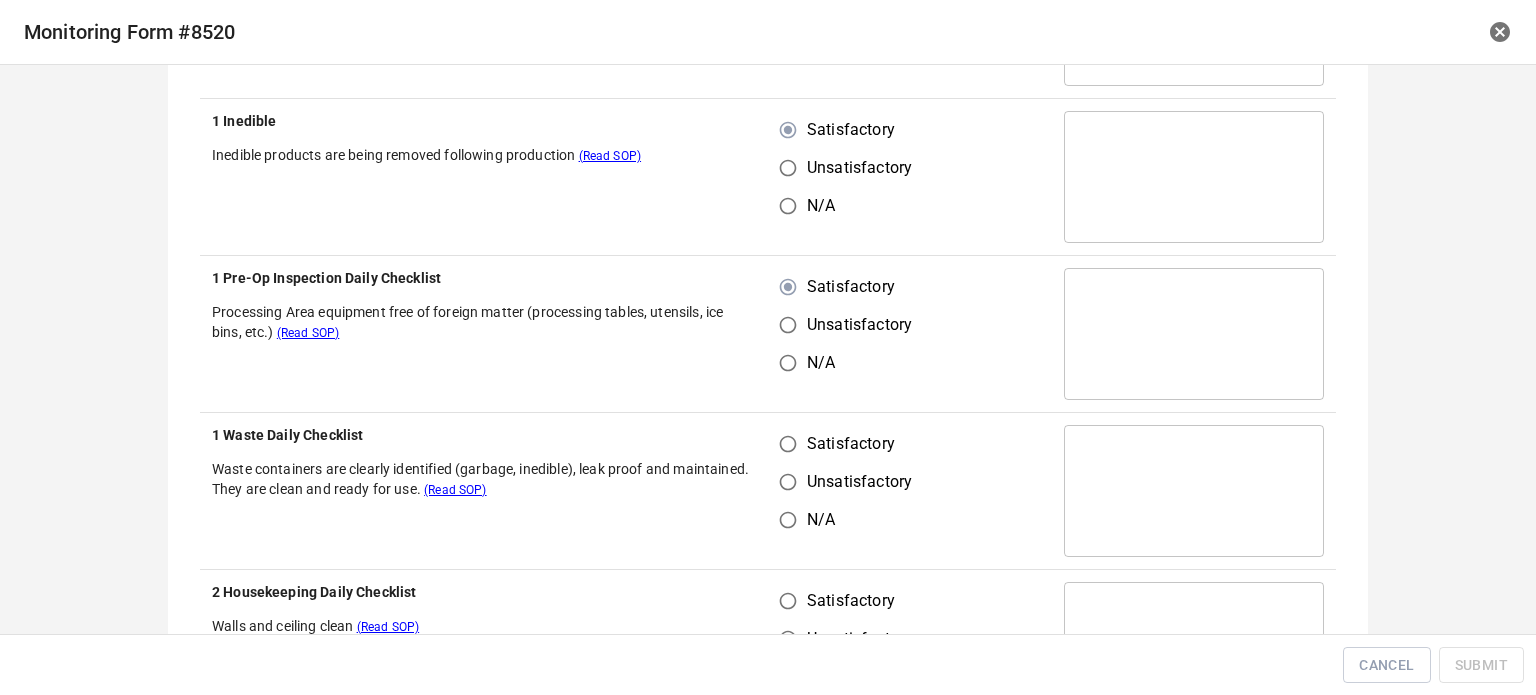 scroll, scrollTop: 700, scrollLeft: 0, axis: vertical 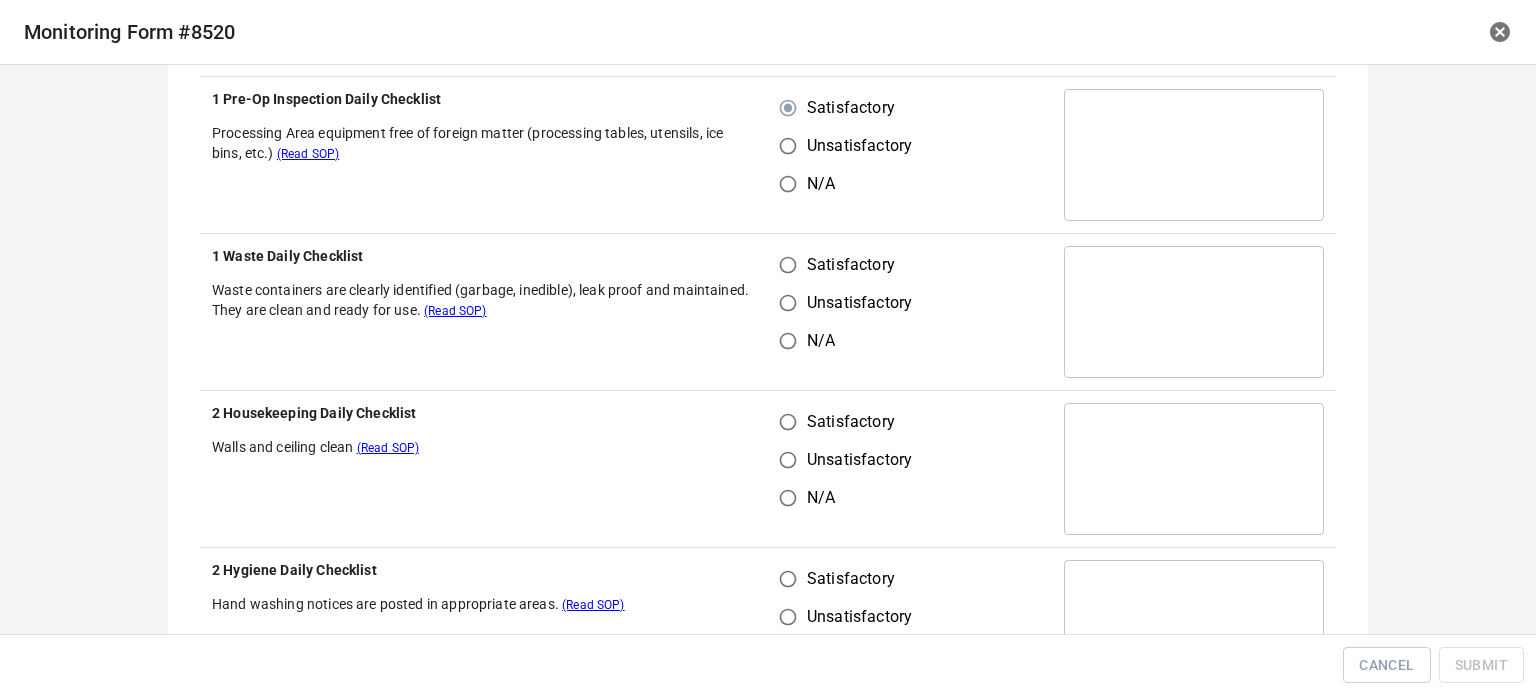 click on "Satisfactory" at bounding box center (788, 265) 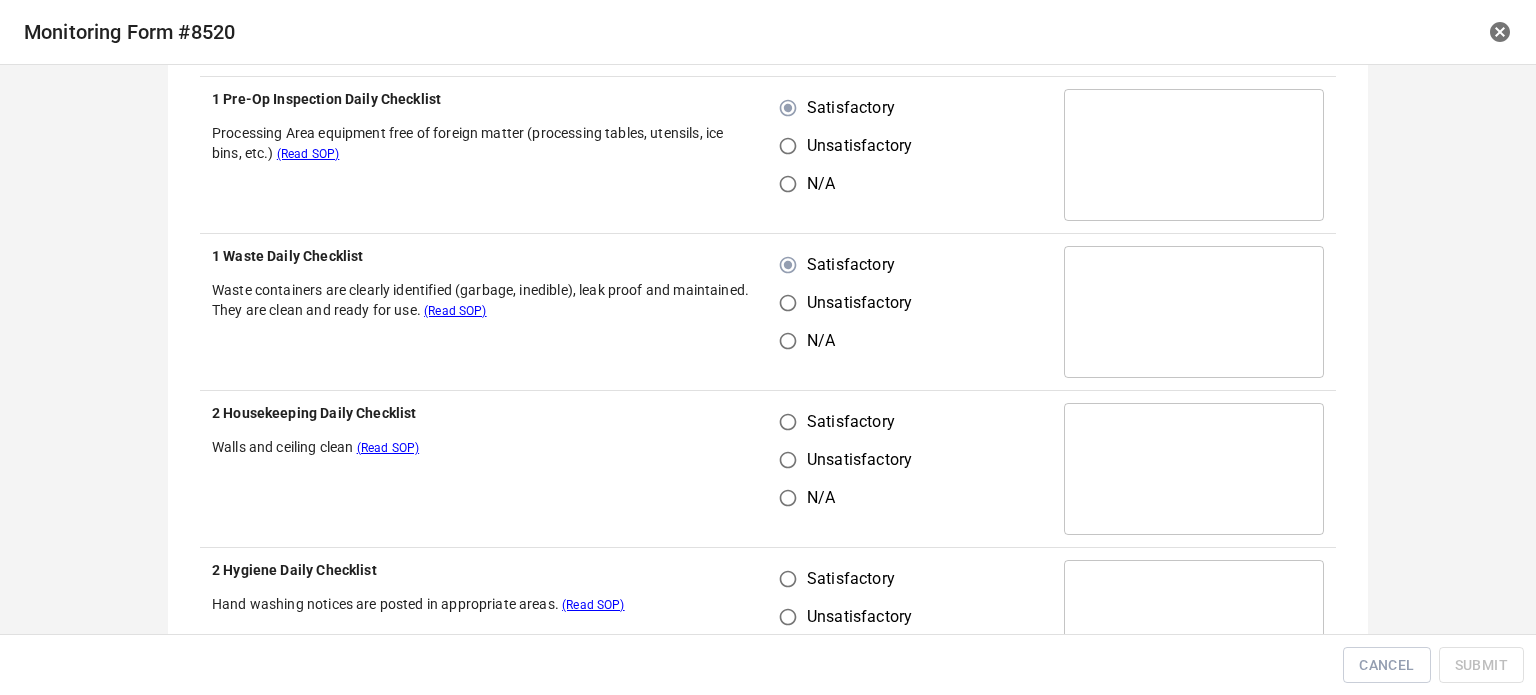 click on "Satisfactory" at bounding box center (788, 422) 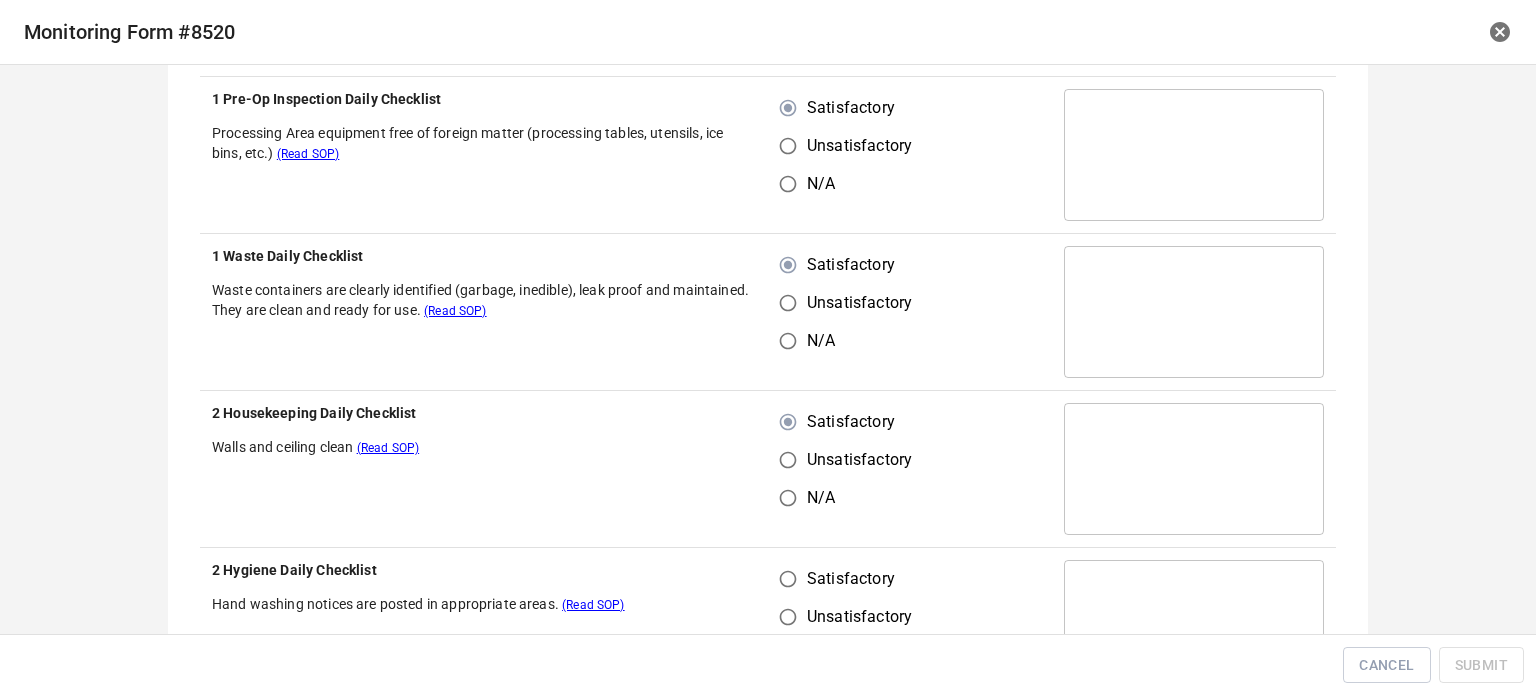 drag, startPoint x: 782, startPoint y: 556, endPoint x: 801, endPoint y: 574, distance: 26.172504 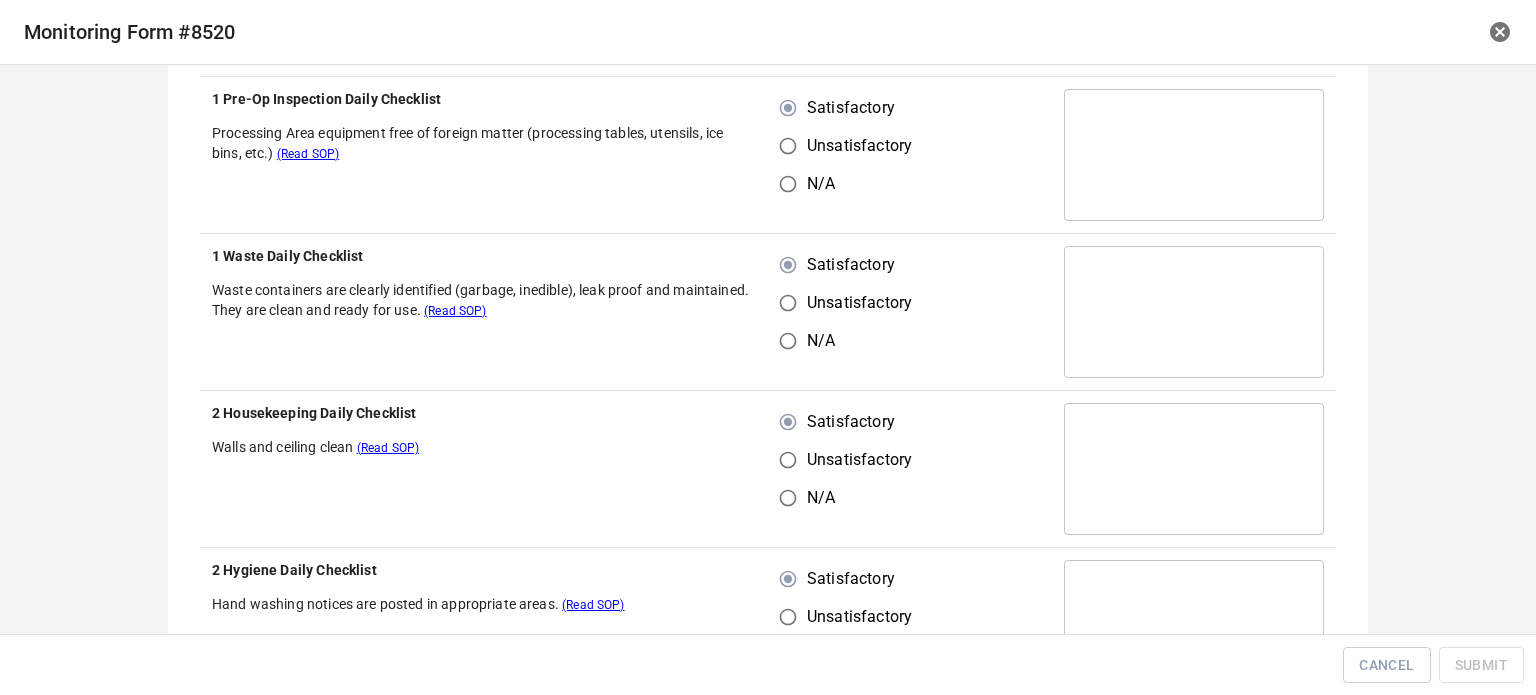 scroll, scrollTop: 1000, scrollLeft: 0, axis: vertical 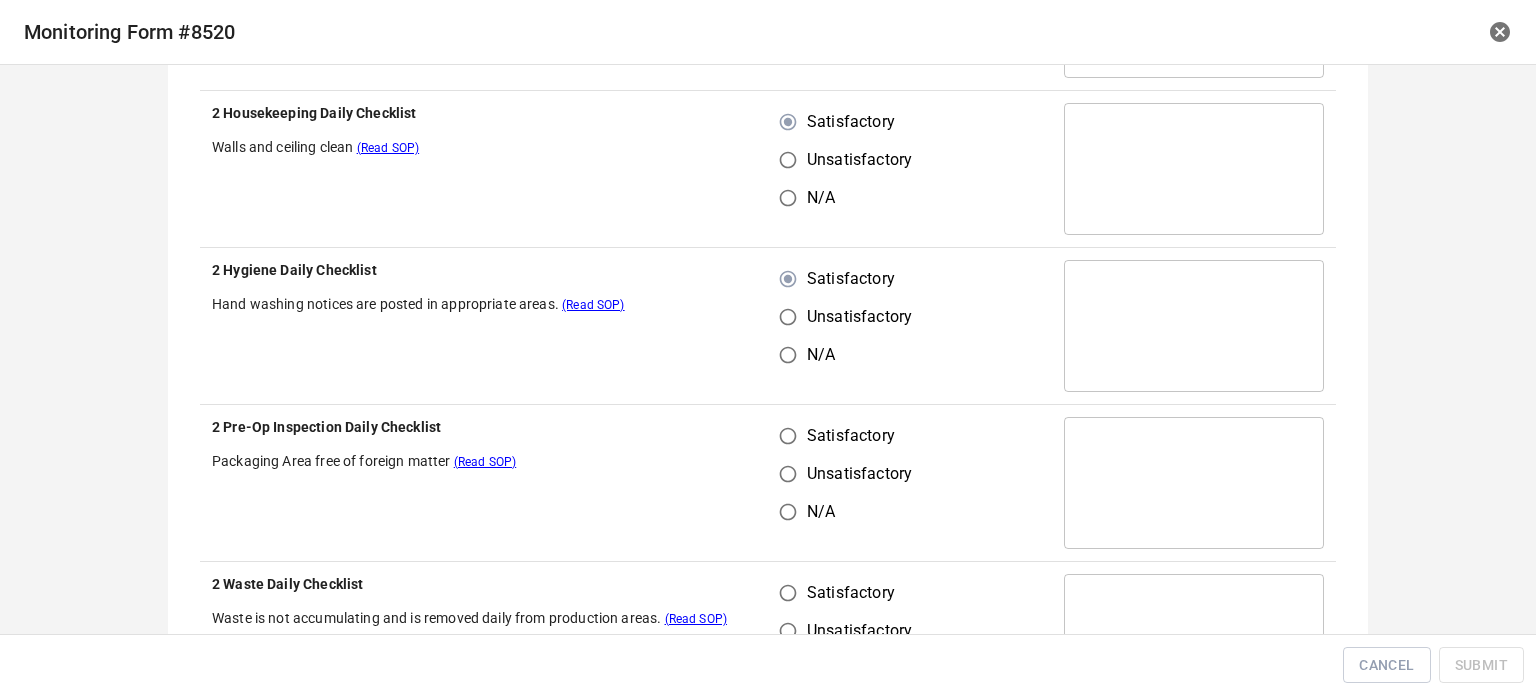 drag, startPoint x: 786, startPoint y: 414, endPoint x: 796, endPoint y: 501, distance: 87.57283 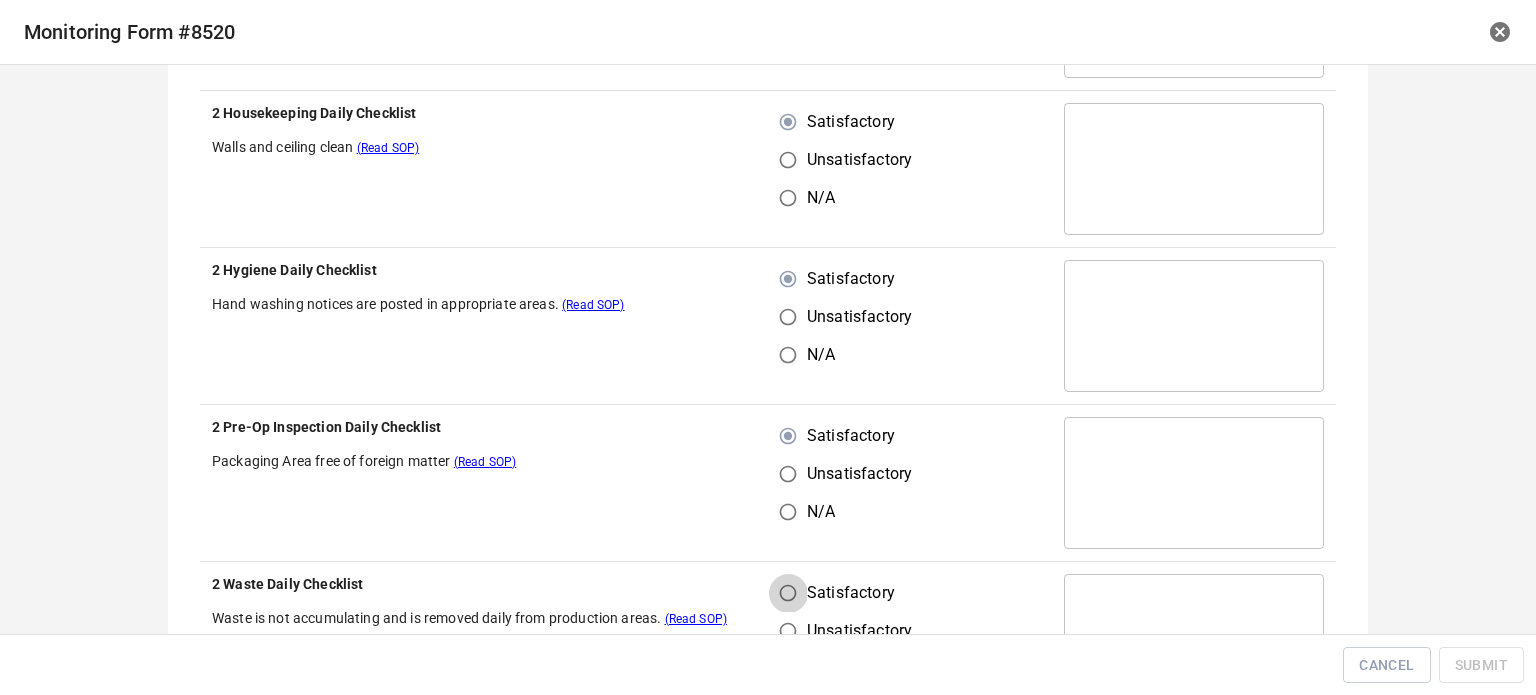 drag, startPoint x: 767, startPoint y: 583, endPoint x: 816, endPoint y: 547, distance: 60.80296 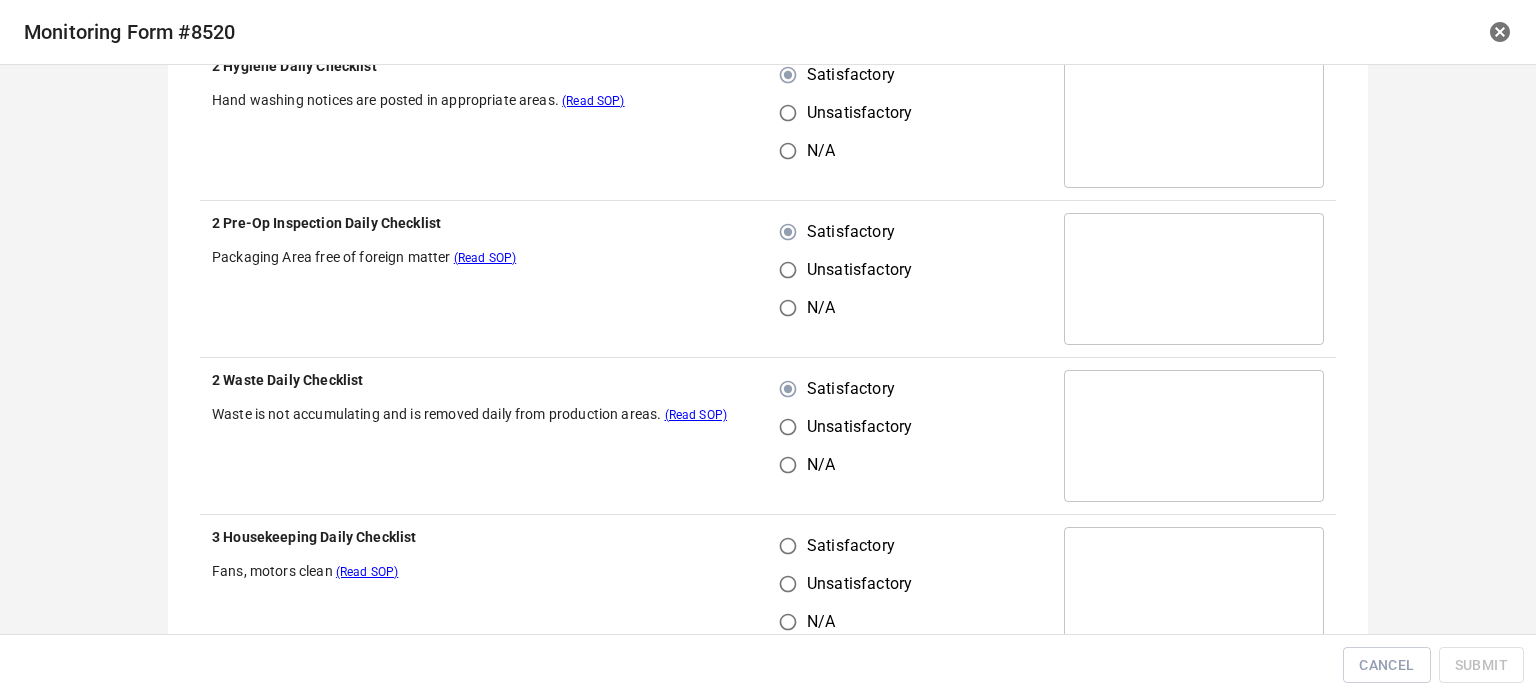scroll, scrollTop: 1400, scrollLeft: 0, axis: vertical 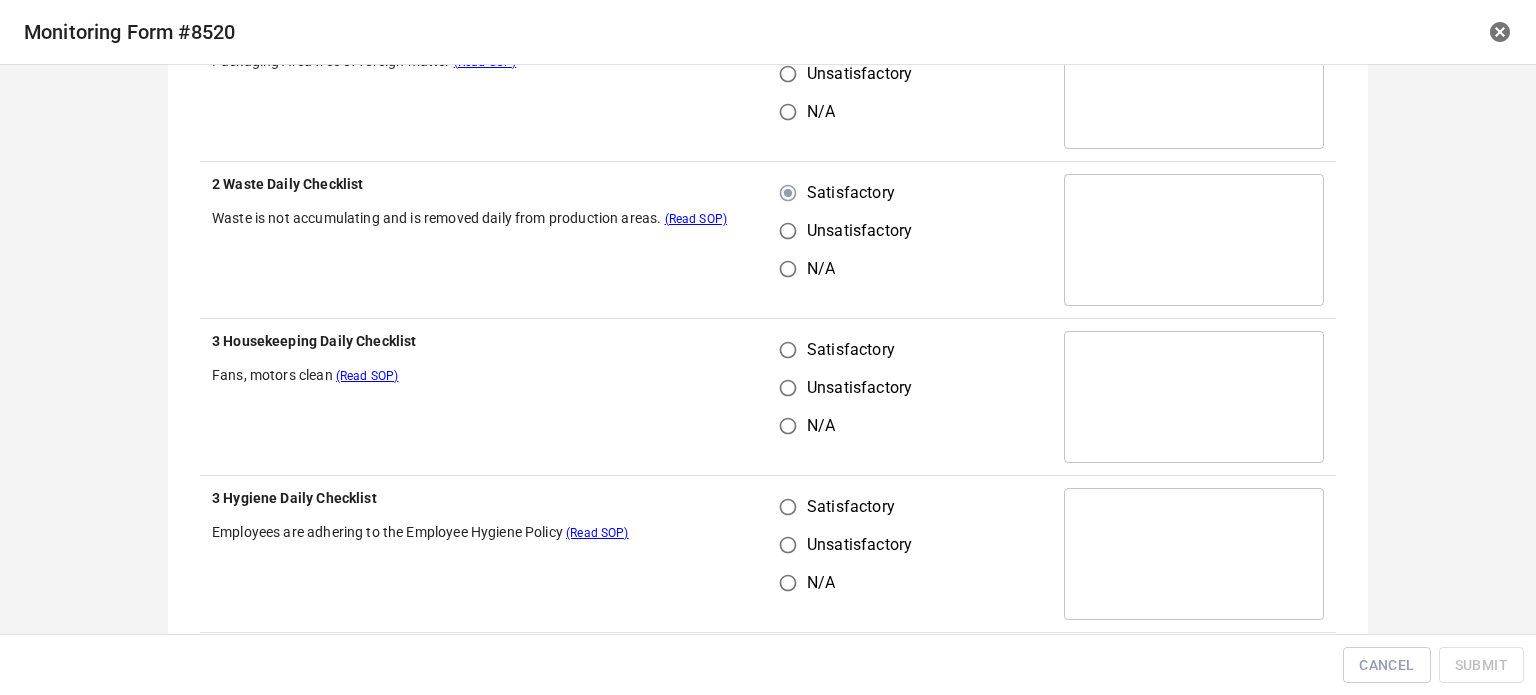 click on "Satisfactory" at bounding box center [788, 350] 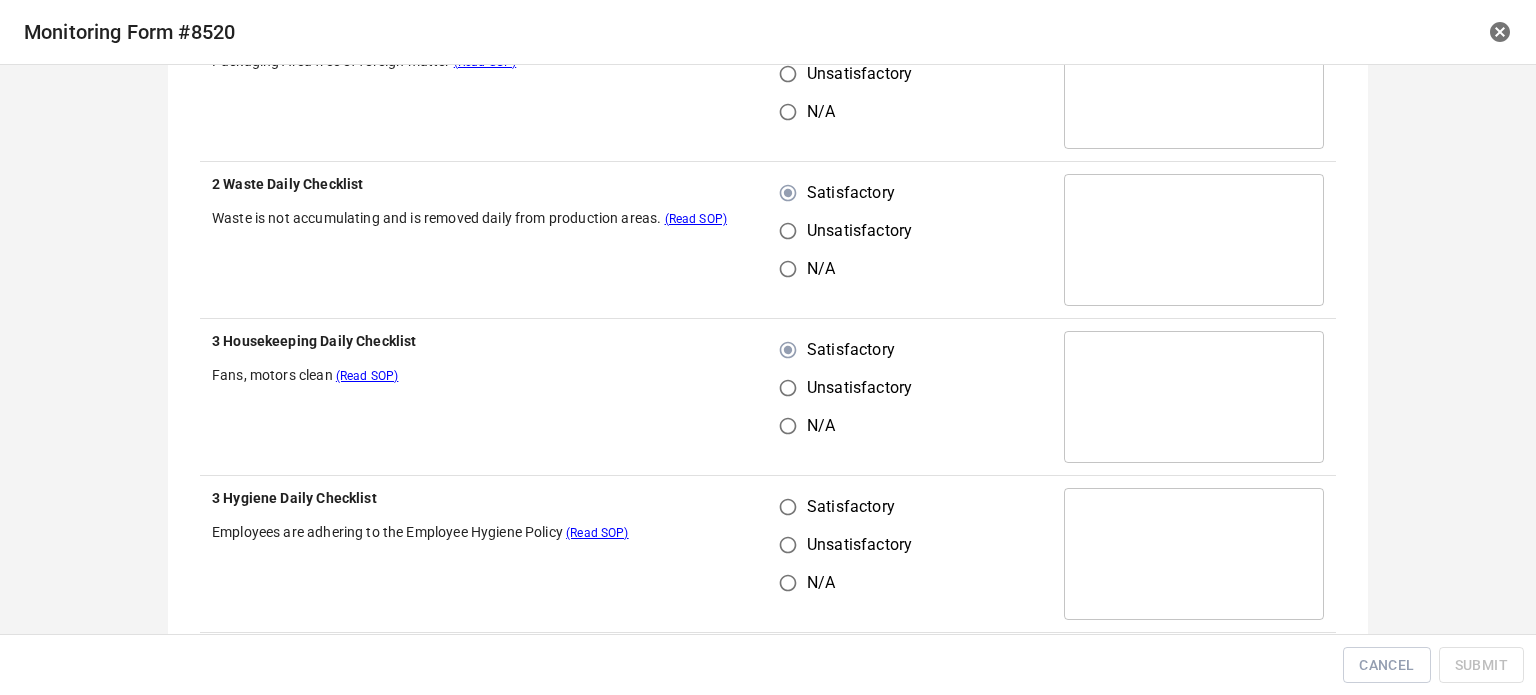 drag, startPoint x: 781, startPoint y: 502, endPoint x: 953, endPoint y: 334, distance: 240.43294 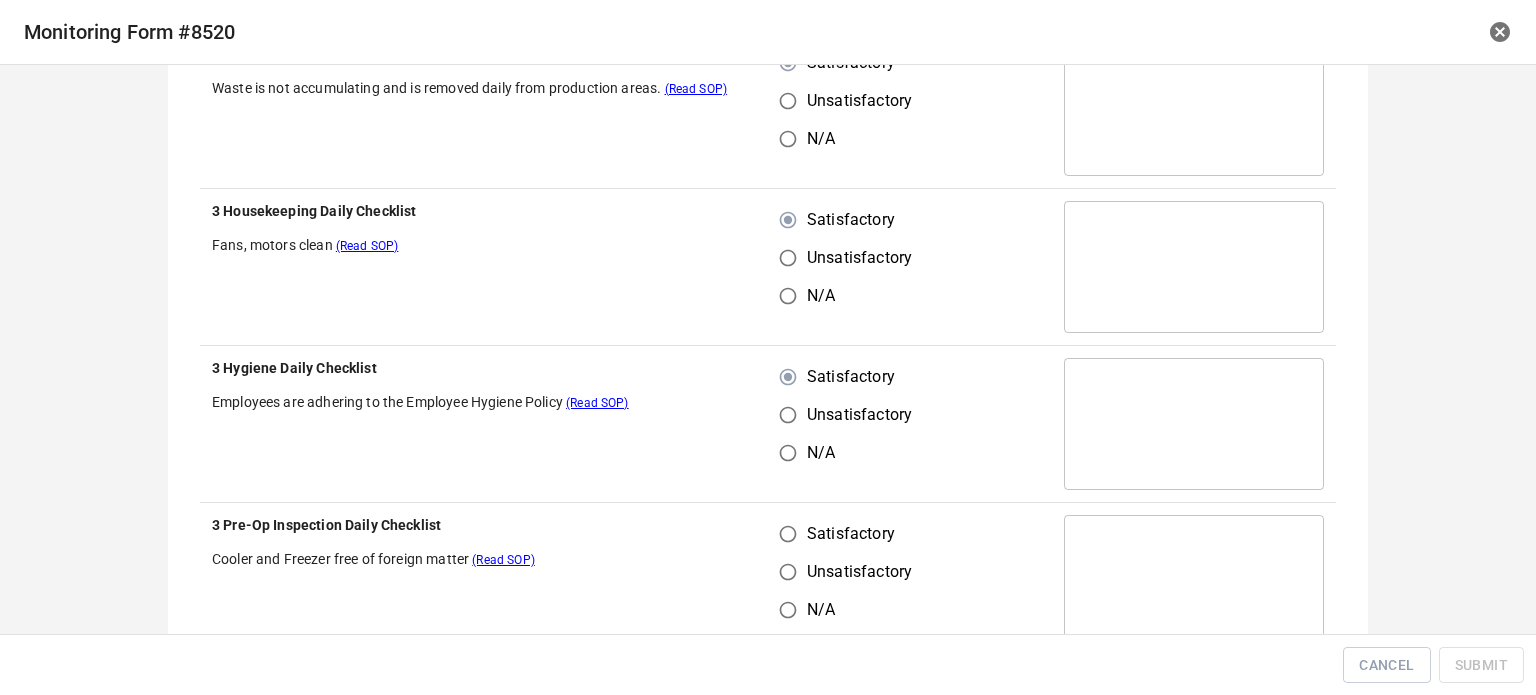 scroll, scrollTop: 1700, scrollLeft: 0, axis: vertical 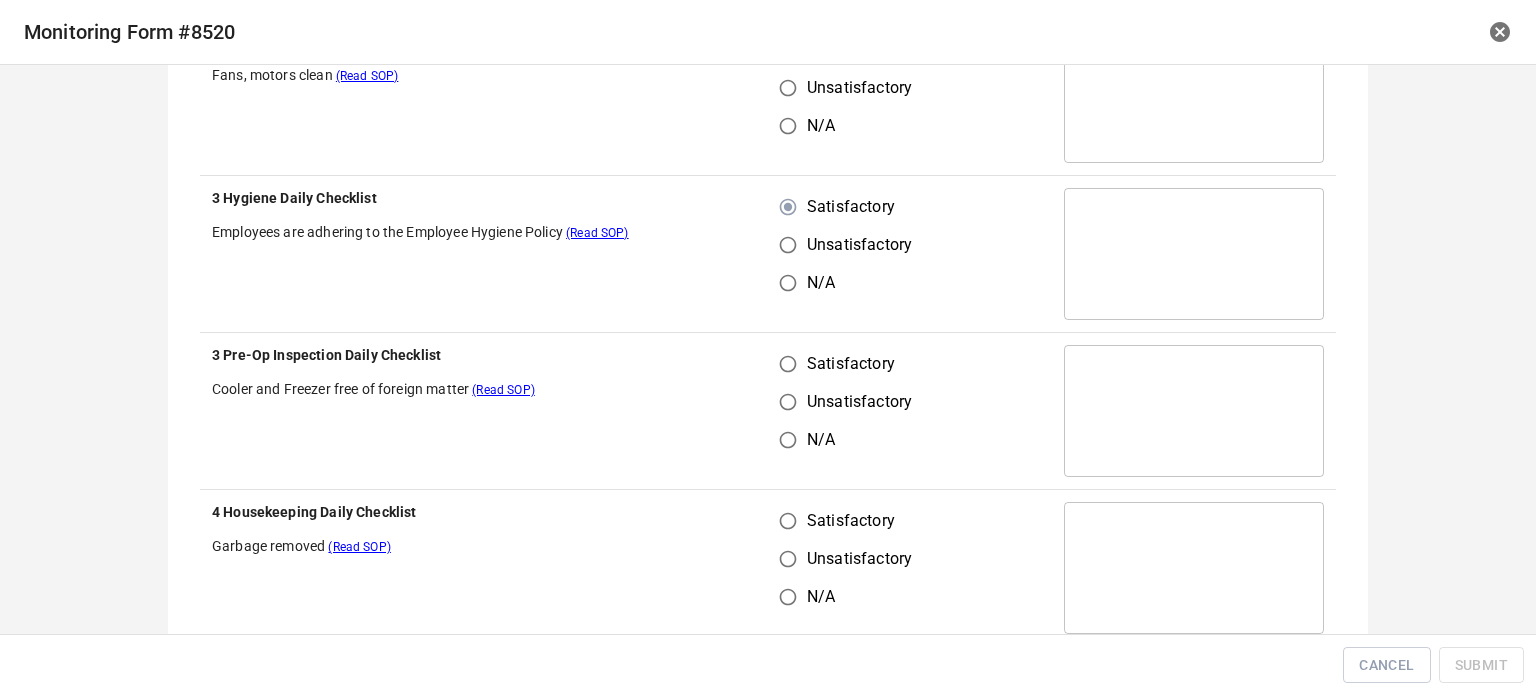 drag, startPoint x: 787, startPoint y: 352, endPoint x: 796, endPoint y: 462, distance: 110.36757 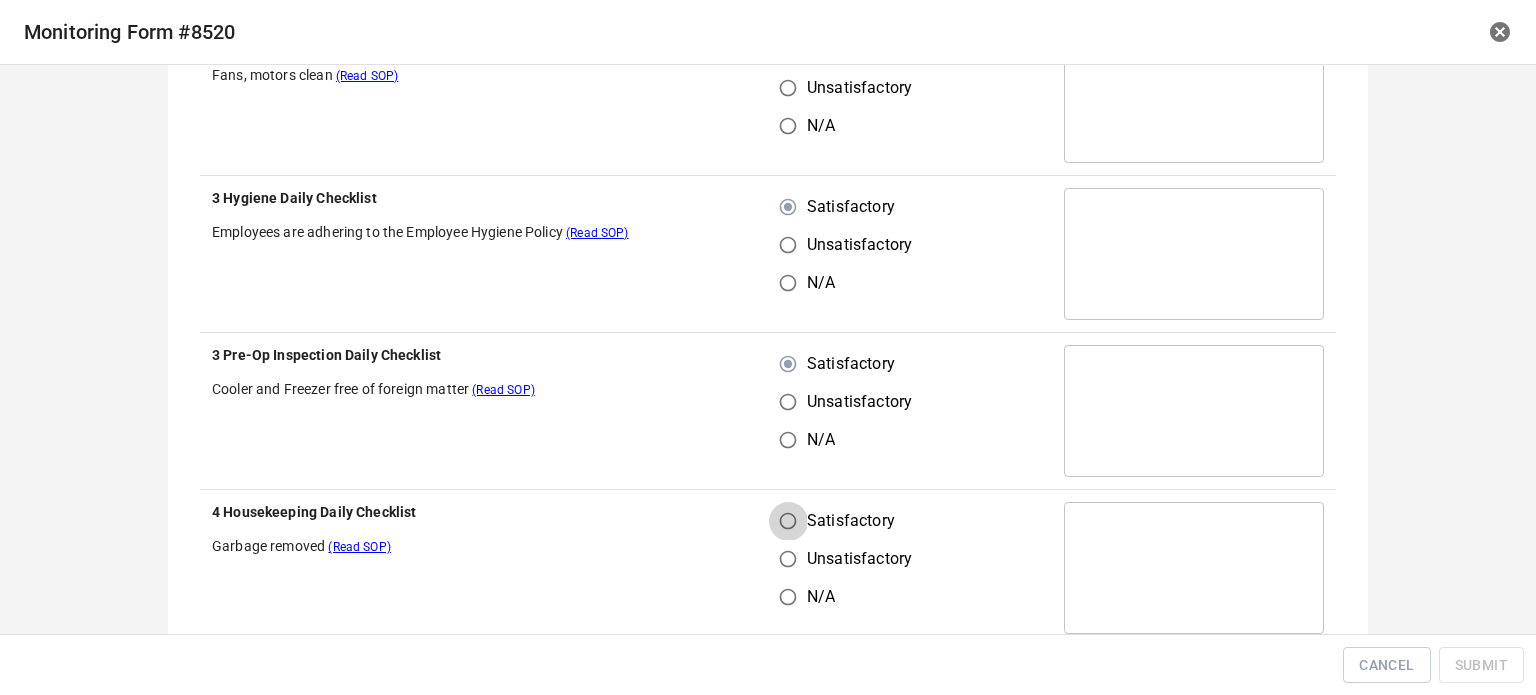 click on "Satisfactory" at bounding box center [788, 521] 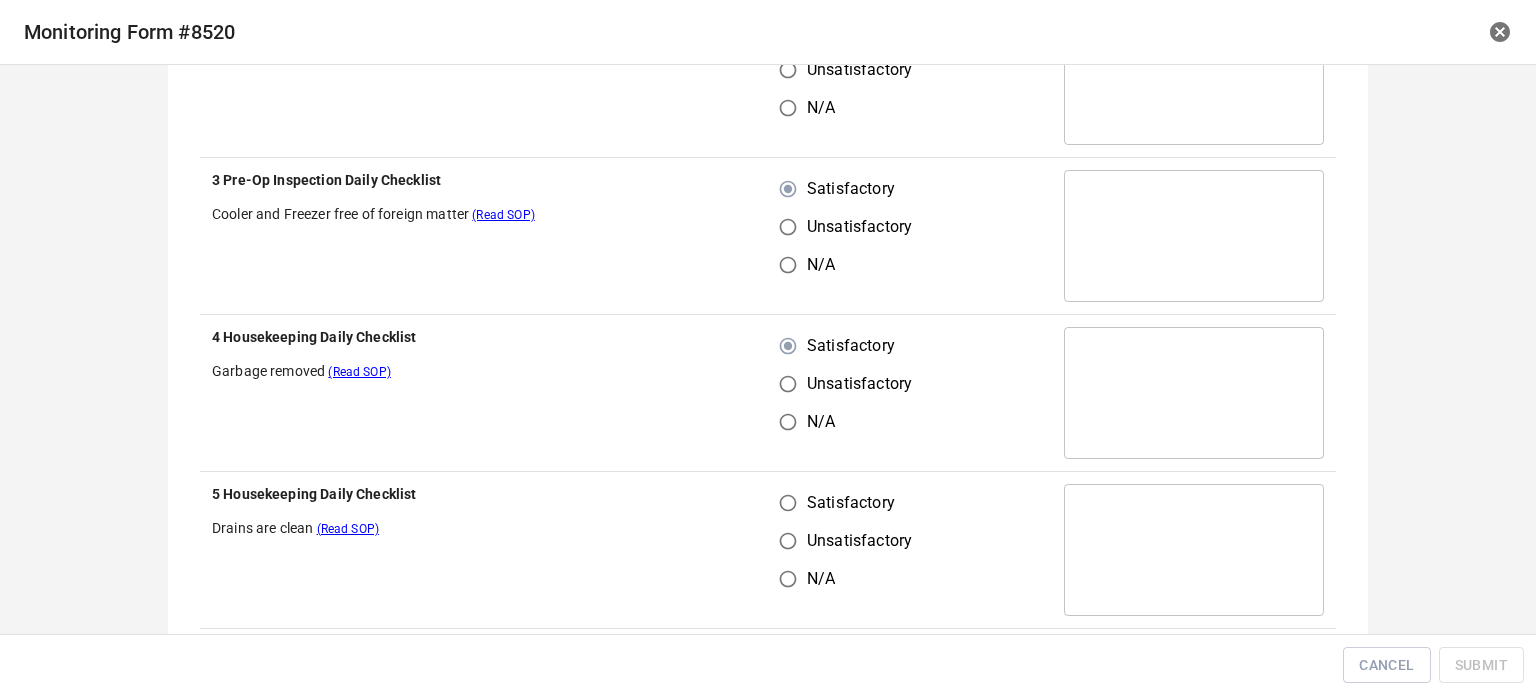 scroll, scrollTop: 2000, scrollLeft: 0, axis: vertical 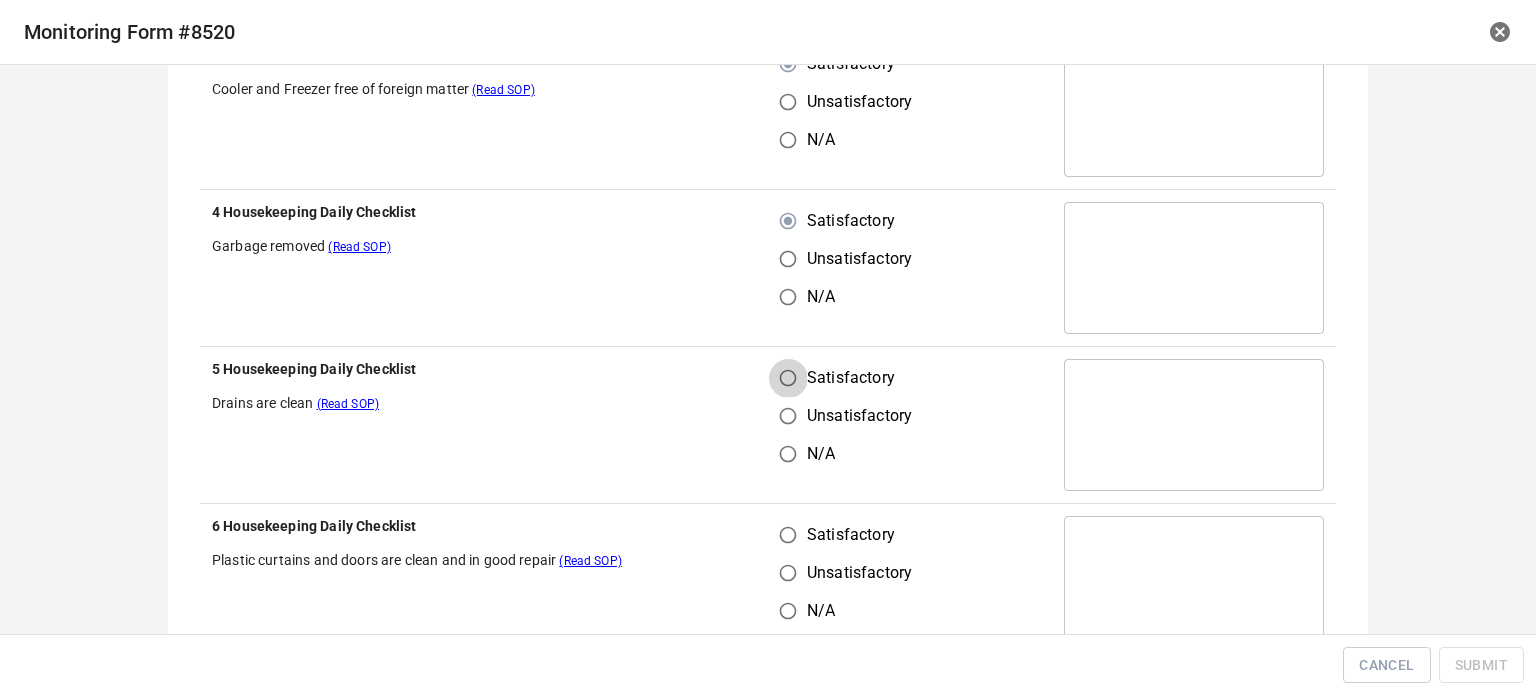 drag, startPoint x: 784, startPoint y: 380, endPoint x: 792, endPoint y: 503, distance: 123.25989 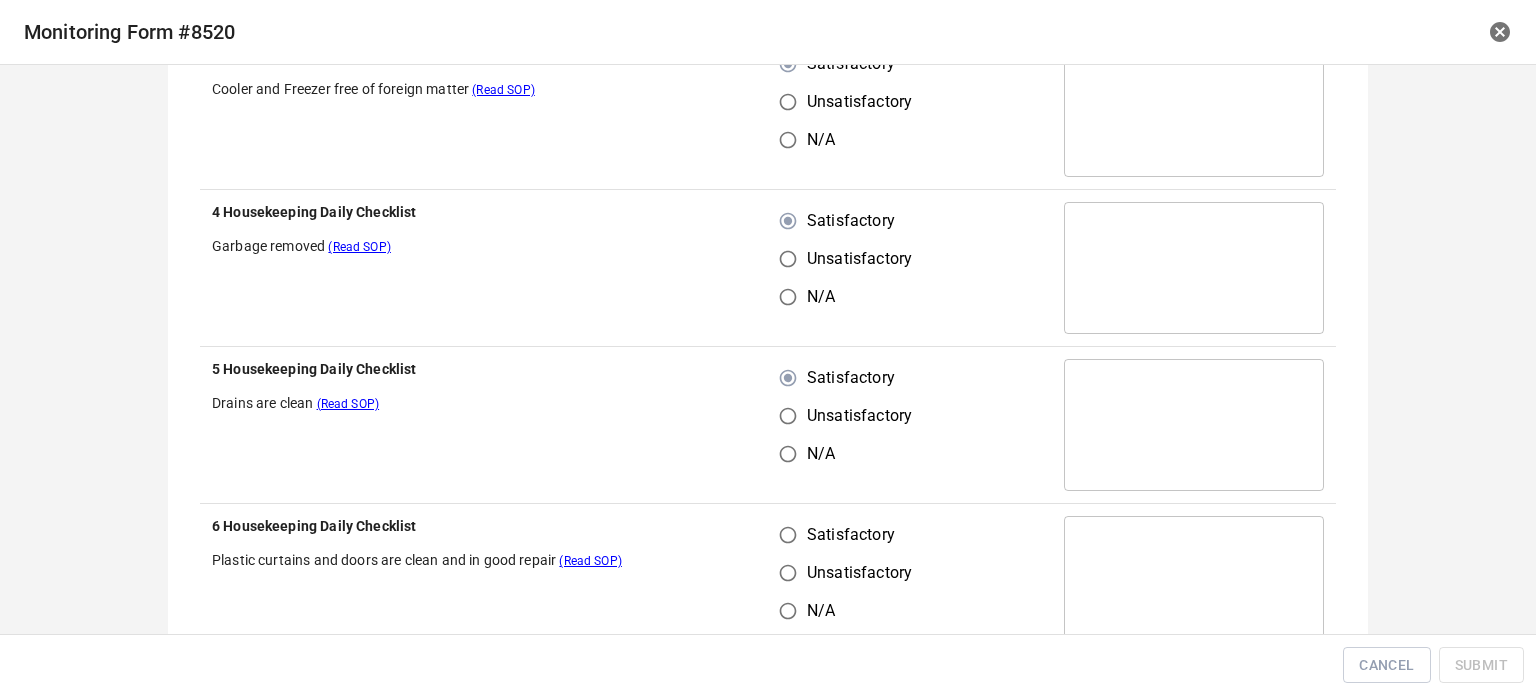 drag, startPoint x: 791, startPoint y: 523, endPoint x: 835, endPoint y: 497, distance: 51.10773 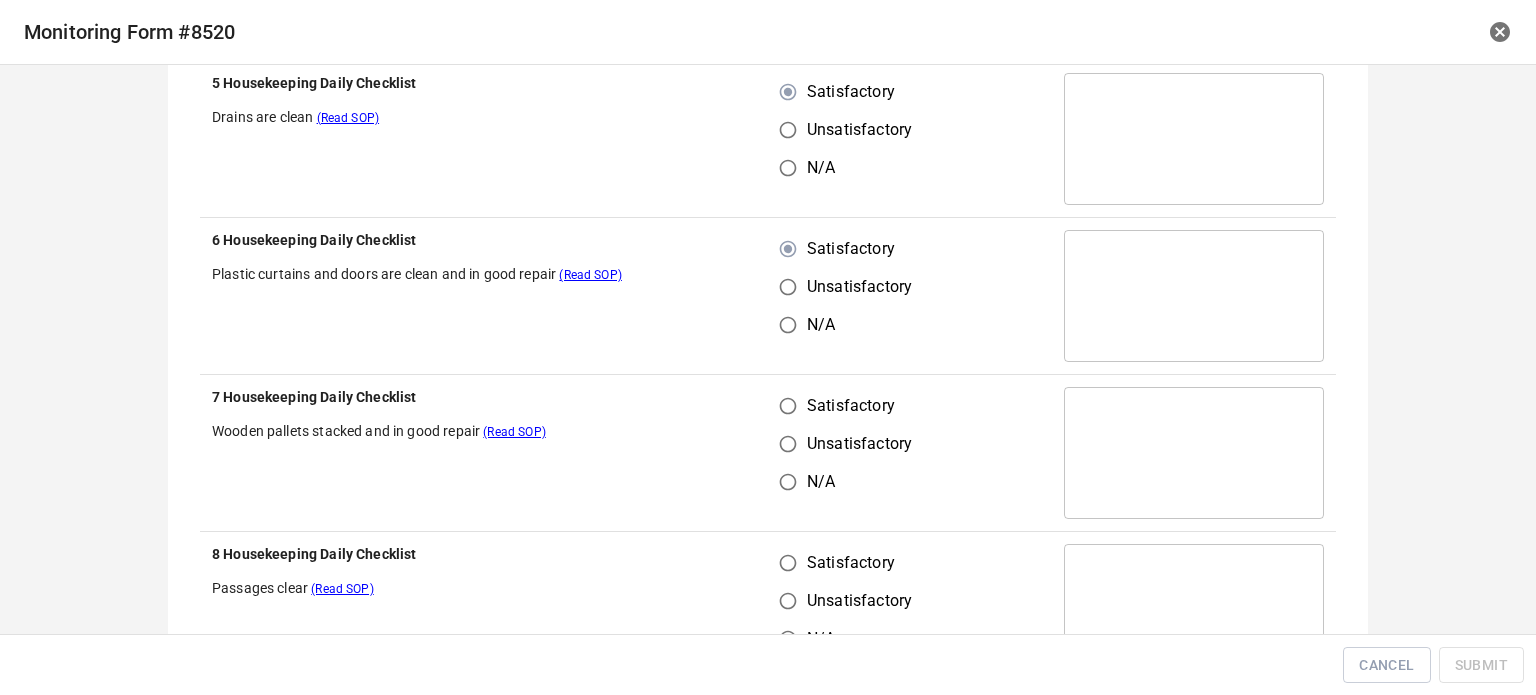 scroll, scrollTop: 2300, scrollLeft: 0, axis: vertical 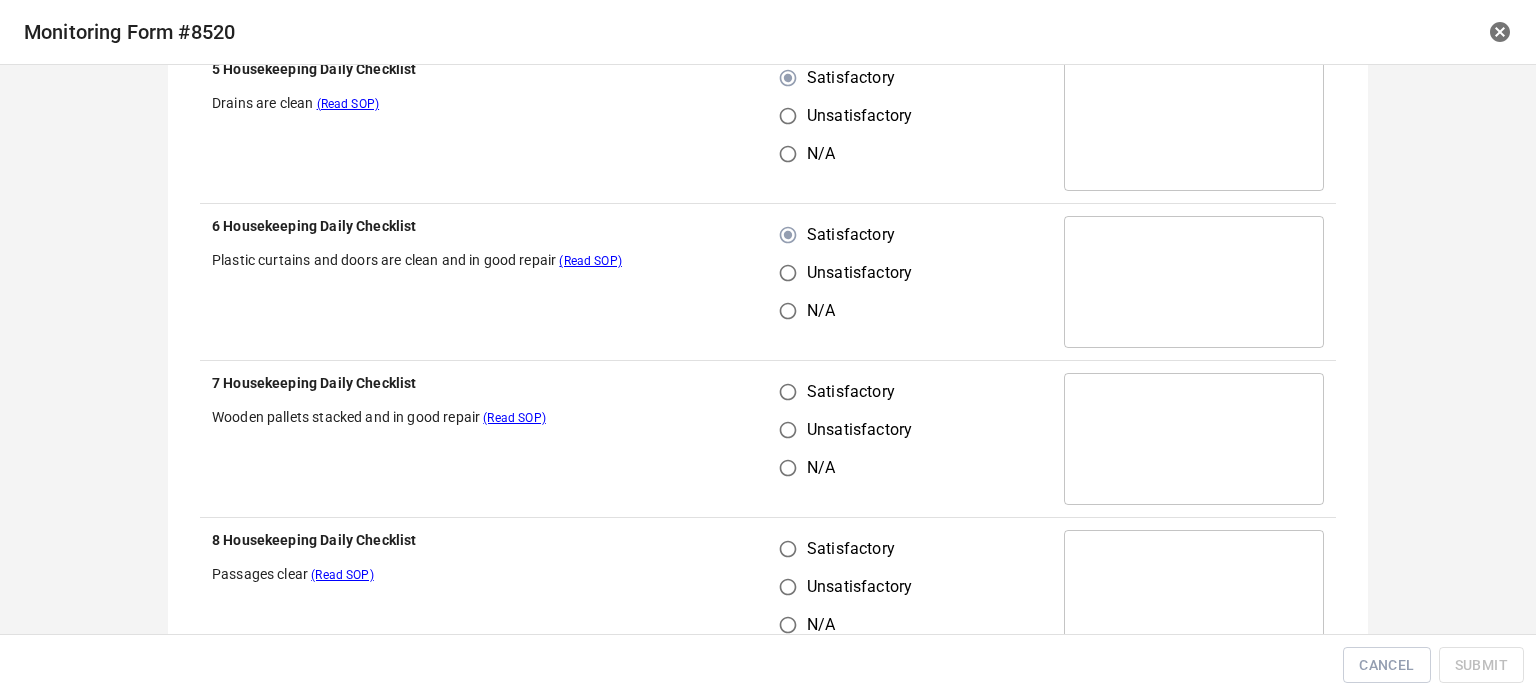 click on "Satisfactory" at bounding box center (788, 392) 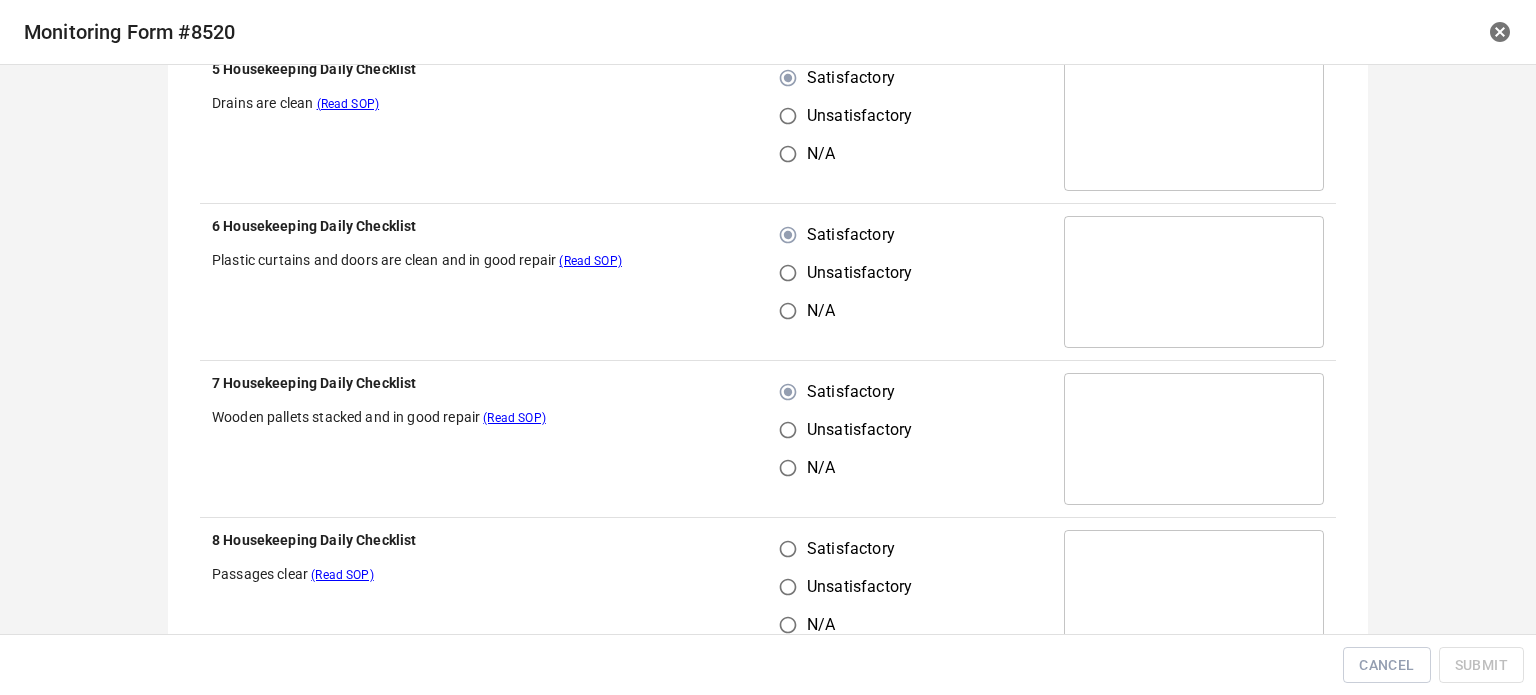 drag, startPoint x: 784, startPoint y: 561, endPoint x: 839, endPoint y: 459, distance: 115.88356 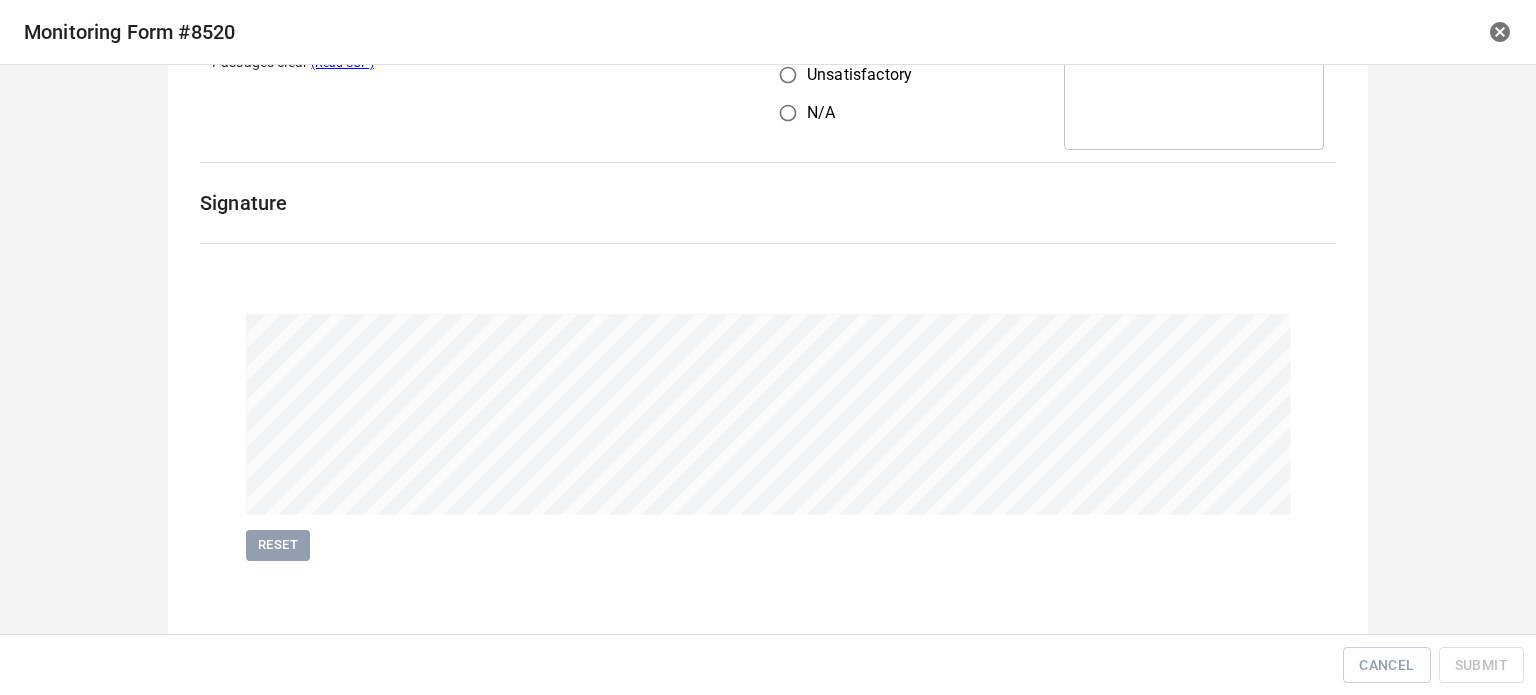 scroll, scrollTop: 2813, scrollLeft: 0, axis: vertical 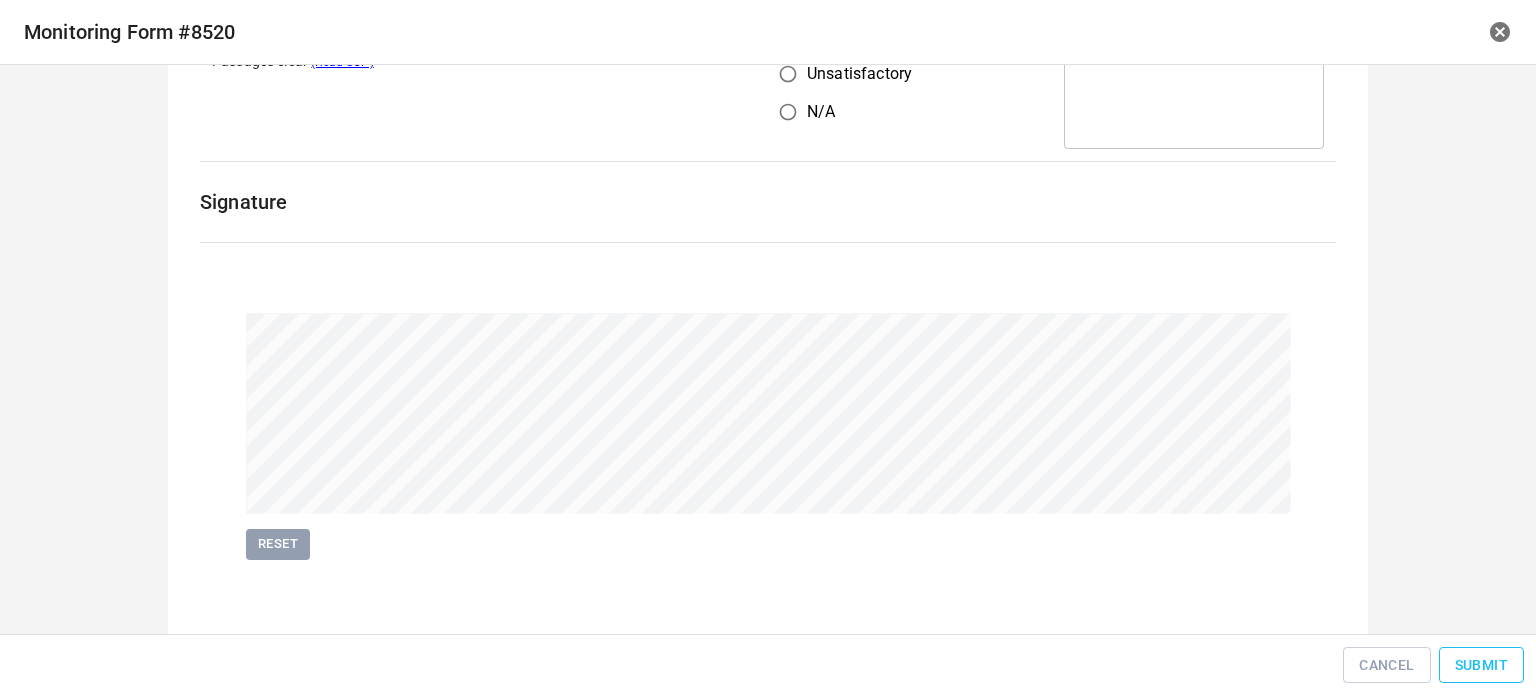 click on "Submit" at bounding box center (1481, 665) 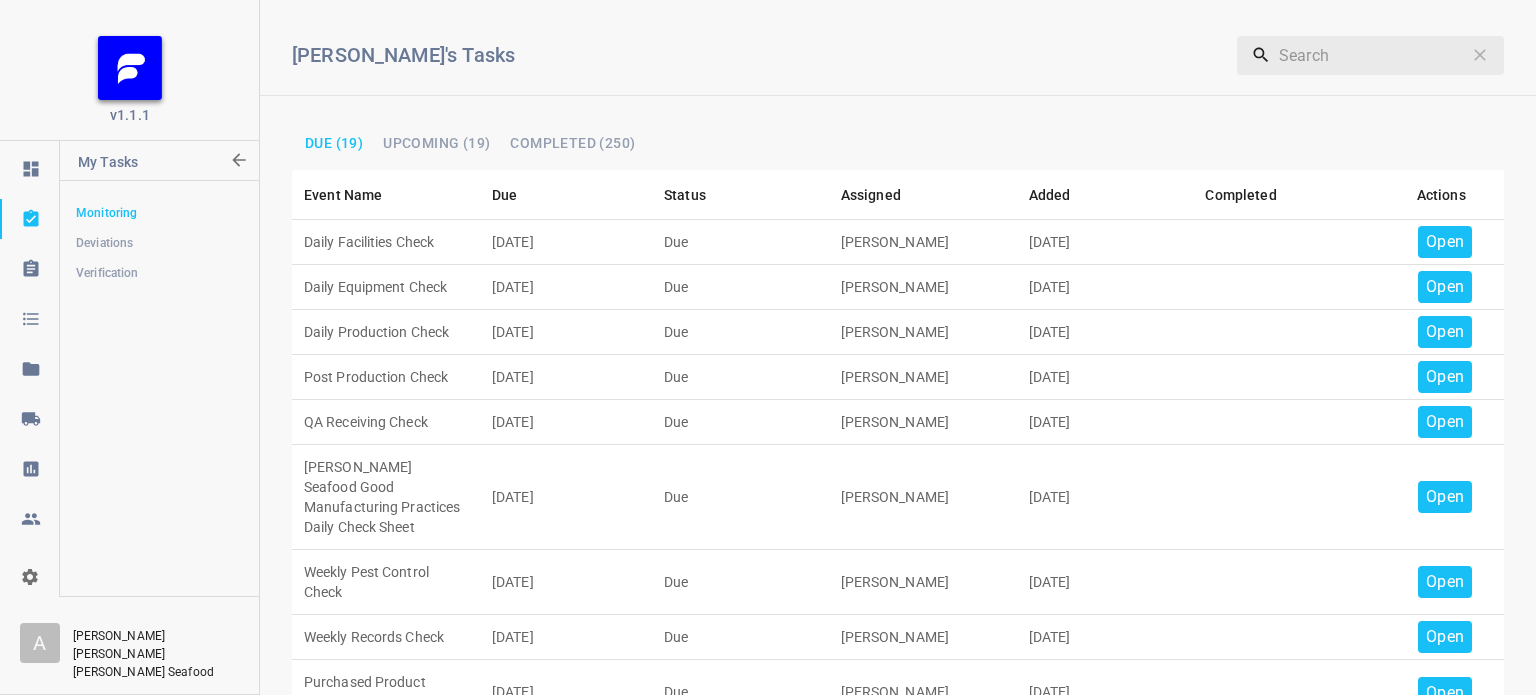 click on "Open" at bounding box center [1445, 242] 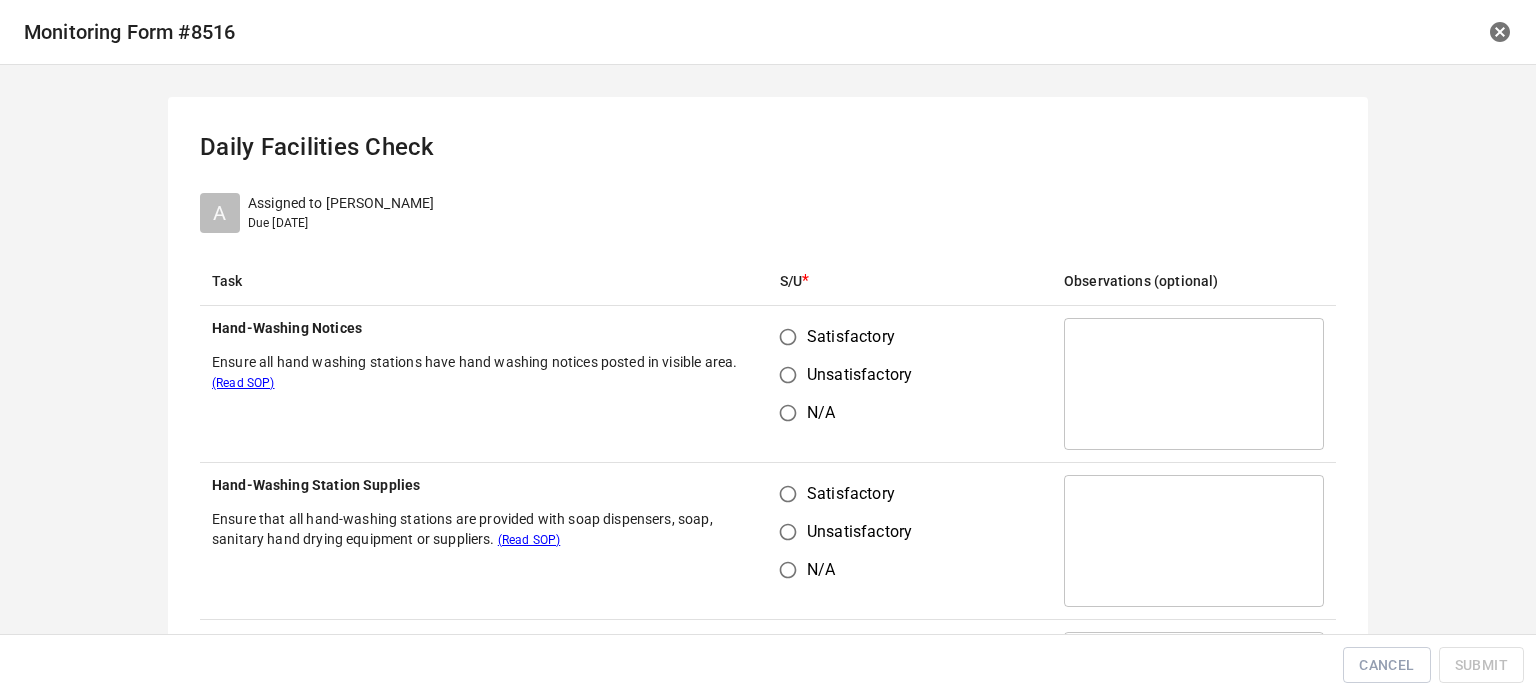 click on "Satisfactory" at bounding box center [788, 337] 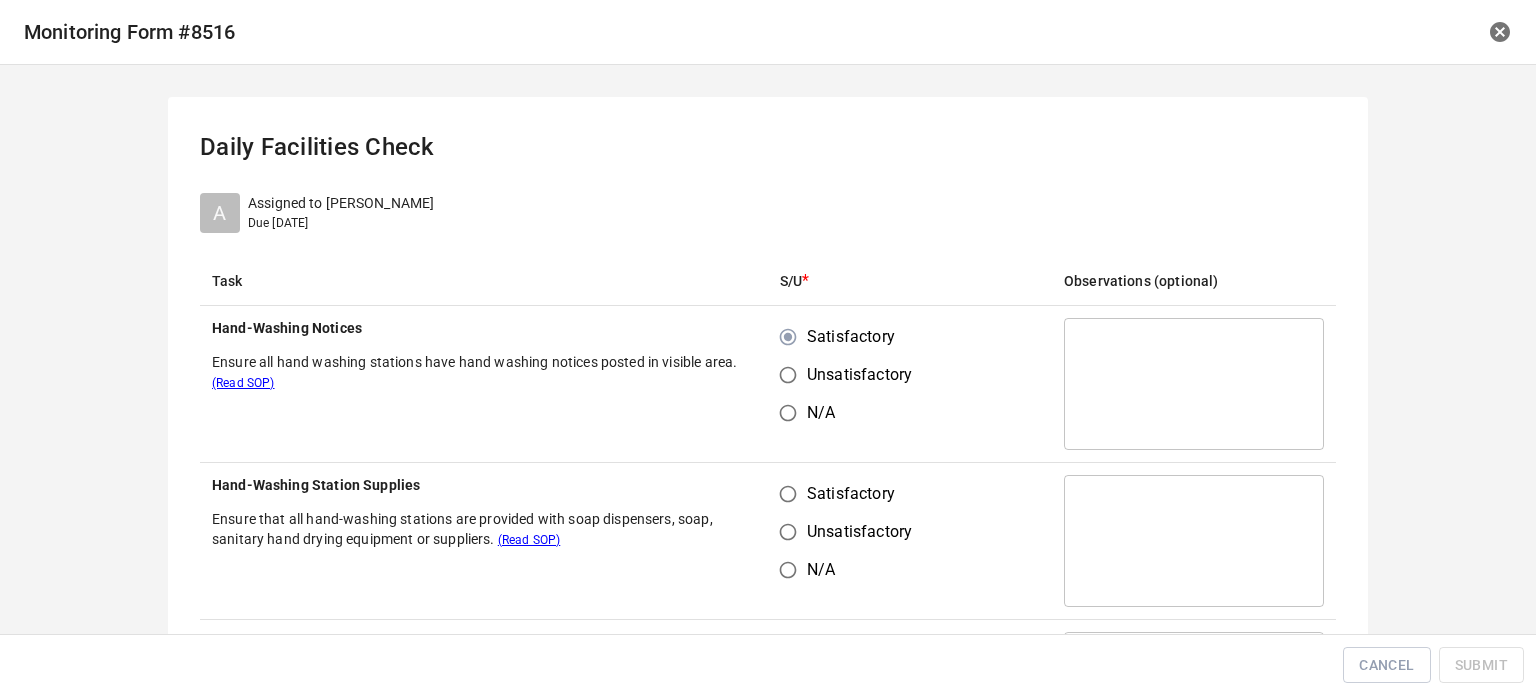 click on "Satisfactory" at bounding box center (788, 494) 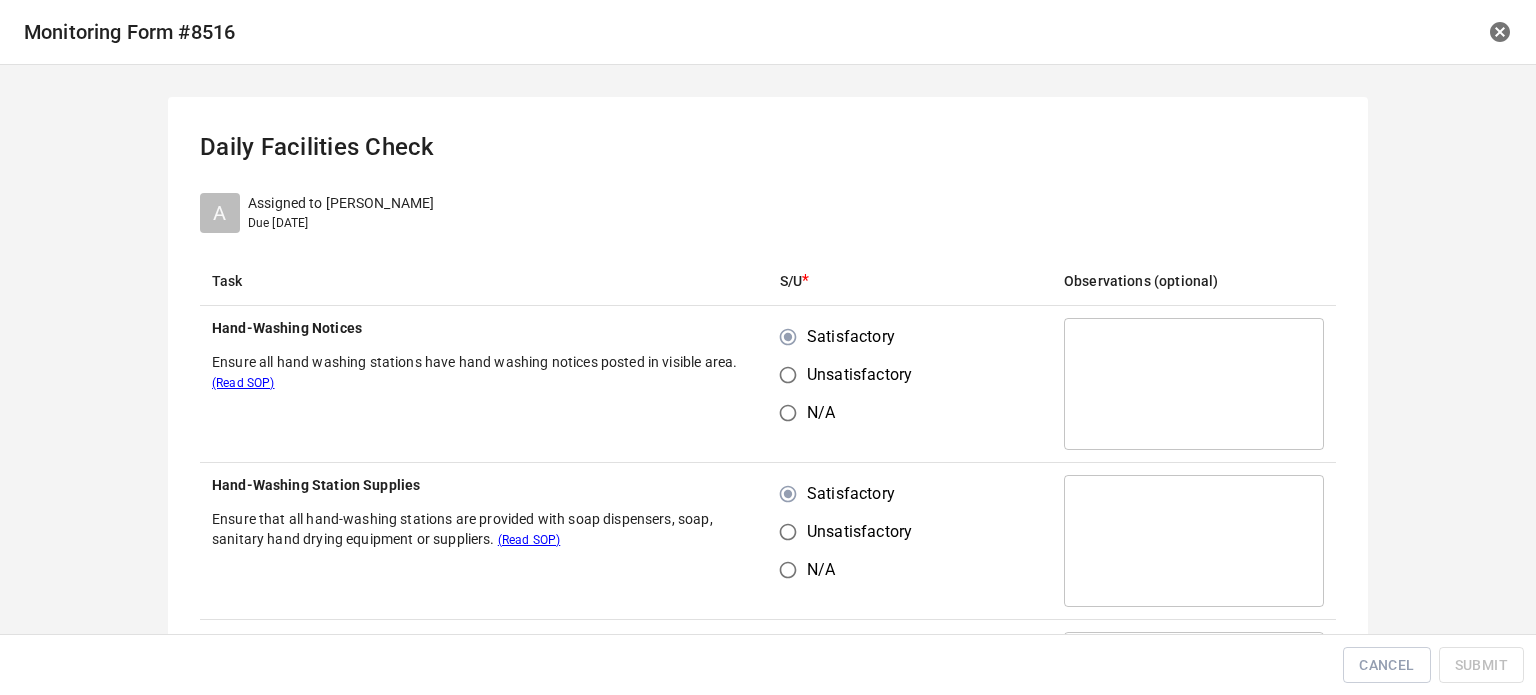 scroll, scrollTop: 200, scrollLeft: 0, axis: vertical 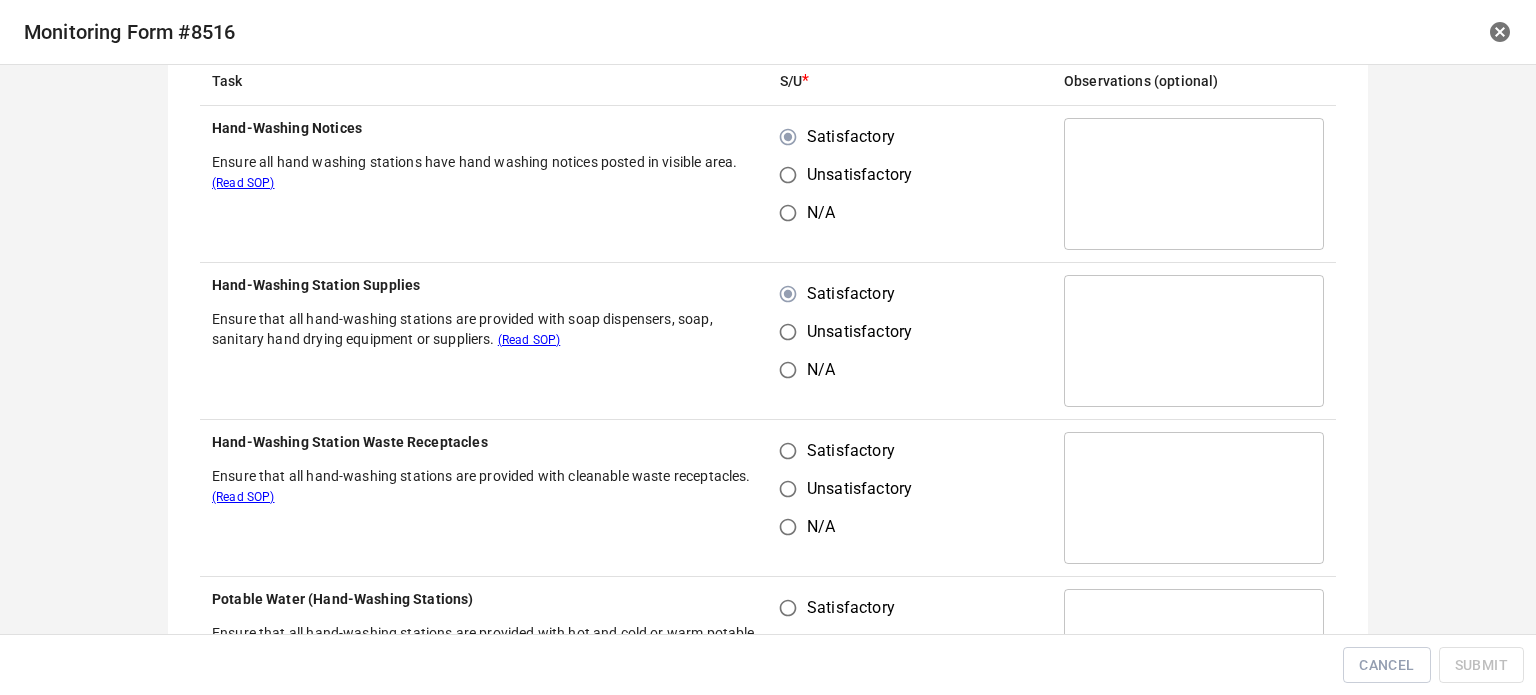 drag, startPoint x: 779, startPoint y: 441, endPoint x: 810, endPoint y: 493, distance: 60.53924 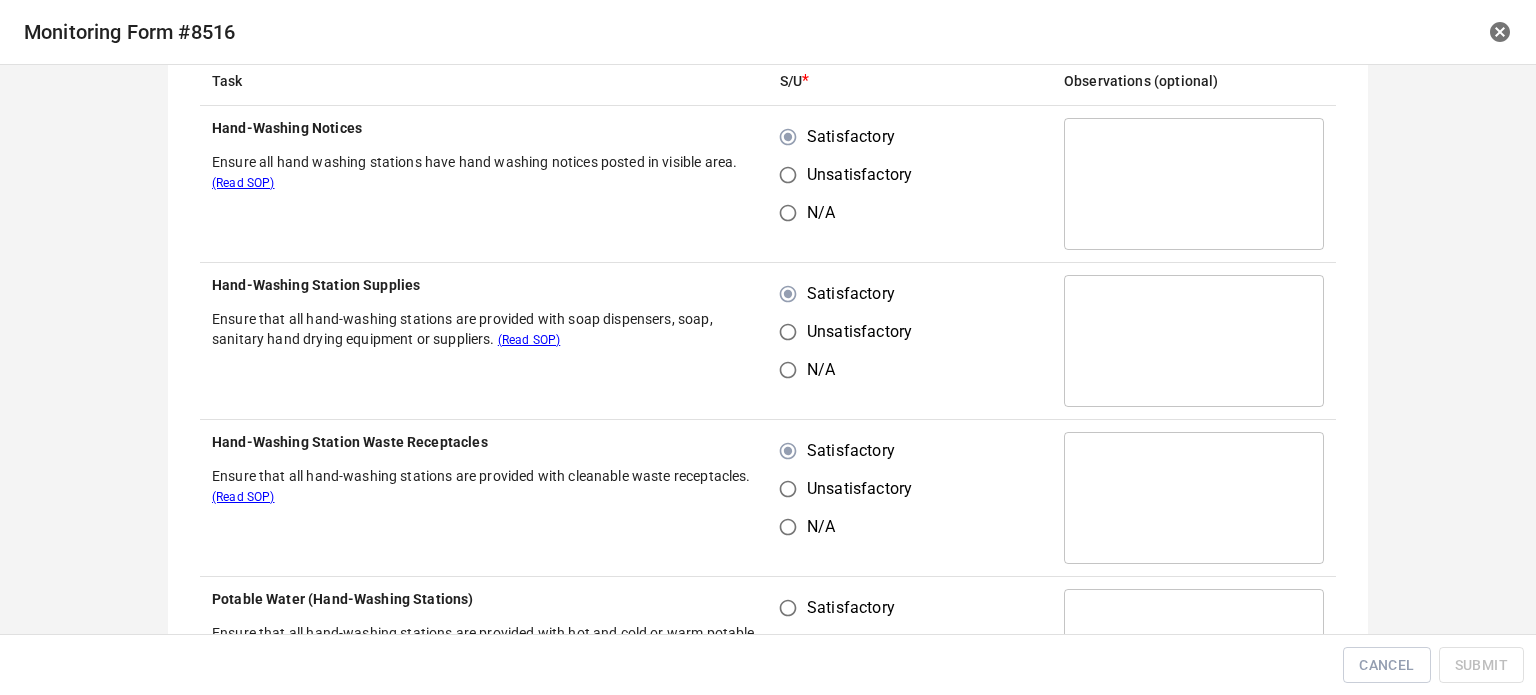 click on "Satisfactory" at bounding box center [788, 608] 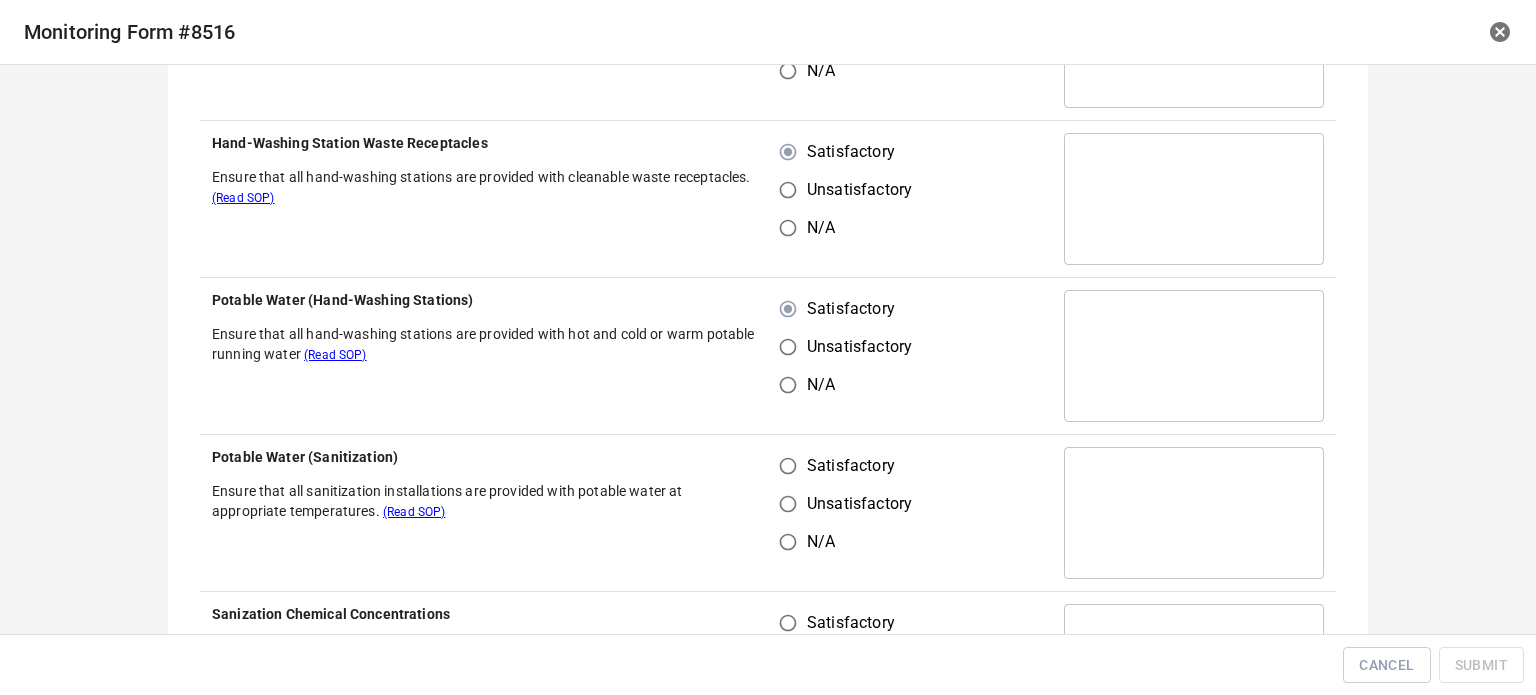 scroll, scrollTop: 500, scrollLeft: 0, axis: vertical 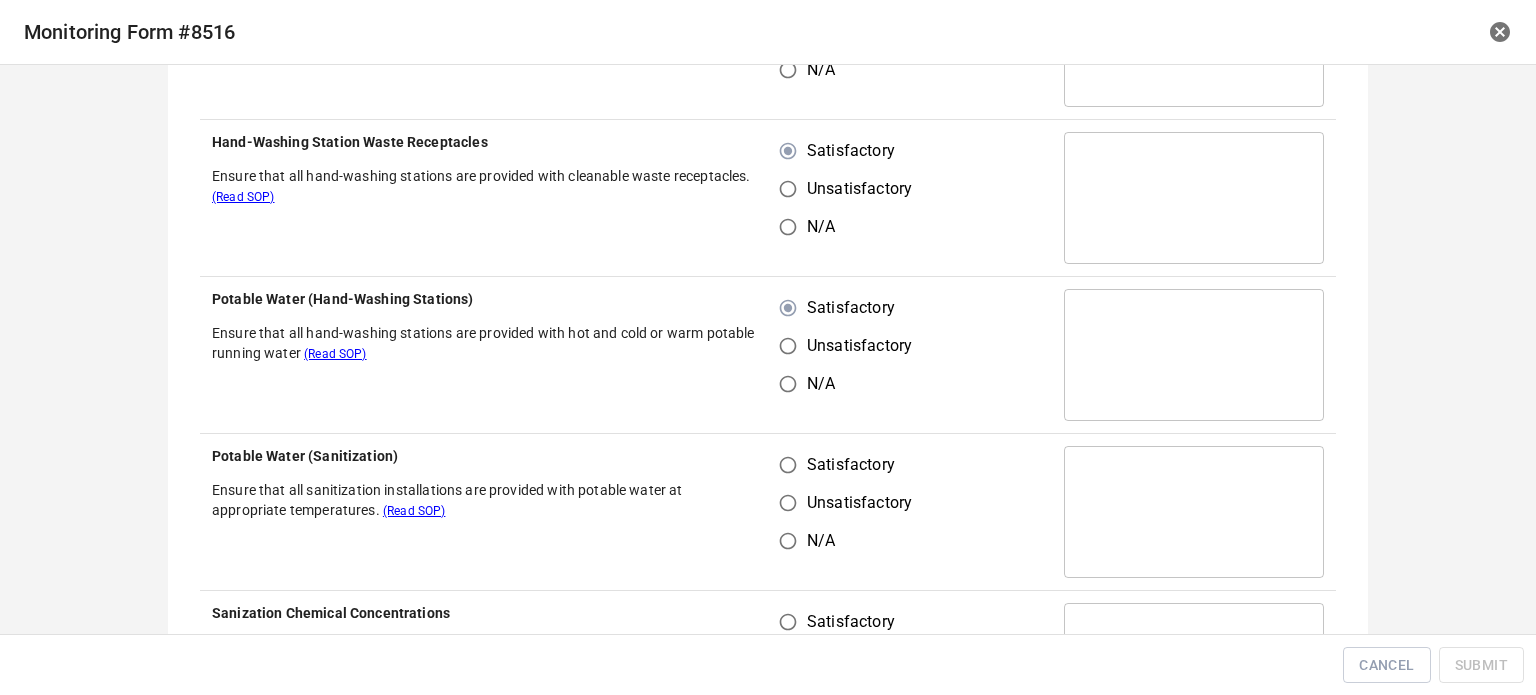 click on "Satisfactory" at bounding box center [788, 465] 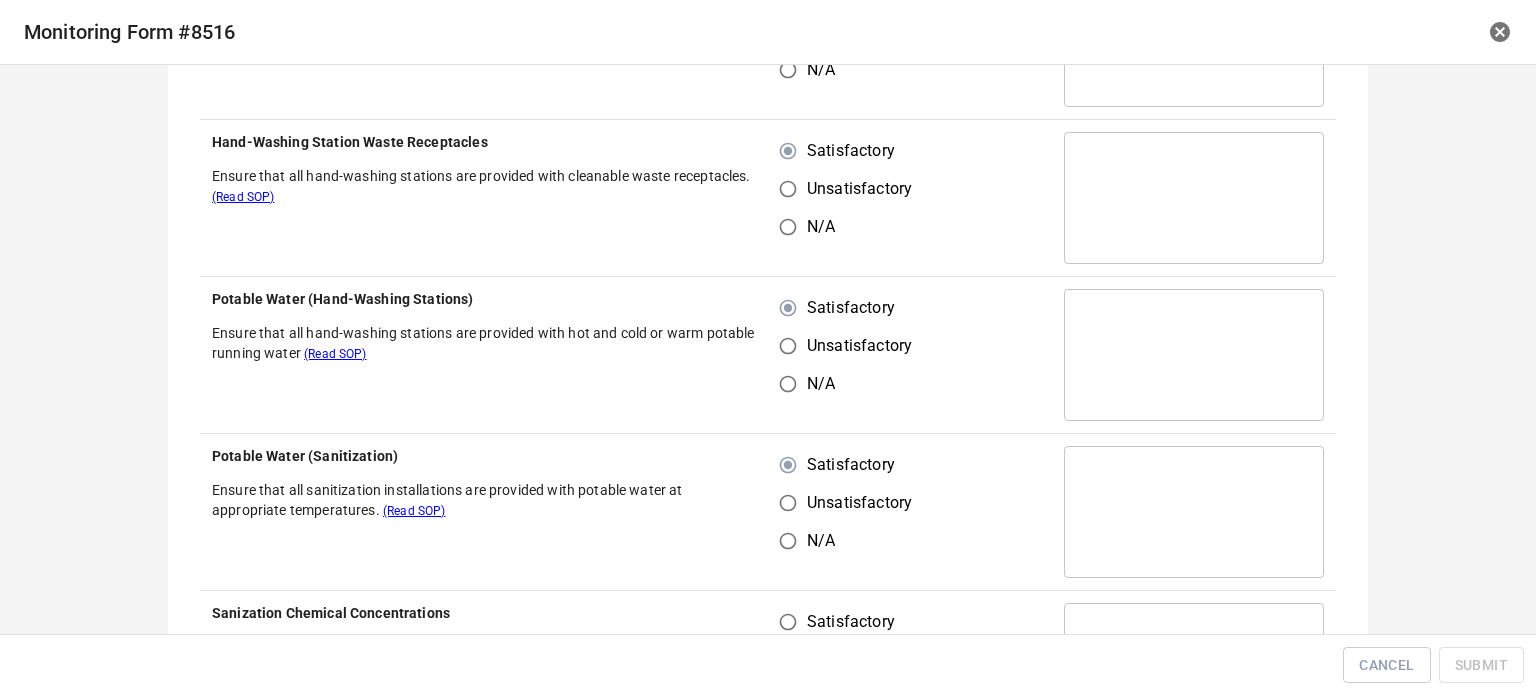 click on "Satisfactory" at bounding box center [788, 622] 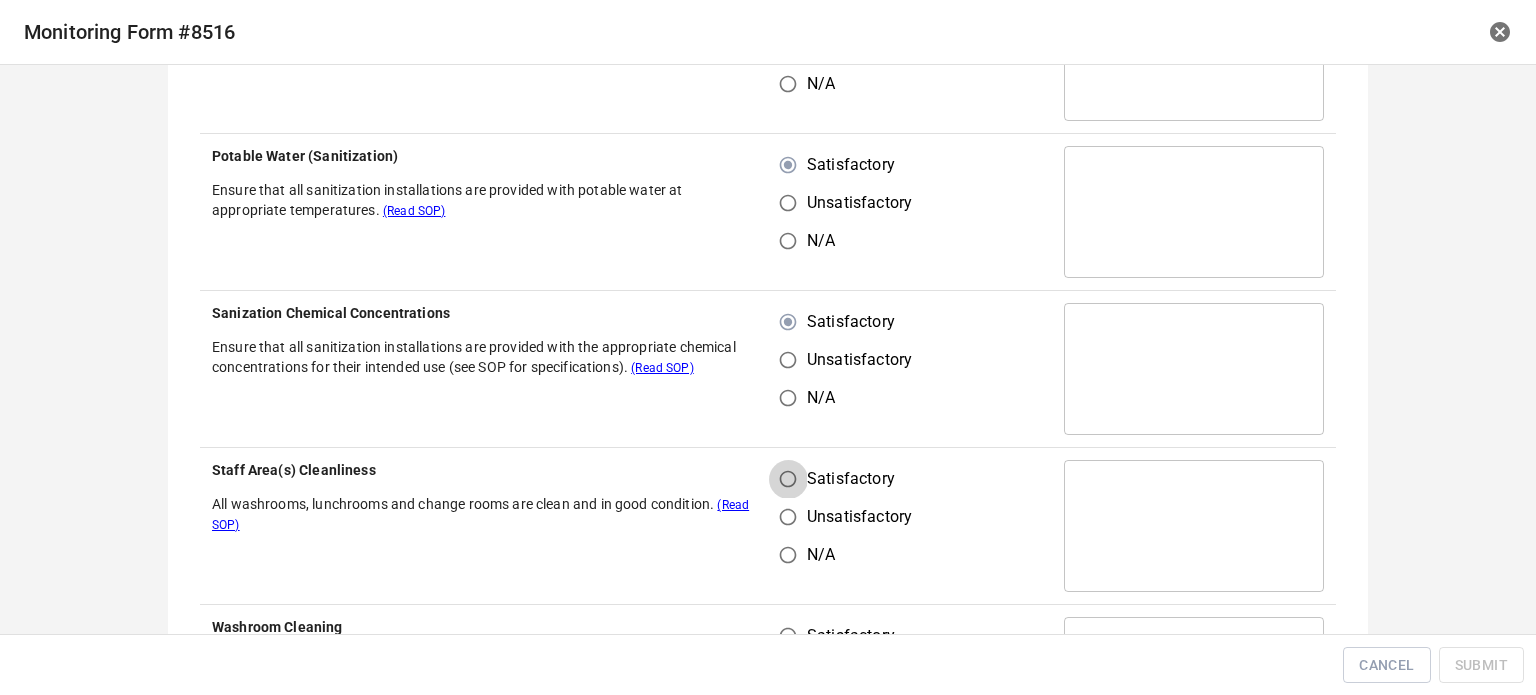 click on "Satisfactory" at bounding box center (788, 479) 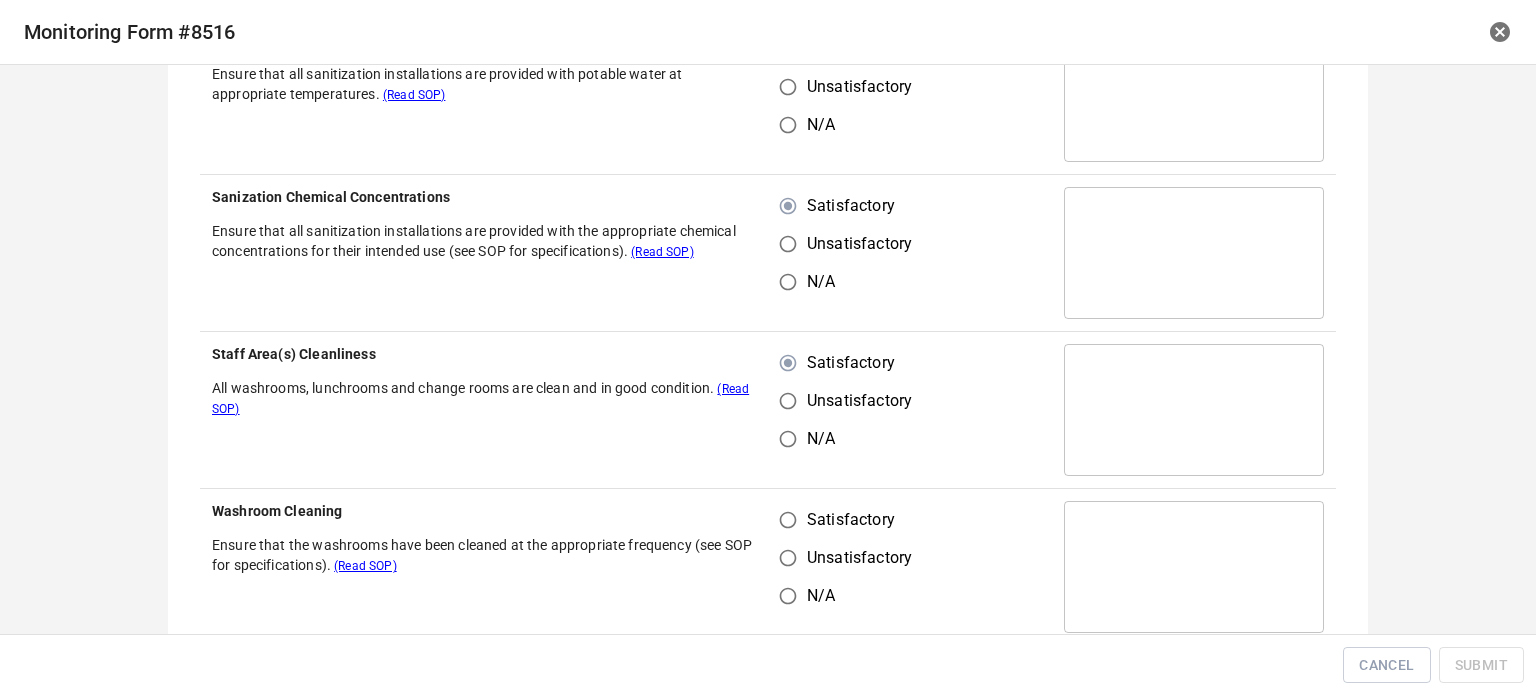 scroll, scrollTop: 1100, scrollLeft: 0, axis: vertical 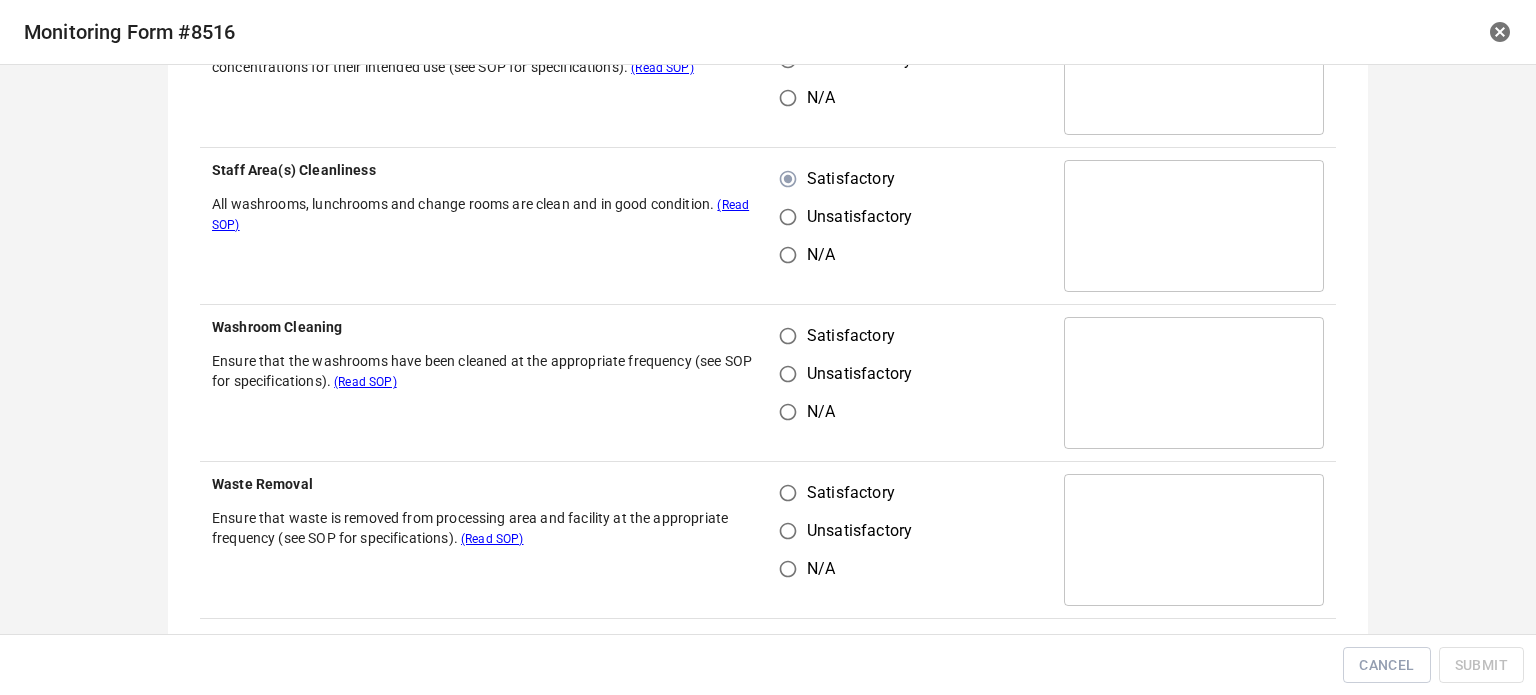 click on "Satisfactory" at bounding box center [788, 336] 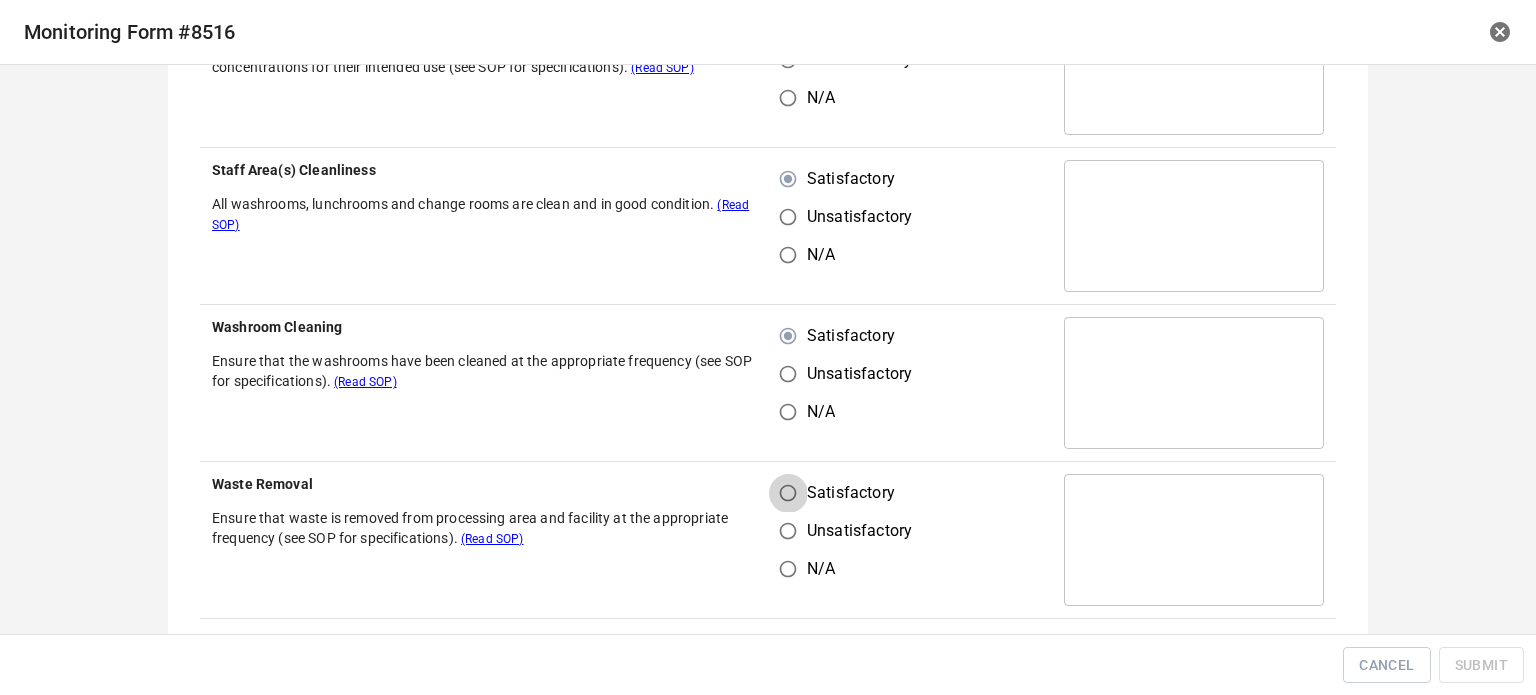 drag, startPoint x: 786, startPoint y: 497, endPoint x: 839, endPoint y: 334, distance: 171.40012 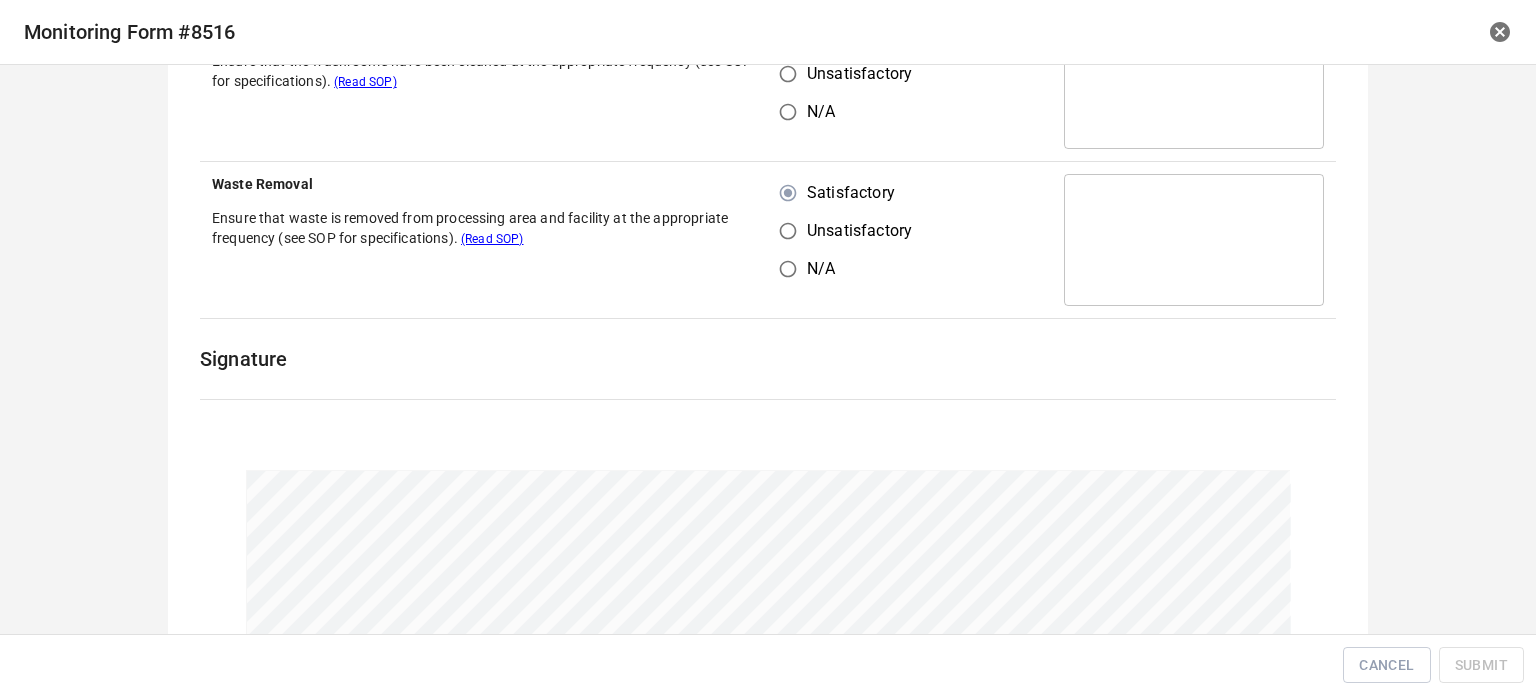 scroll, scrollTop: 1559, scrollLeft: 0, axis: vertical 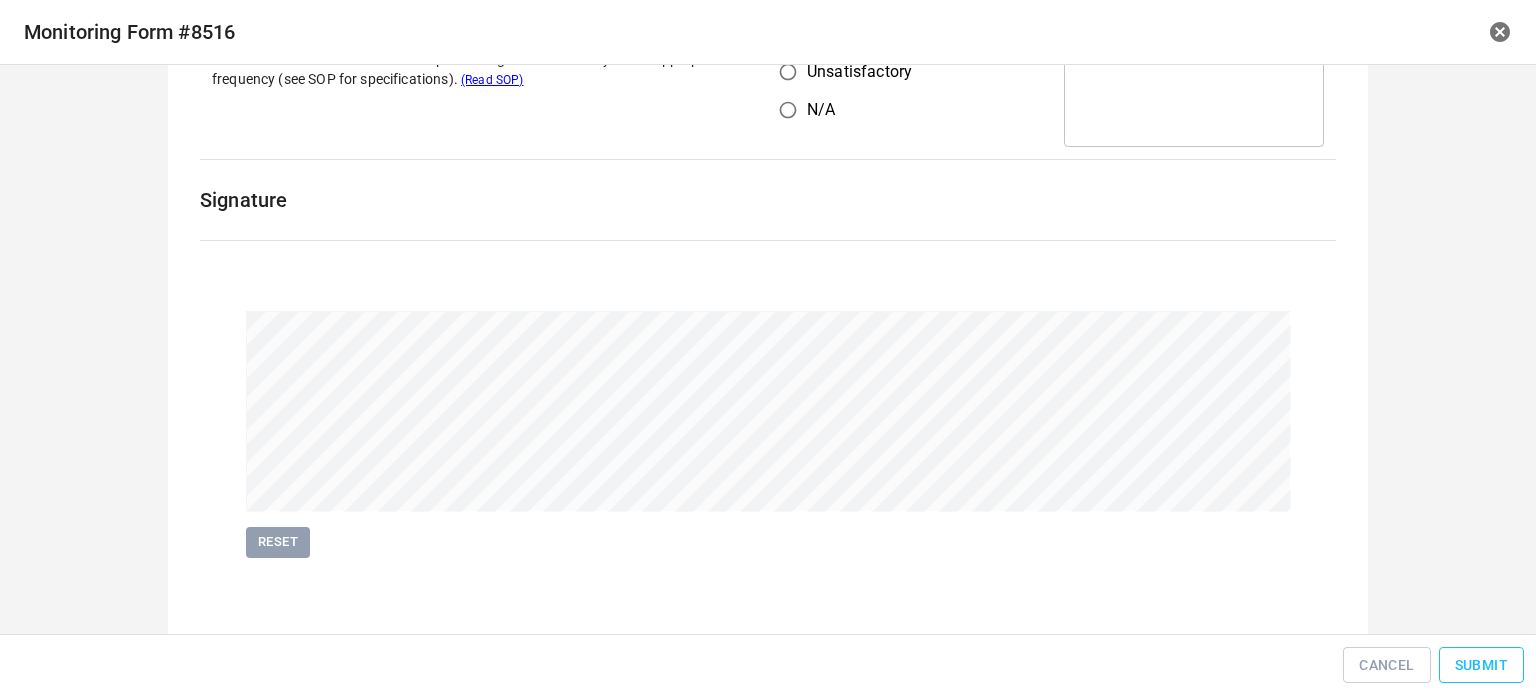 click on "Submit" at bounding box center (1481, 665) 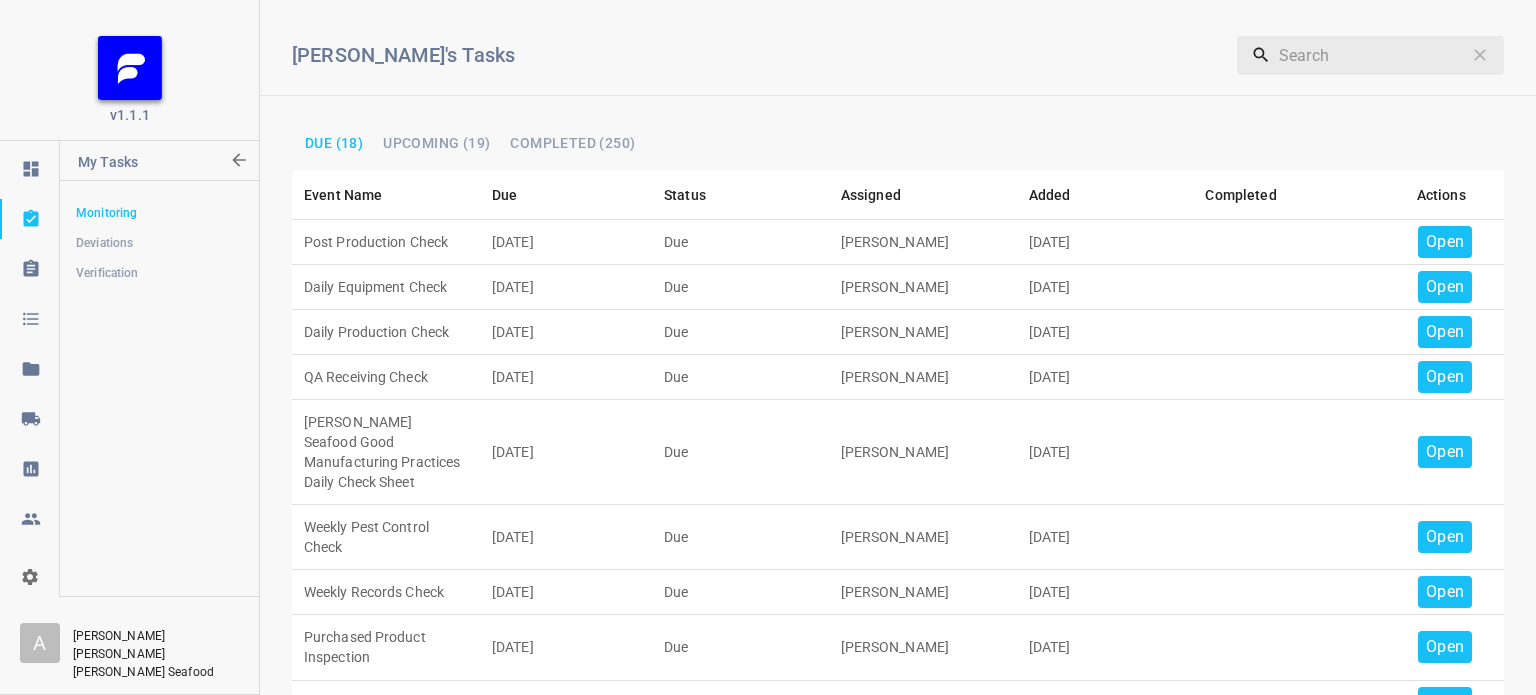 click on "Open" at bounding box center (1441, 242) 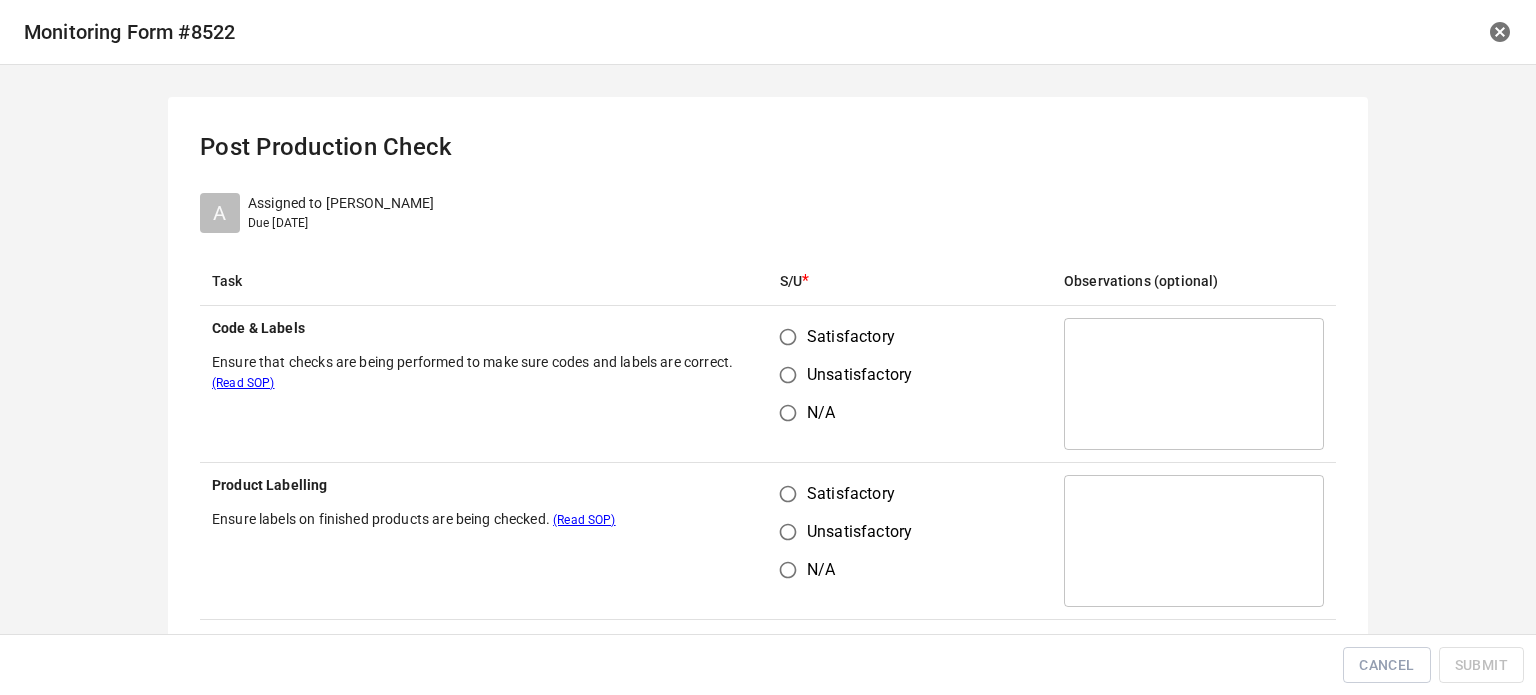 click on "Satisfactory" at bounding box center (788, 337) 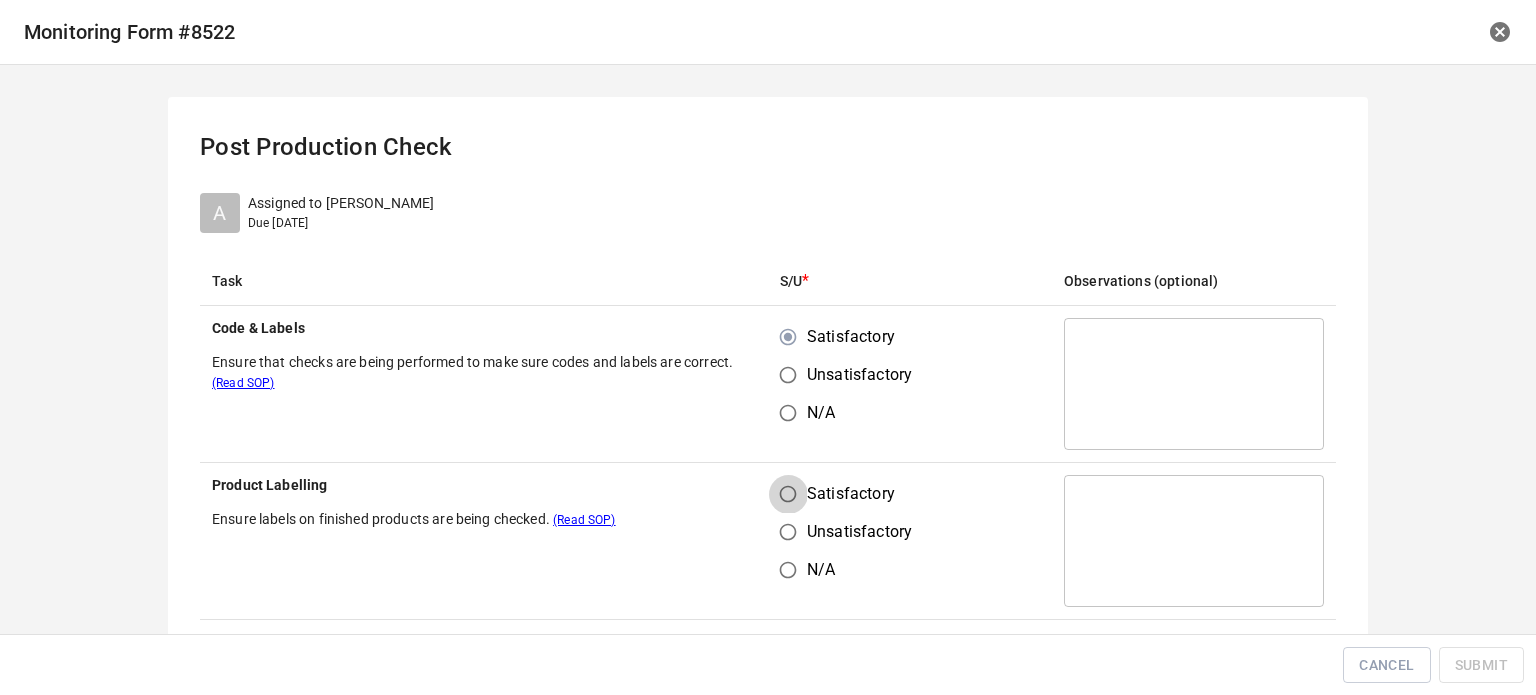 click on "Satisfactory" at bounding box center [788, 494] 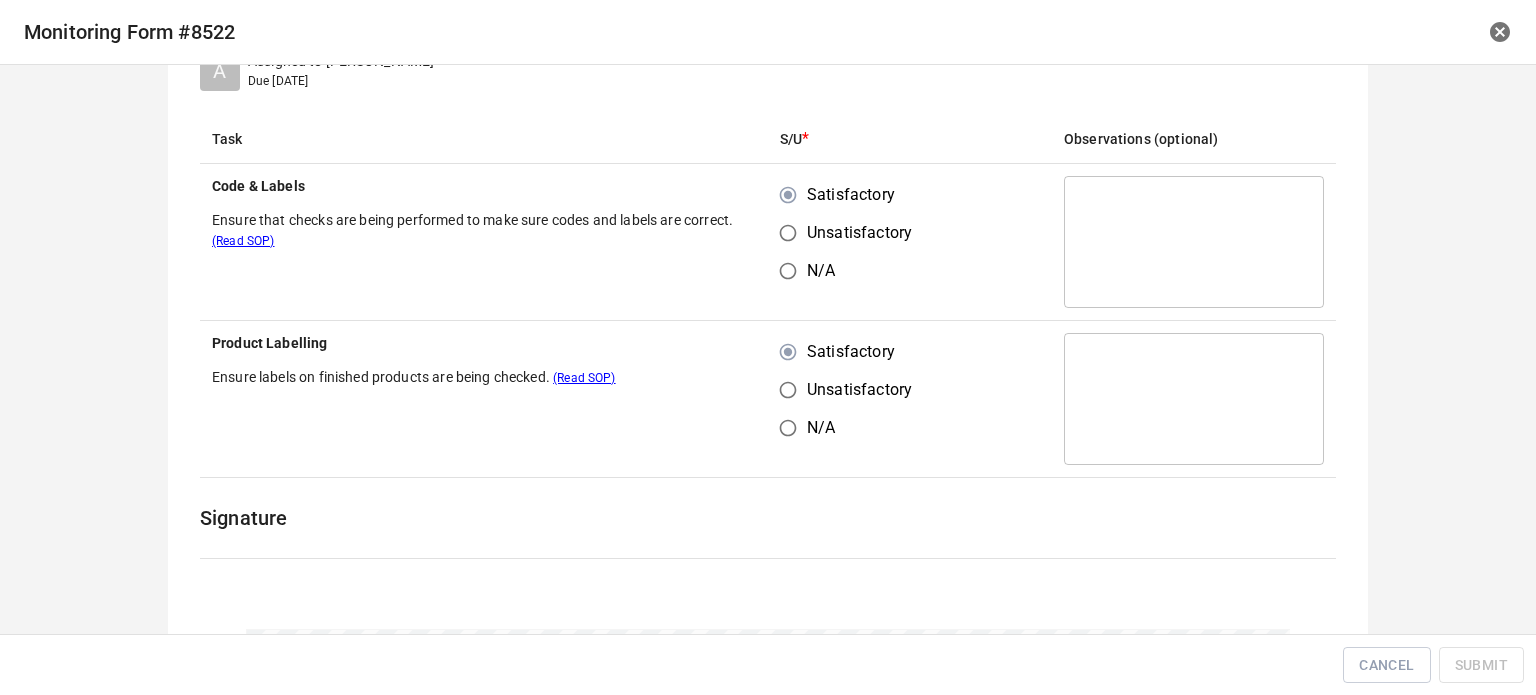scroll, scrollTop: 400, scrollLeft: 0, axis: vertical 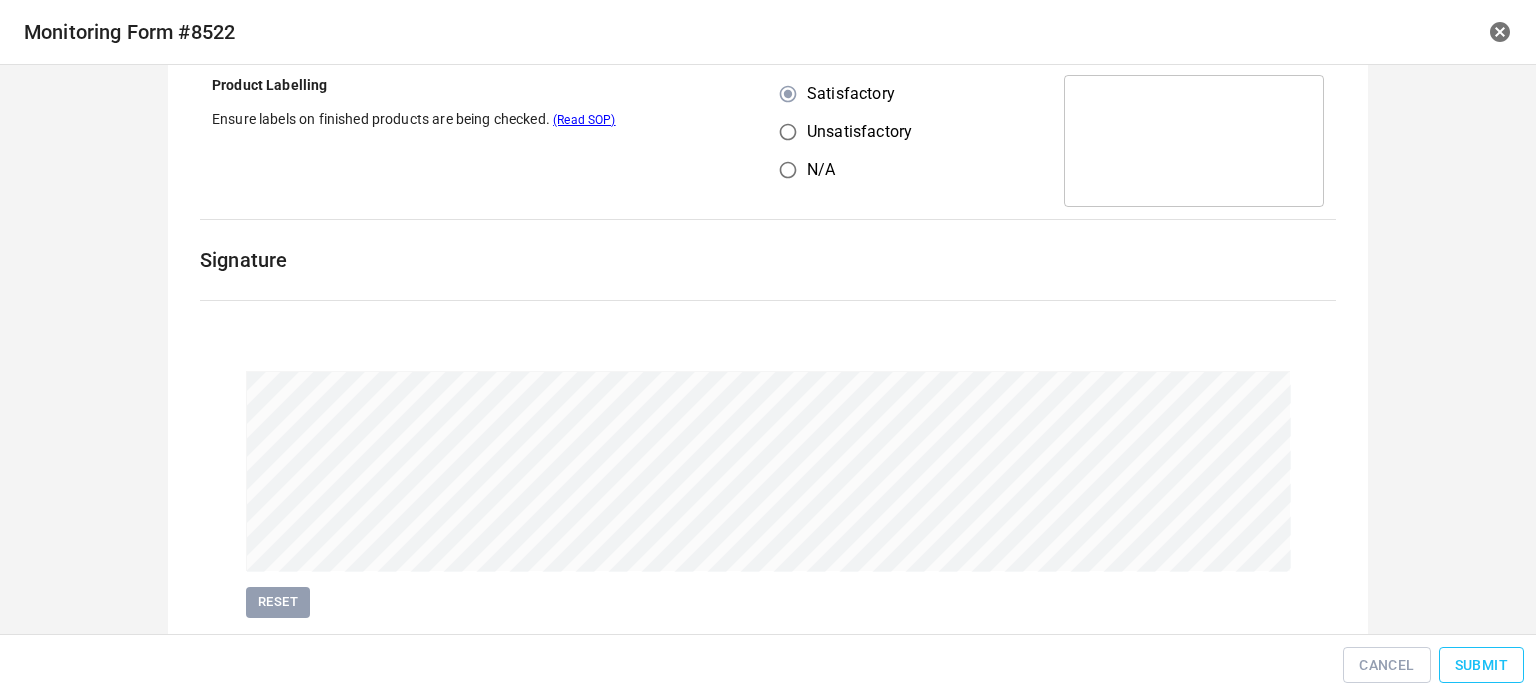 click on "Submit" at bounding box center [1481, 665] 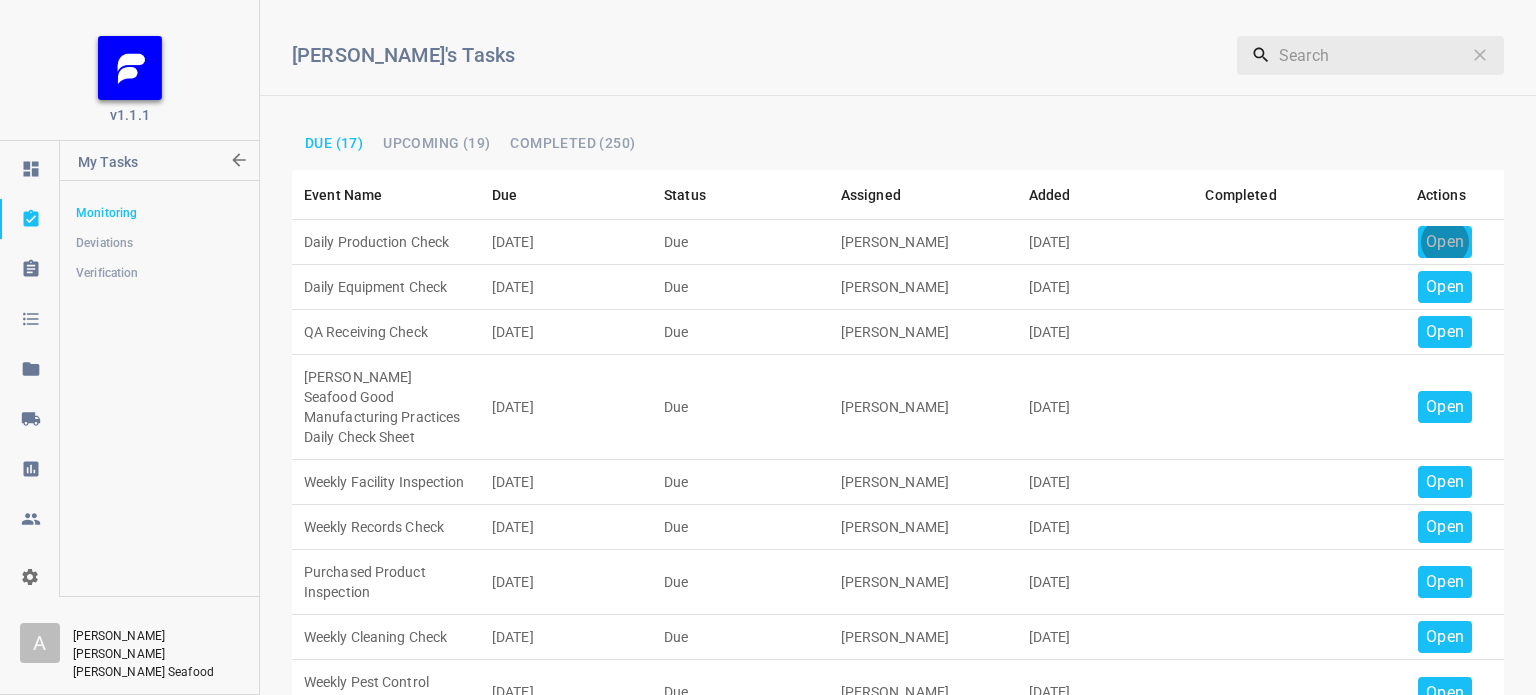 click on "Open" at bounding box center [1445, 242] 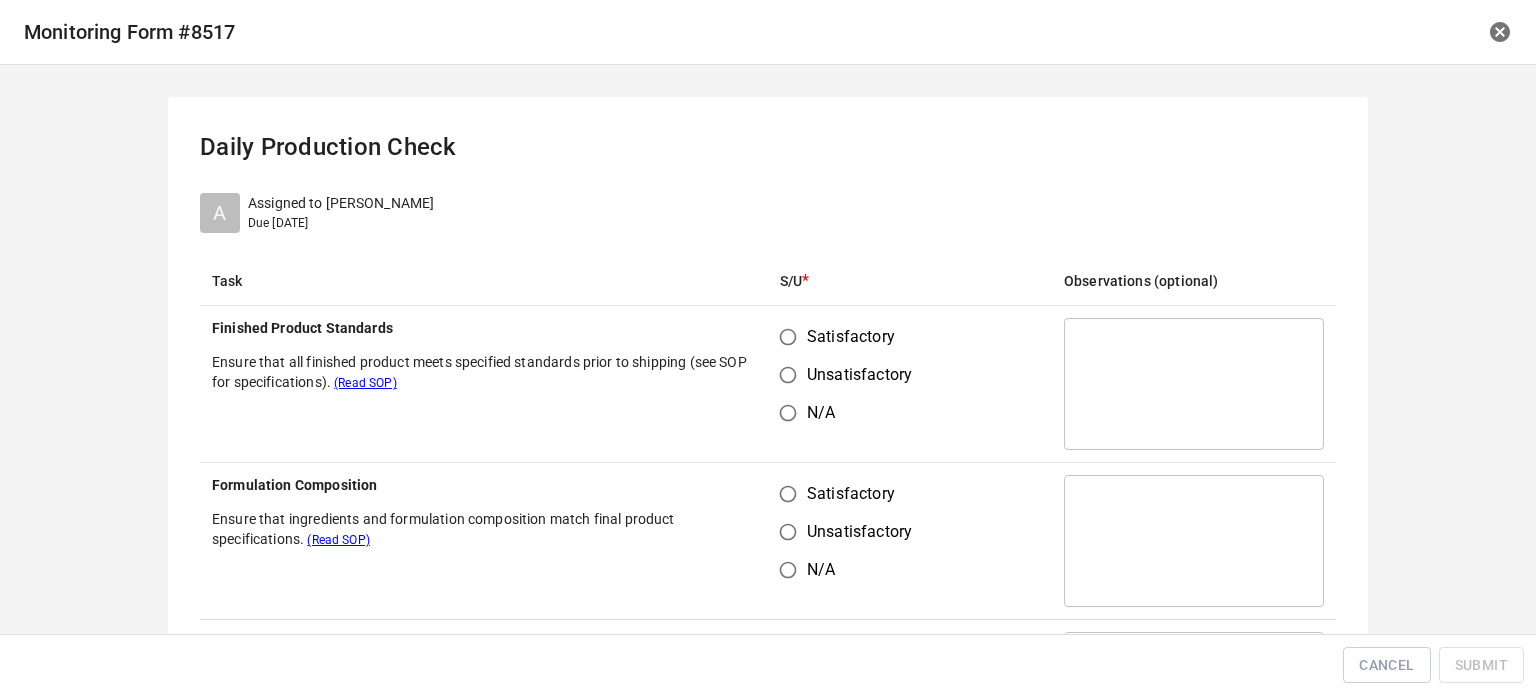 click on "Satisfactory" at bounding box center (788, 337) 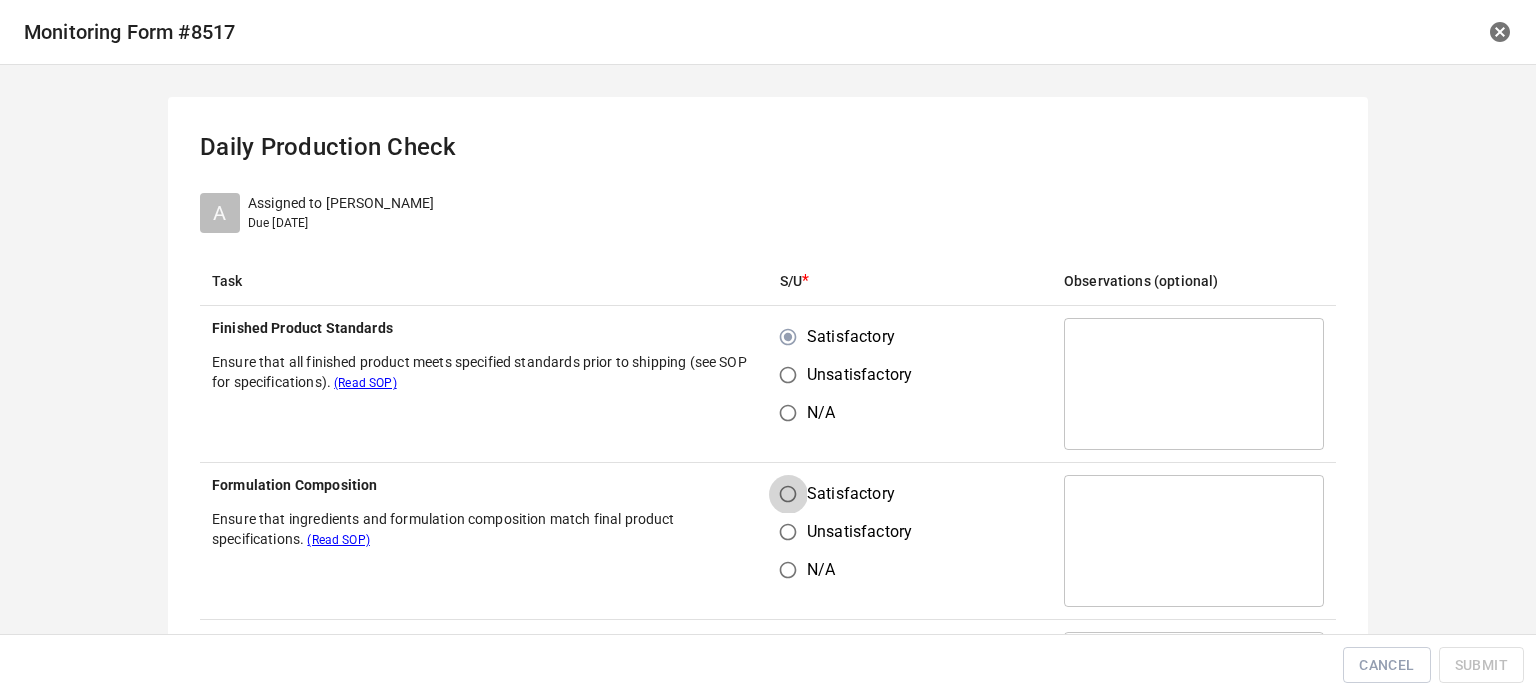 drag, startPoint x: 784, startPoint y: 483, endPoint x: 816, endPoint y: 467, distance: 35.77709 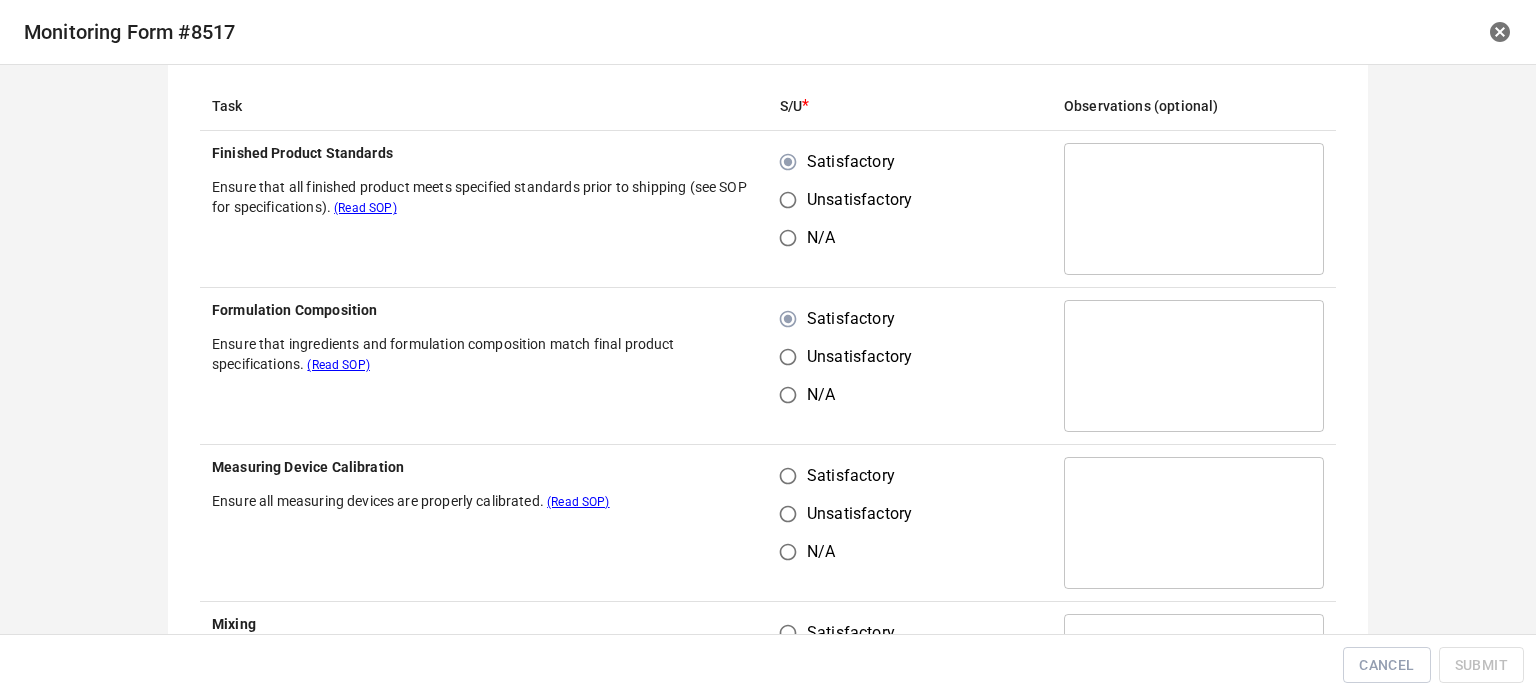 scroll, scrollTop: 300, scrollLeft: 0, axis: vertical 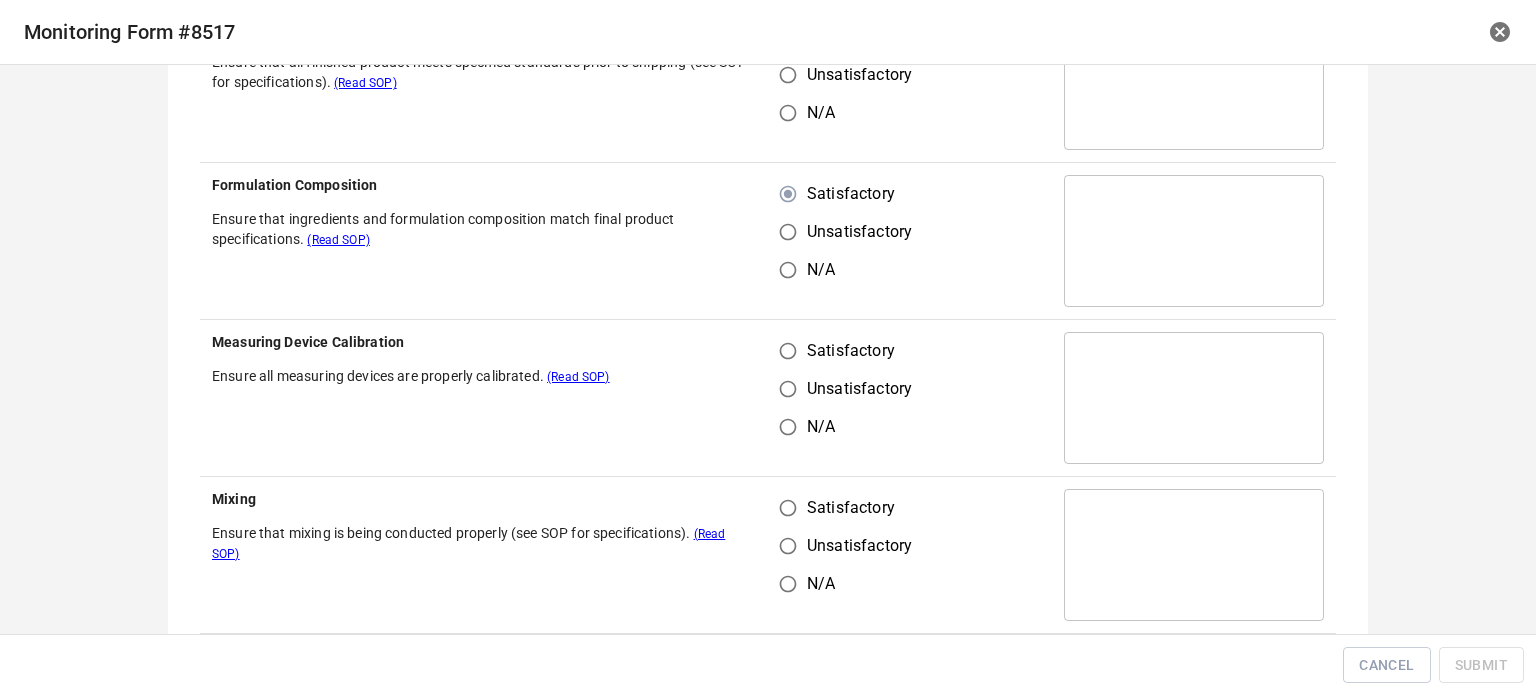 click on "Satisfactory" at bounding box center [788, 351] 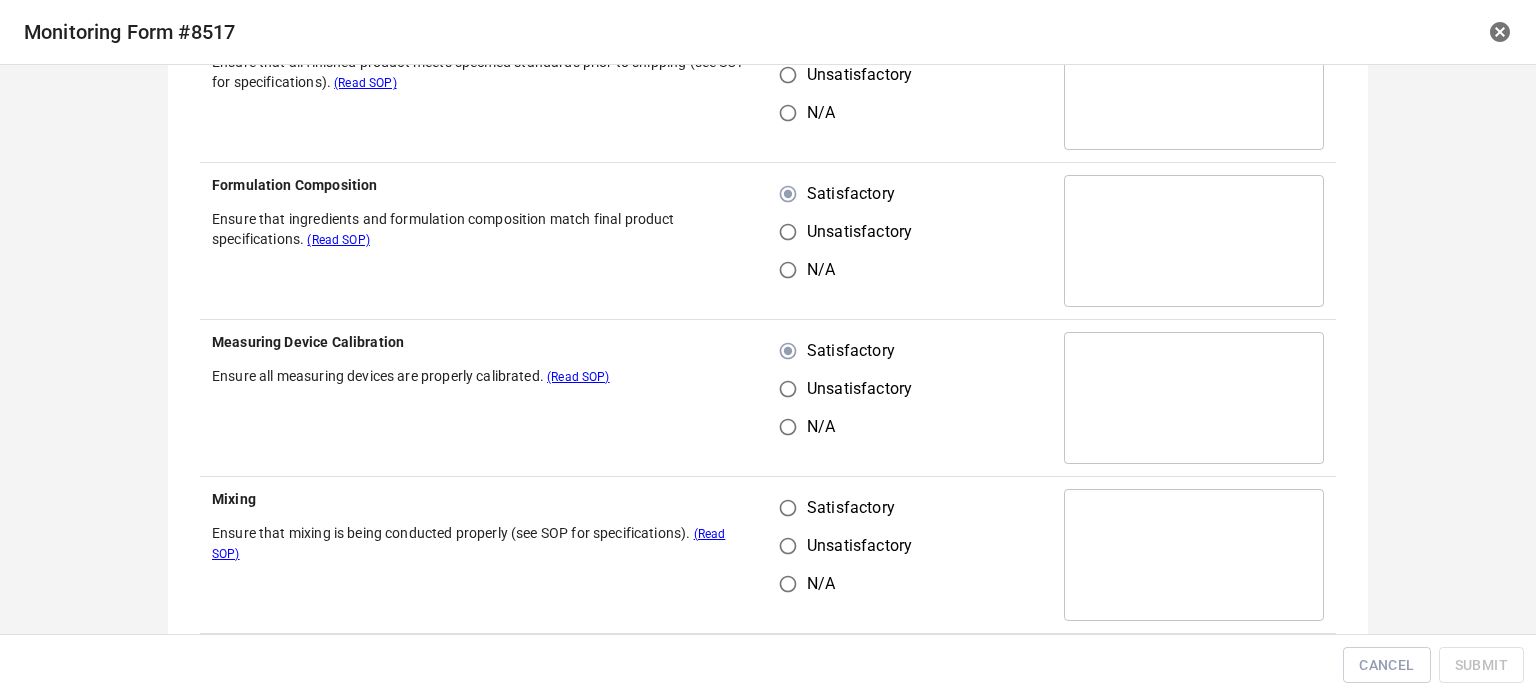 click on "Satisfactory" at bounding box center (788, 508) 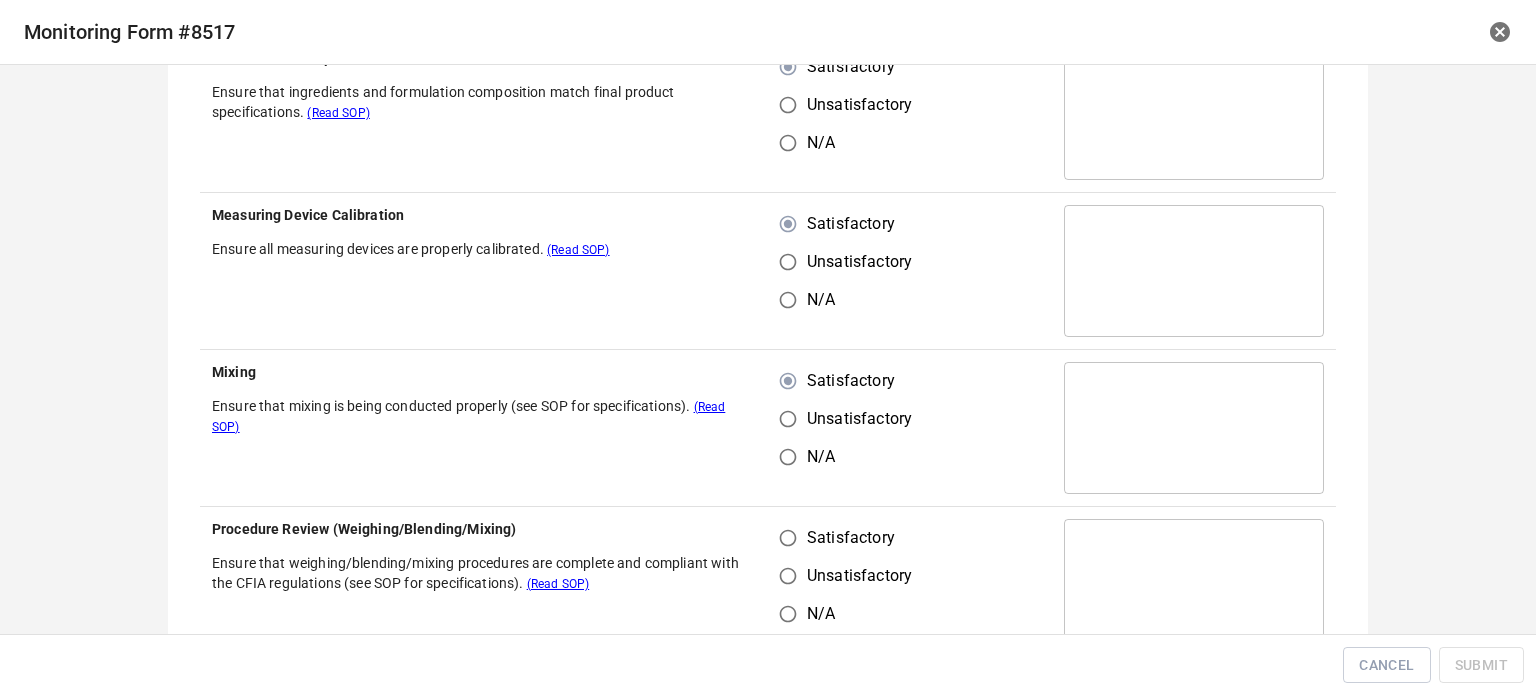 scroll, scrollTop: 600, scrollLeft: 0, axis: vertical 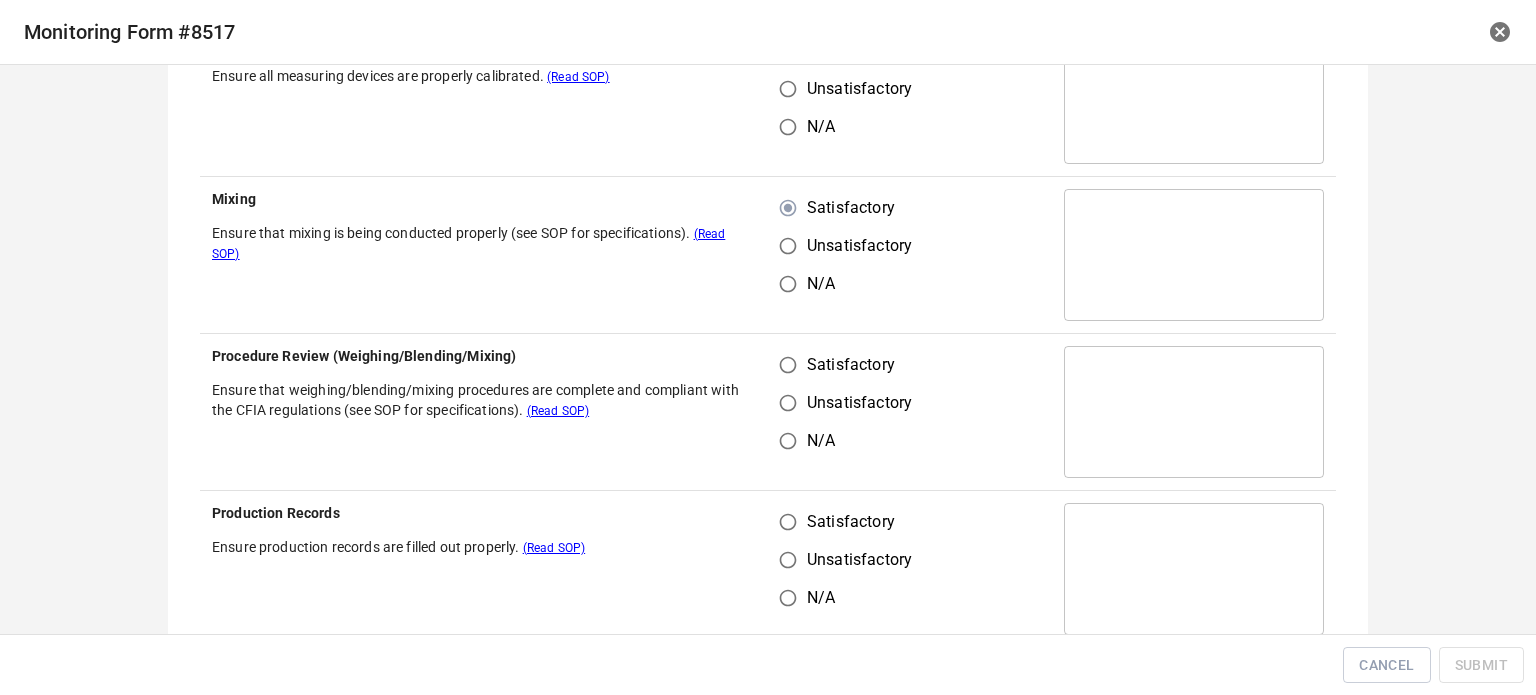 click on "Satisfactory" at bounding box center (788, 365) 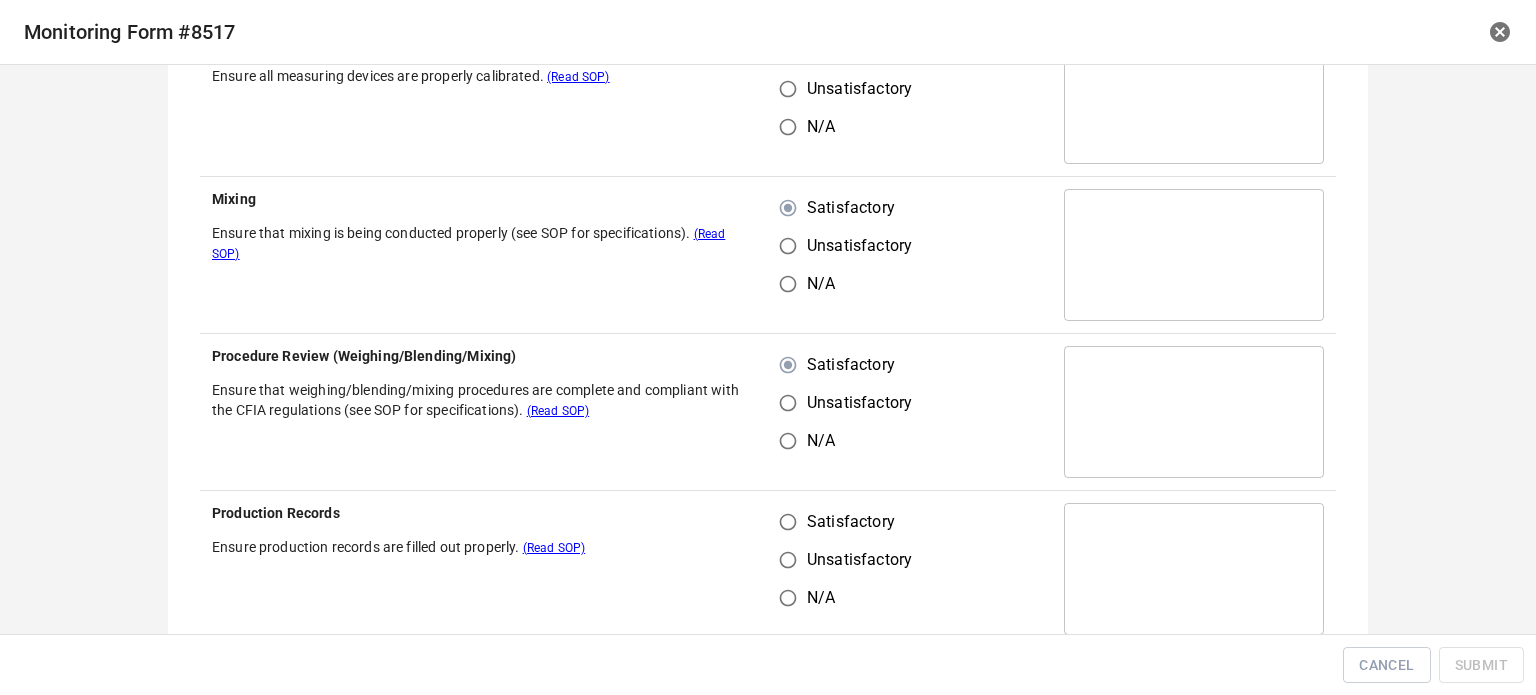 drag, startPoint x: 776, startPoint y: 509, endPoint x: 896, endPoint y: 431, distance: 143.12233 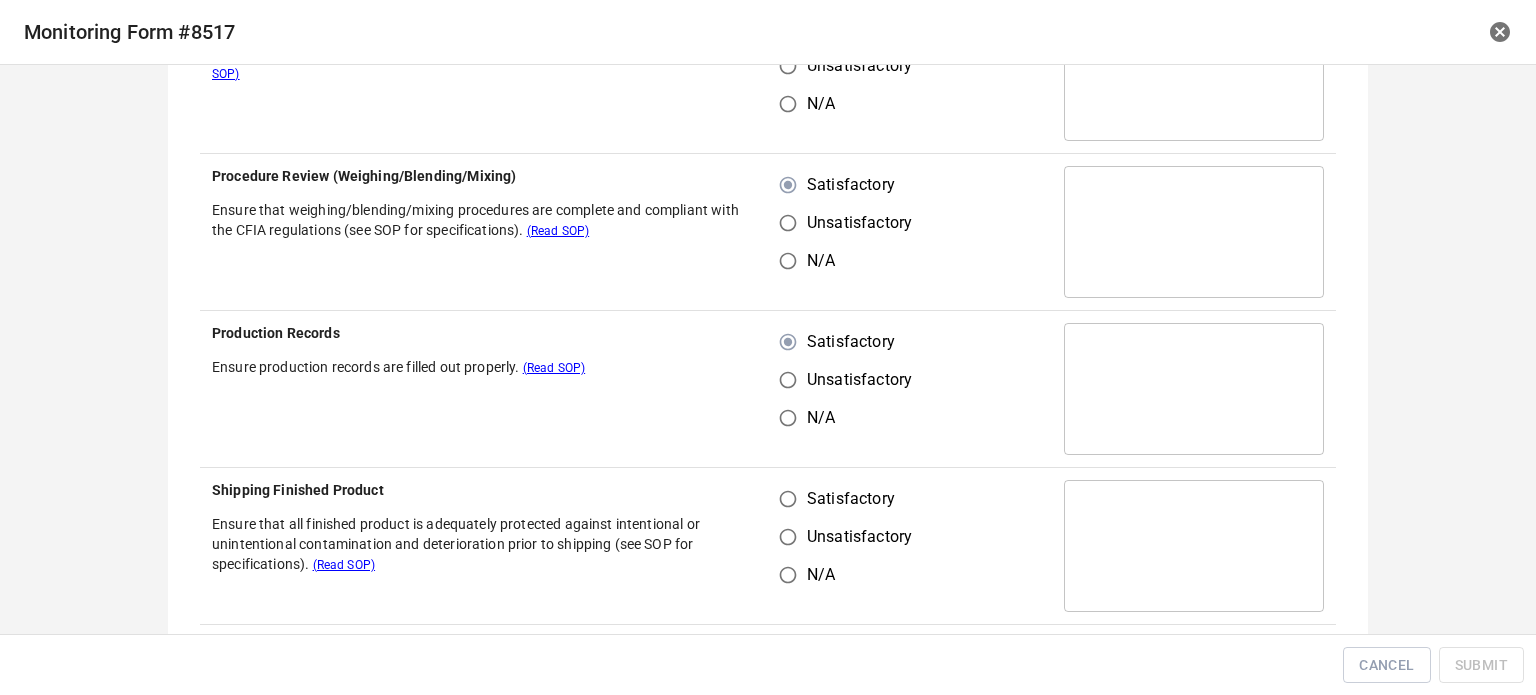 scroll, scrollTop: 900, scrollLeft: 0, axis: vertical 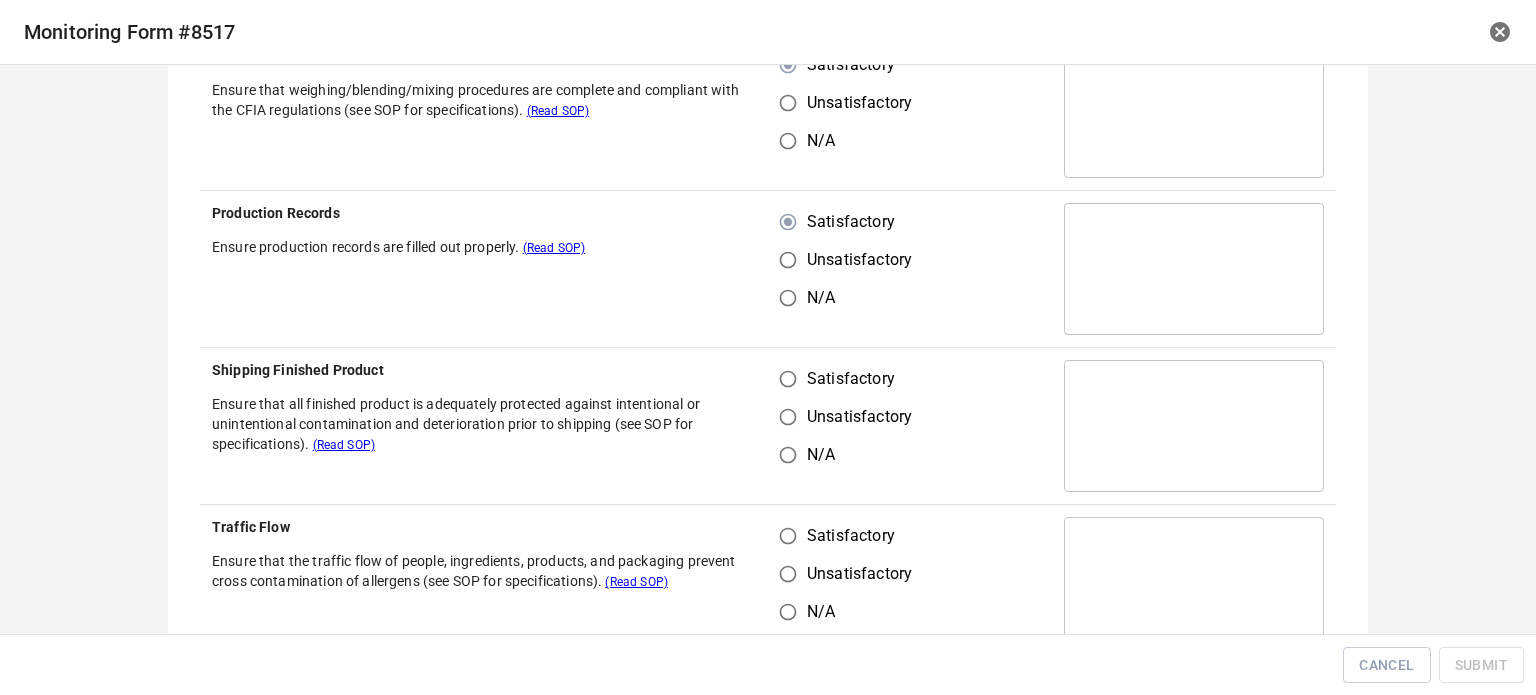 click on "Satisfactory" at bounding box center [788, 379] 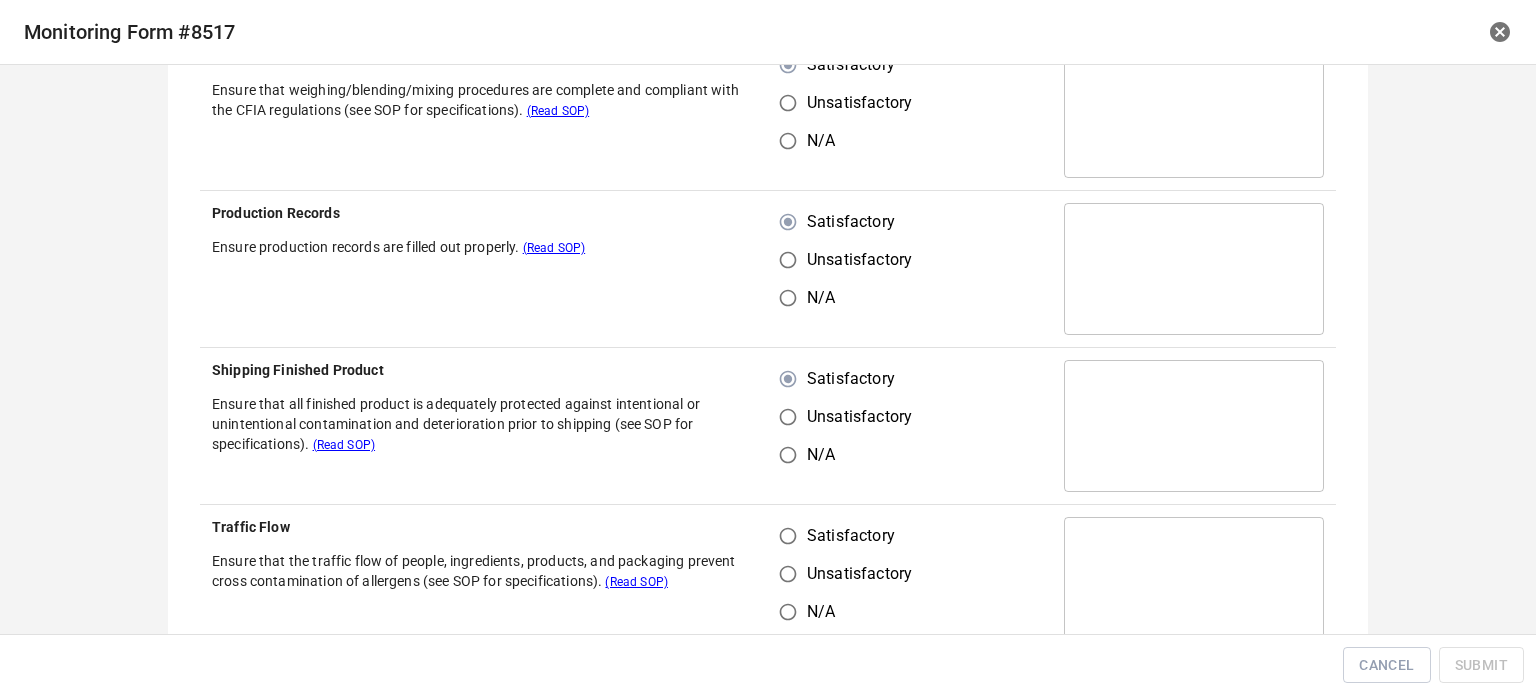 click on "Satisfactory" at bounding box center [851, 536] 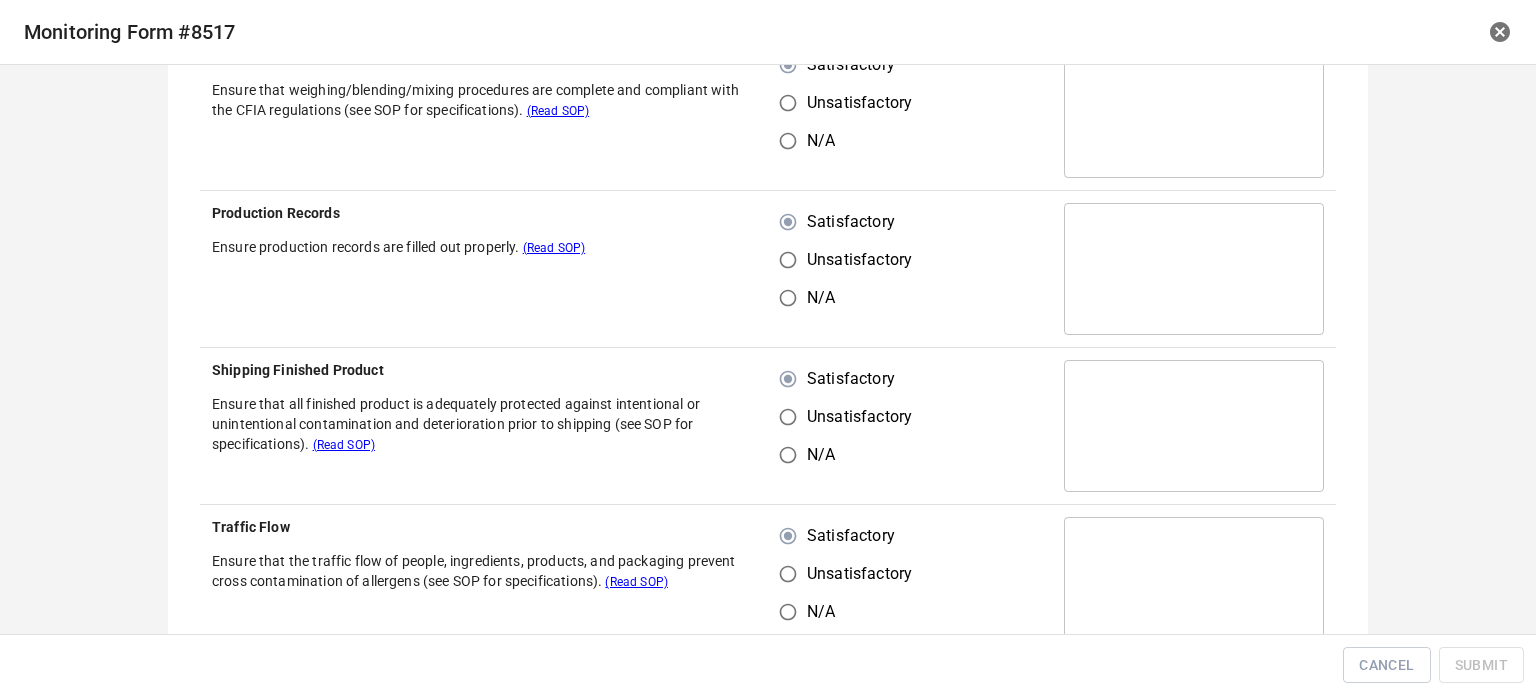 drag, startPoint x: 789, startPoint y: 535, endPoint x: 801, endPoint y: 535, distance: 12 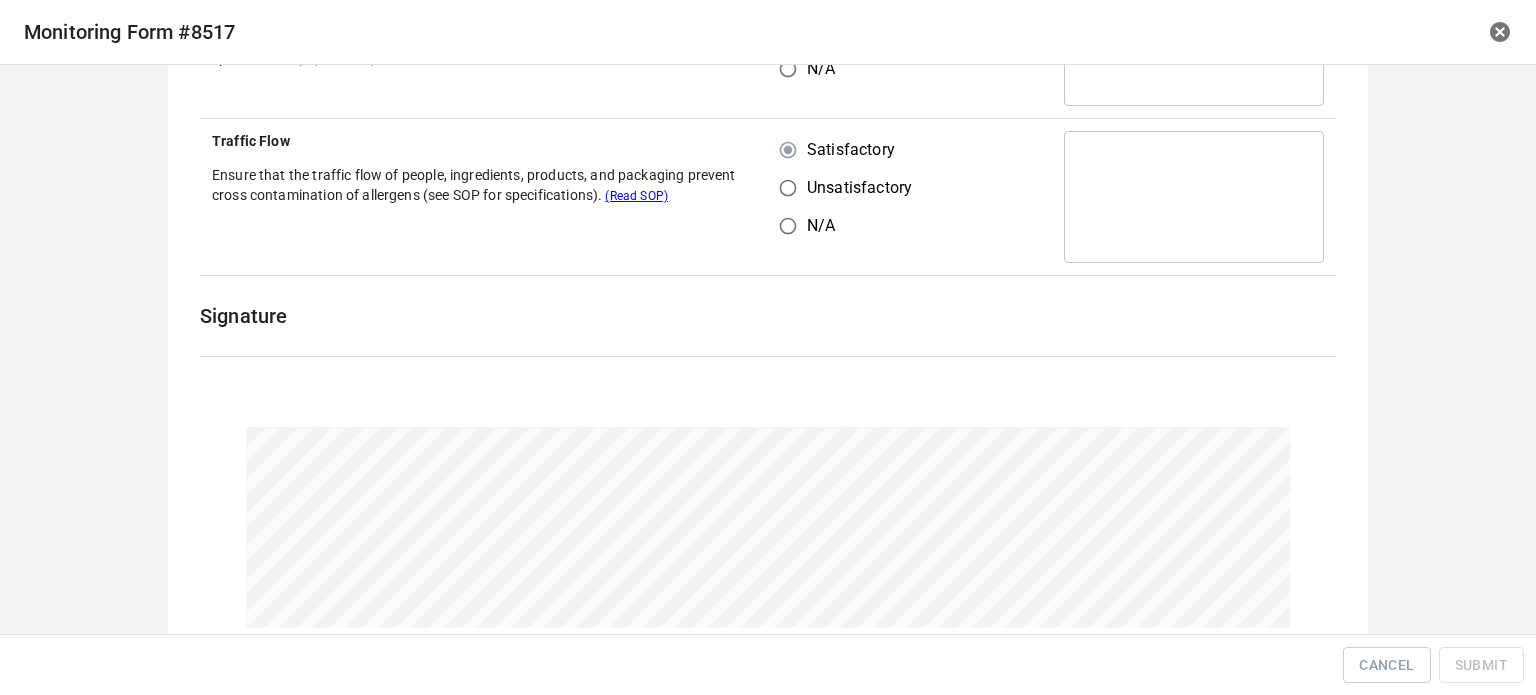 scroll, scrollTop: 1402, scrollLeft: 0, axis: vertical 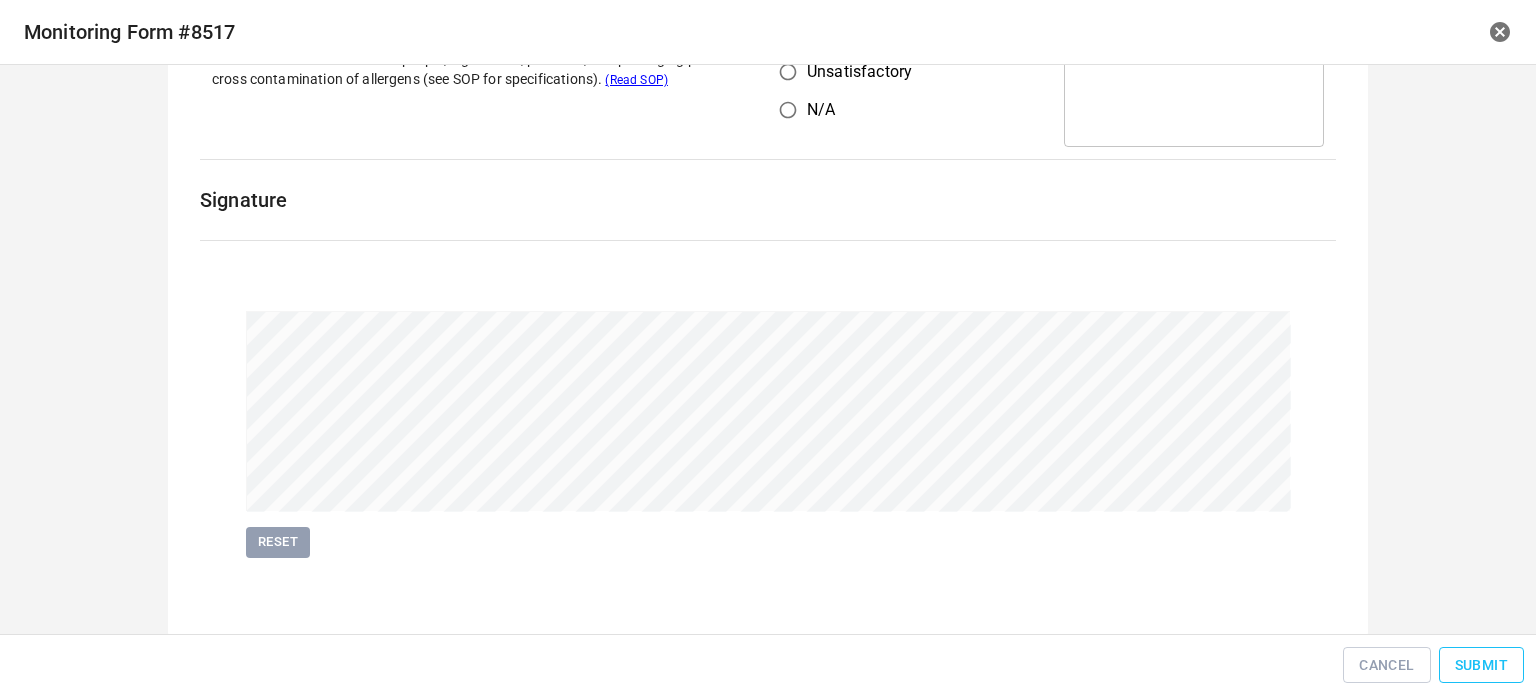 click on "Submit" at bounding box center (1481, 665) 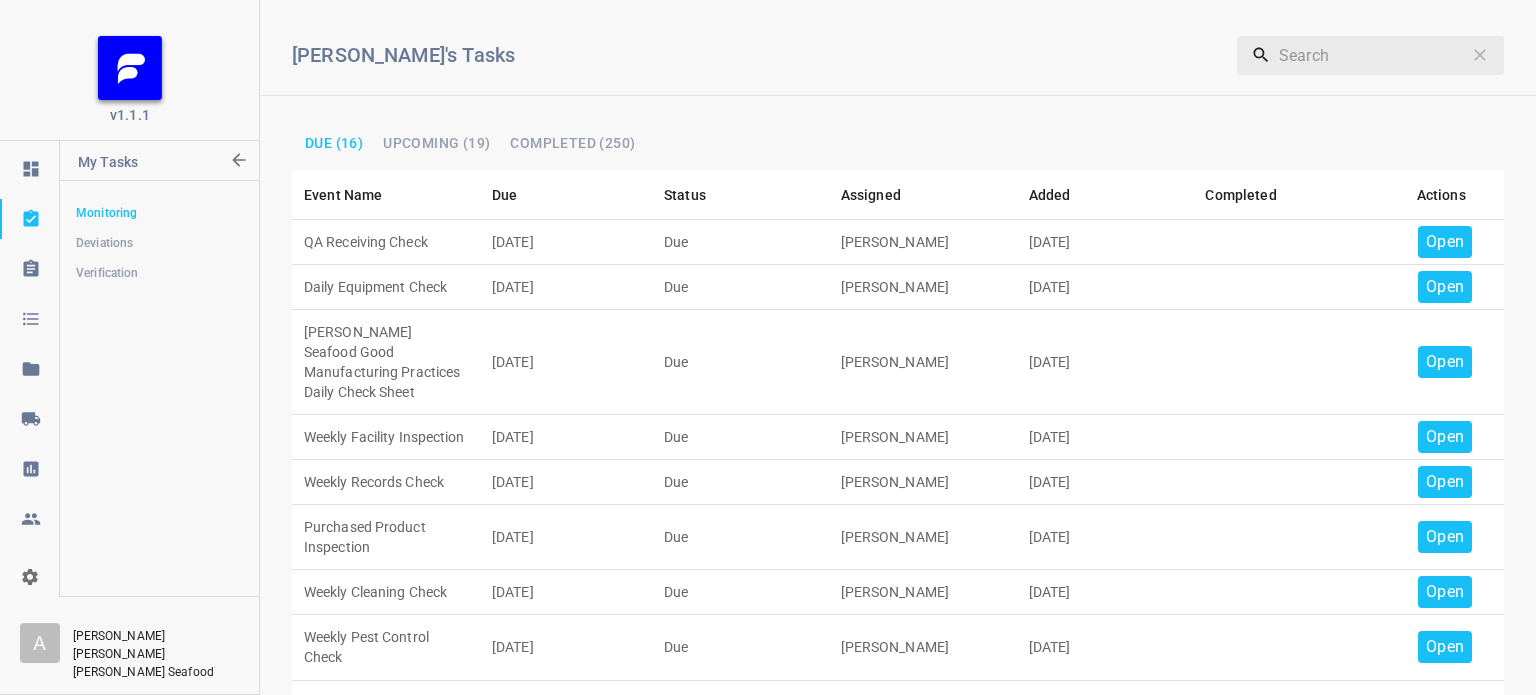 click on "Open" at bounding box center (1445, 242) 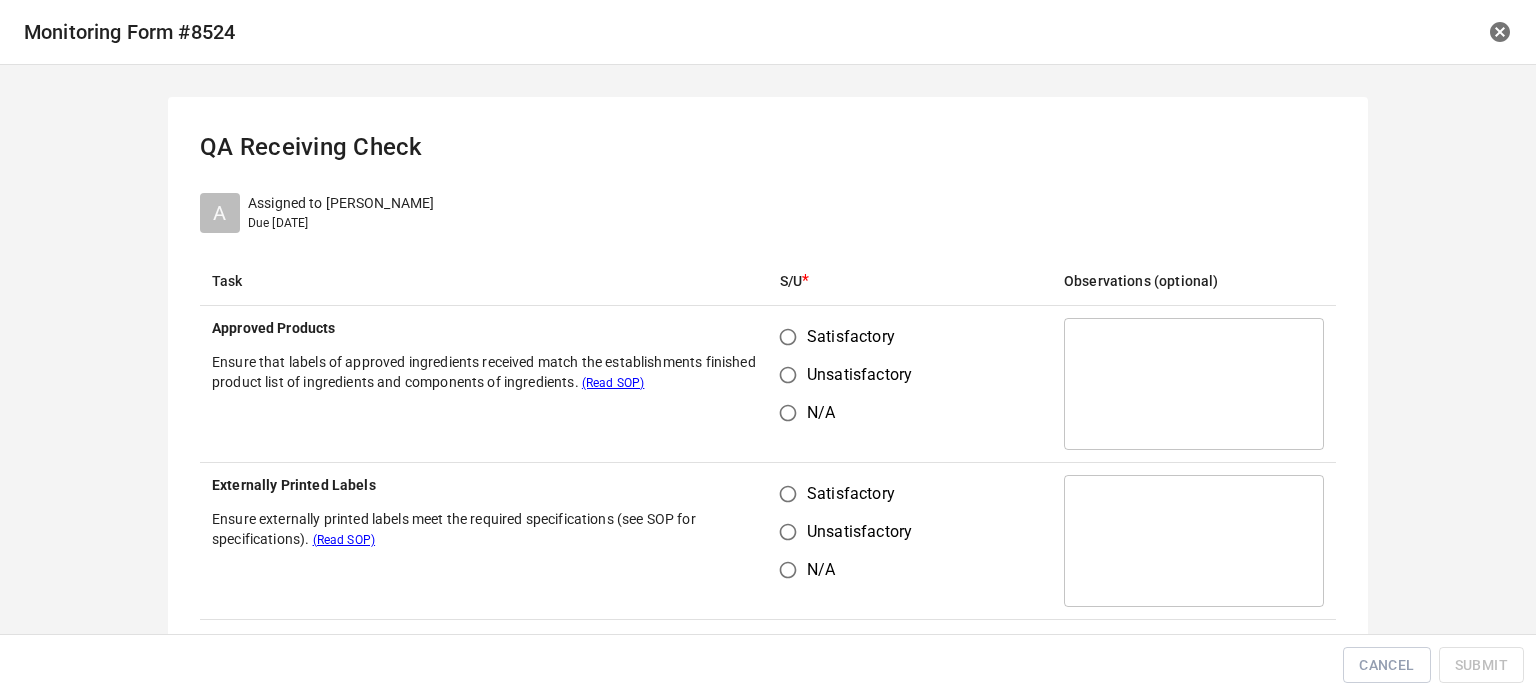 click on "Satisfactory" at bounding box center [788, 337] 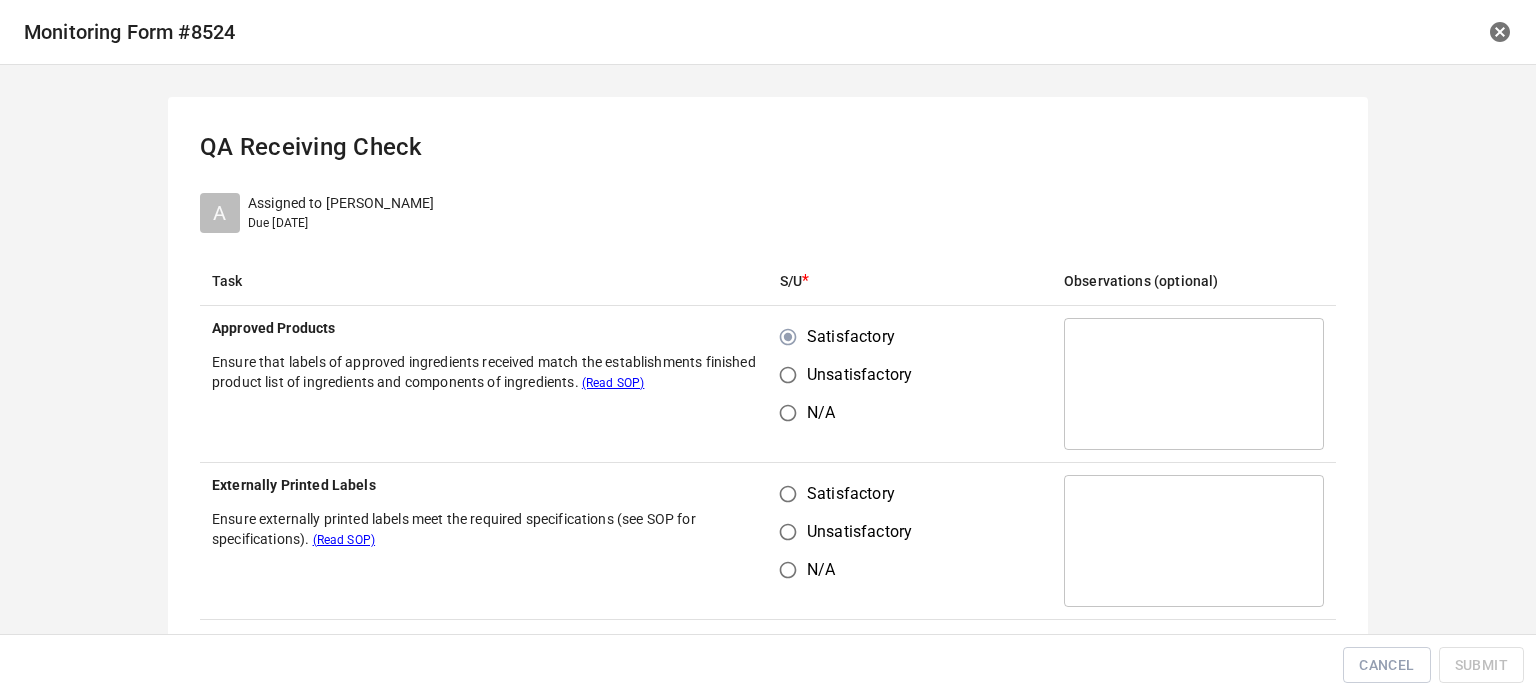 drag, startPoint x: 784, startPoint y: 483, endPoint x: 836, endPoint y: 459, distance: 57.271286 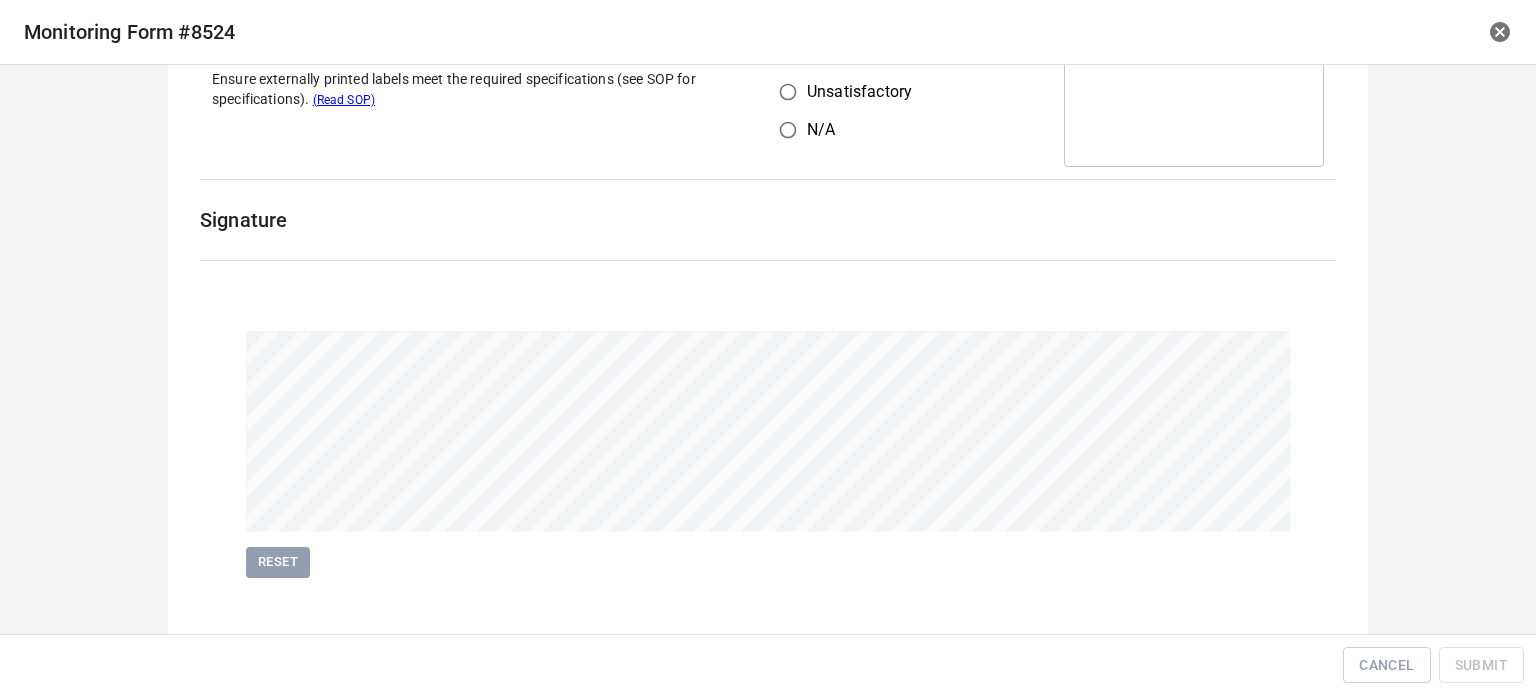 scroll, scrollTop: 461, scrollLeft: 0, axis: vertical 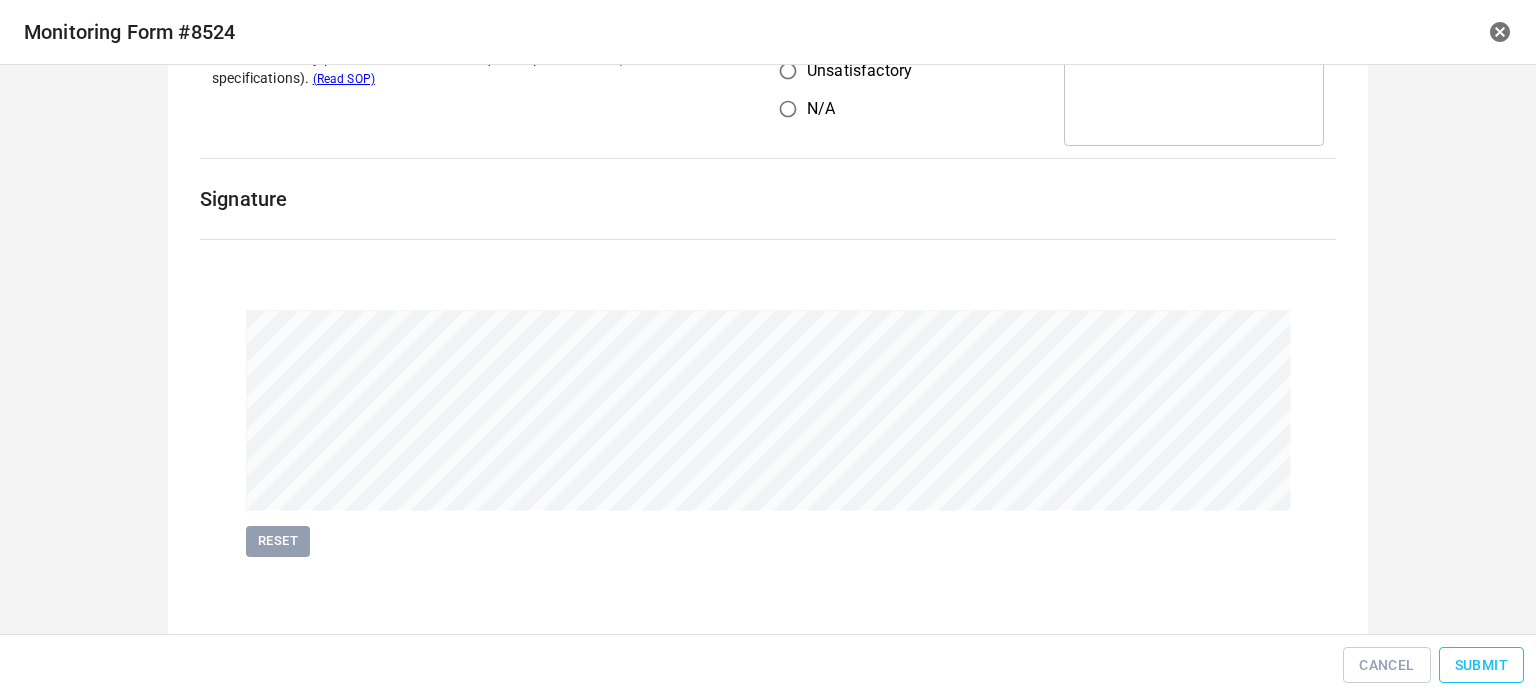 click on "Submit" at bounding box center (1481, 665) 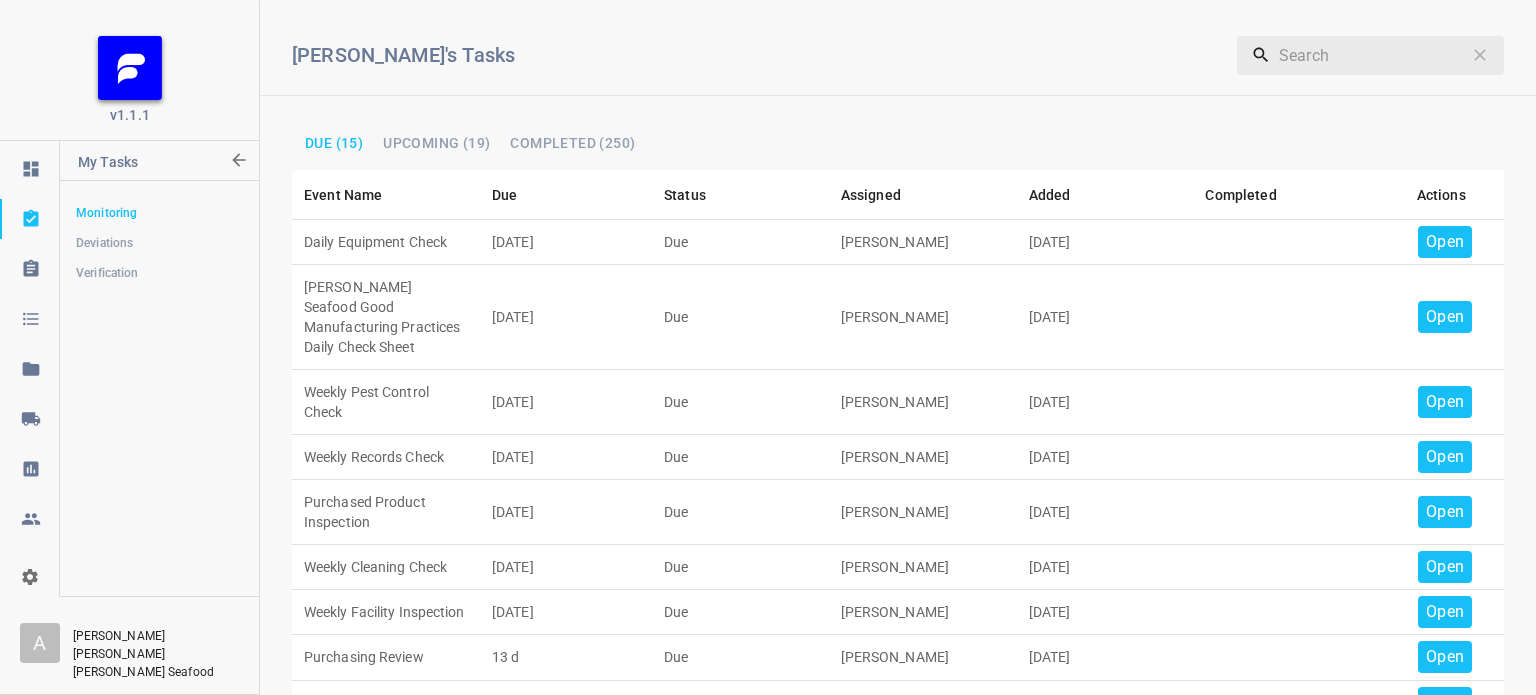 click on "Open" at bounding box center [1445, 242] 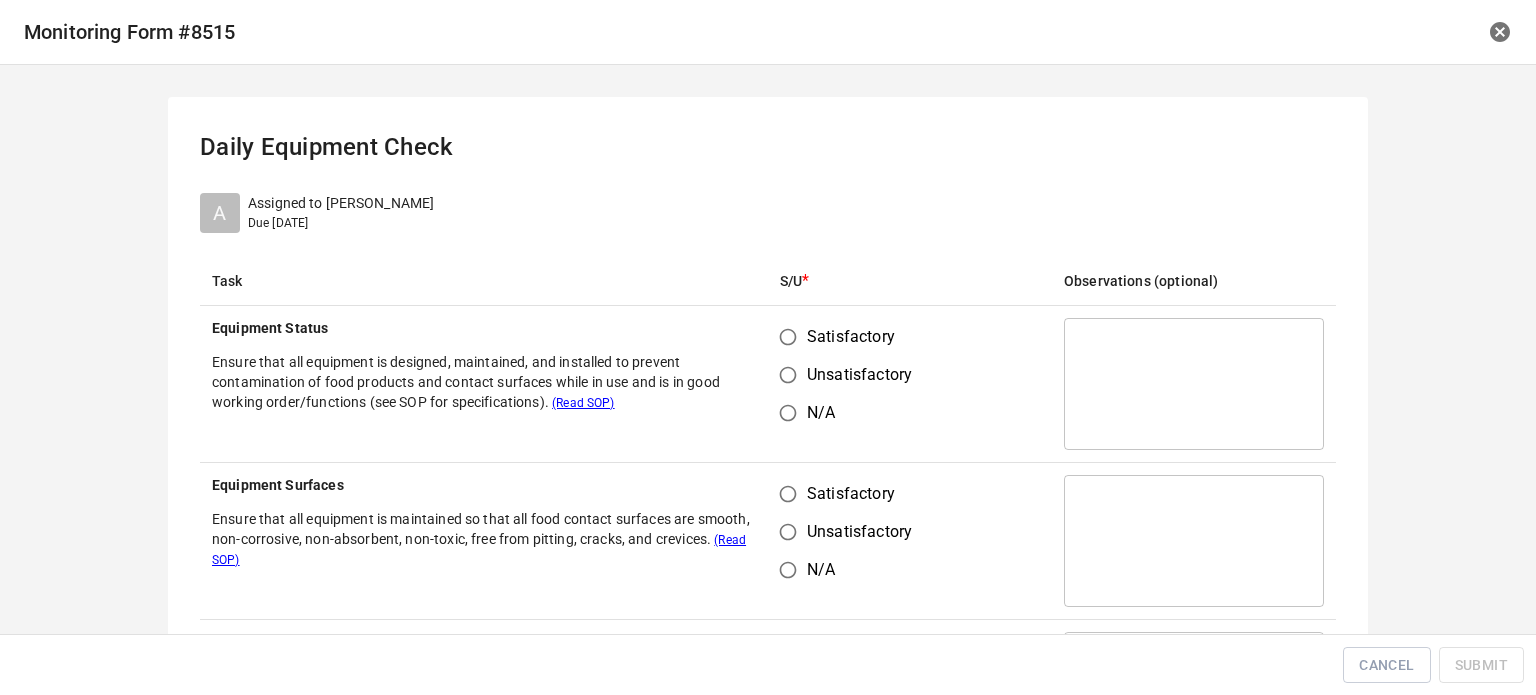 click on "Satisfactory" at bounding box center [788, 337] 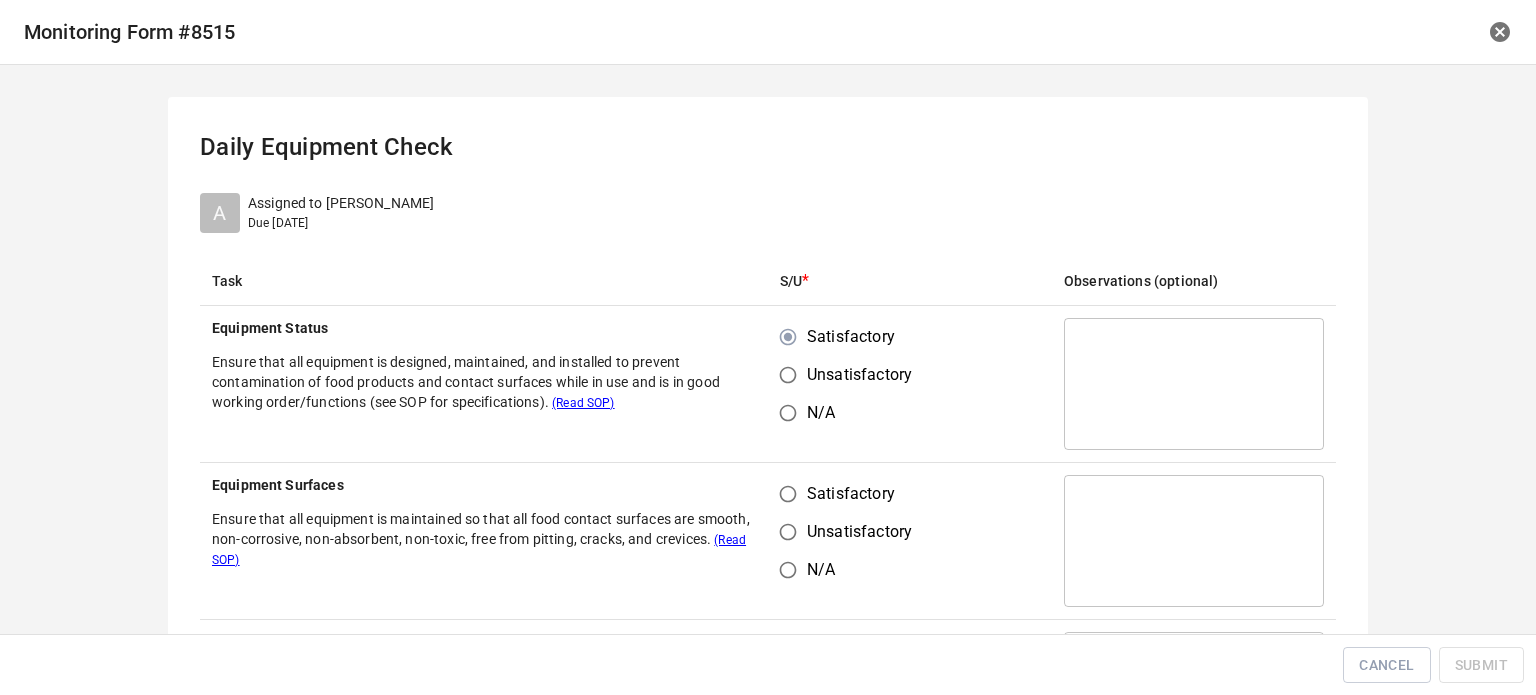 click on "Satisfactory" at bounding box center (788, 494) 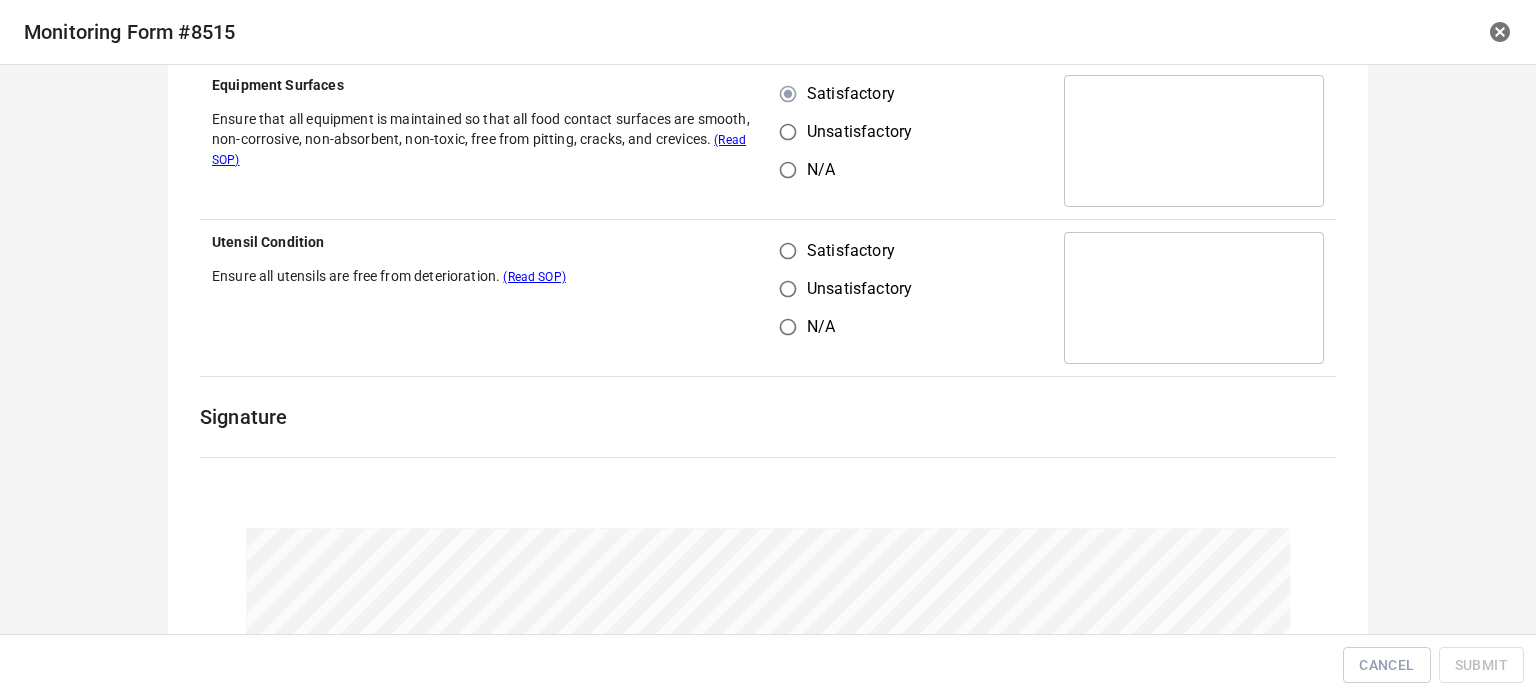 click on "Satisfactory" at bounding box center [788, 251] 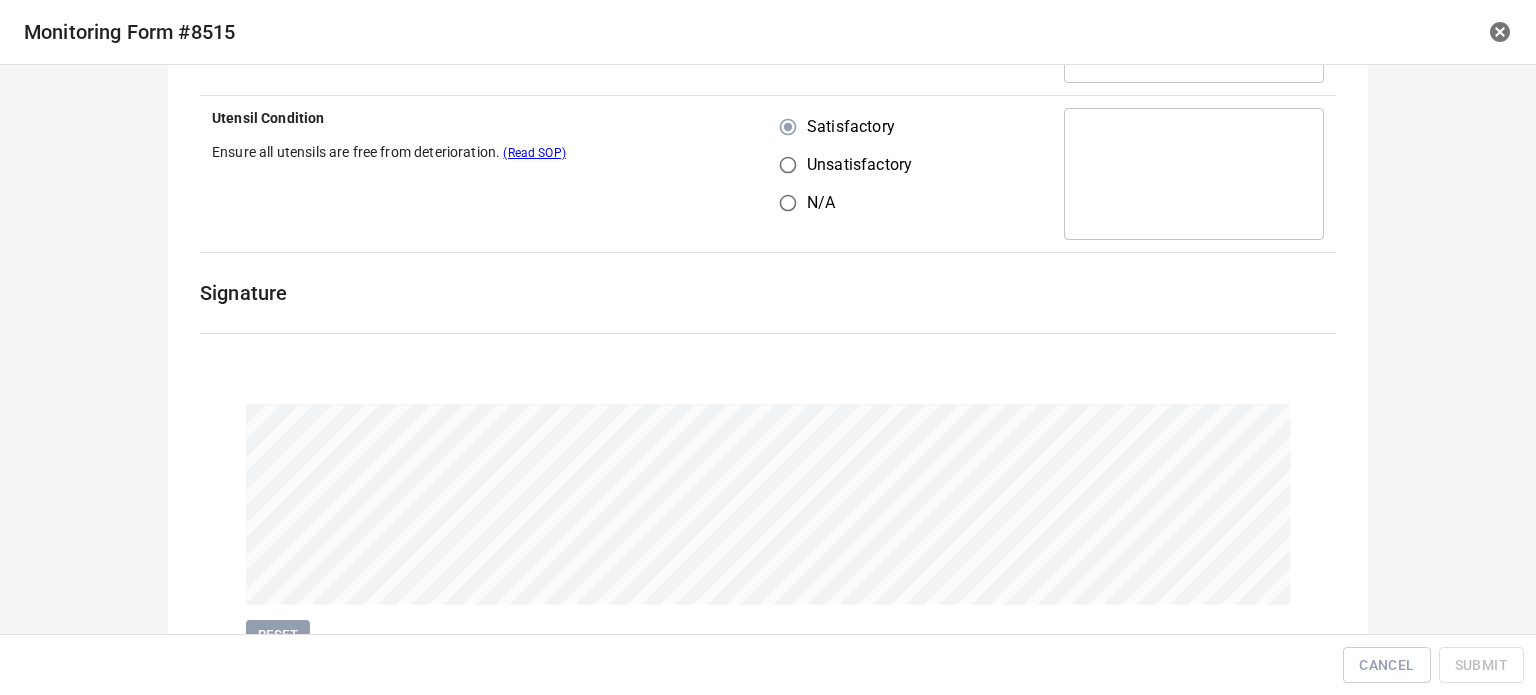 scroll, scrollTop: 618, scrollLeft: 0, axis: vertical 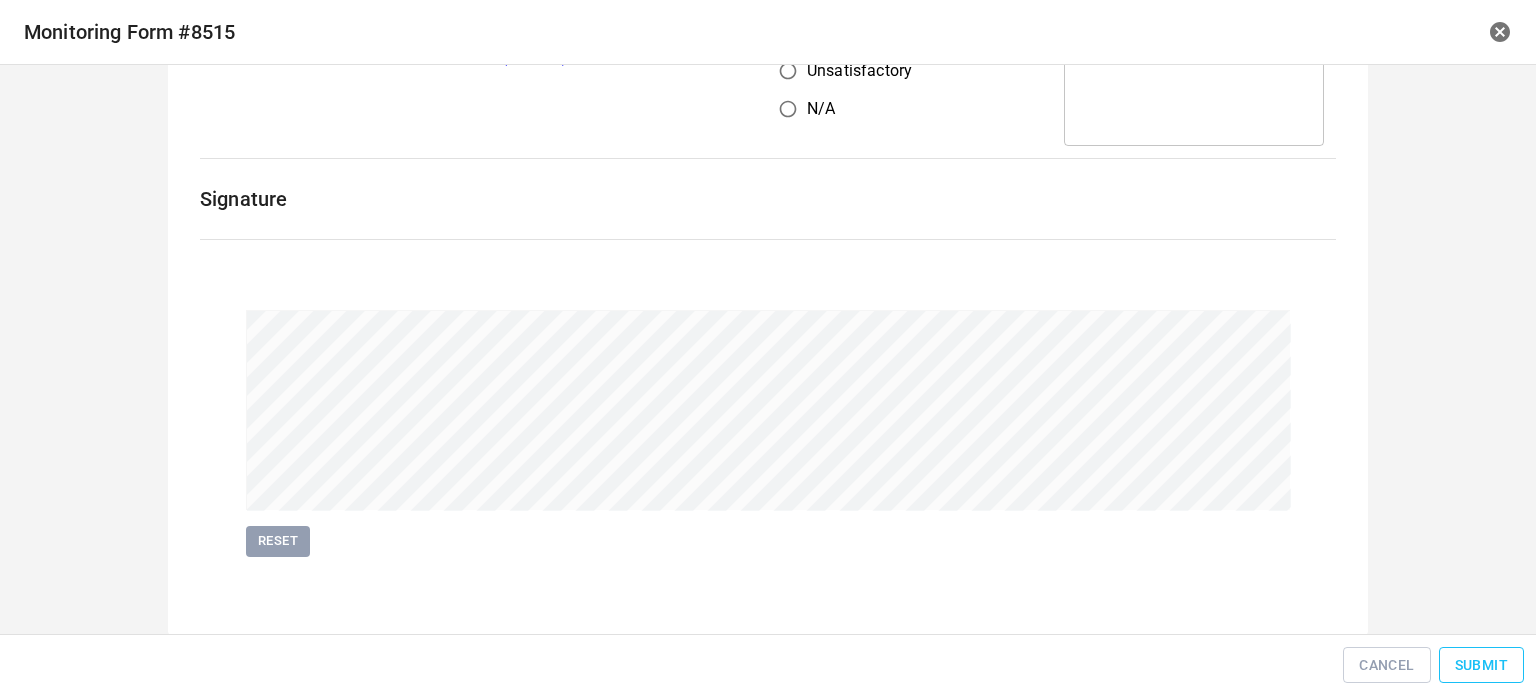 drag, startPoint x: 1488, startPoint y: 643, endPoint x: 1516, endPoint y: 667, distance: 36.878178 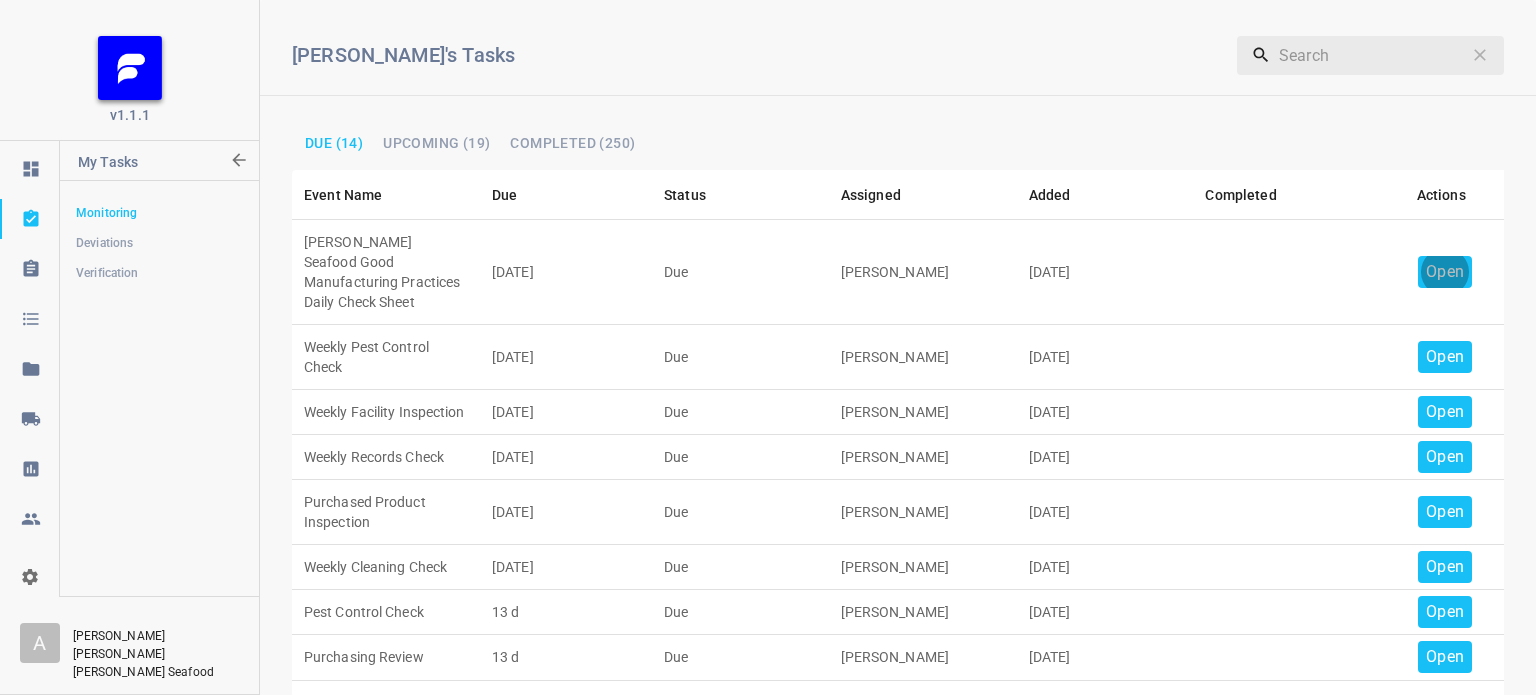 click on "Open" at bounding box center (1445, 272) 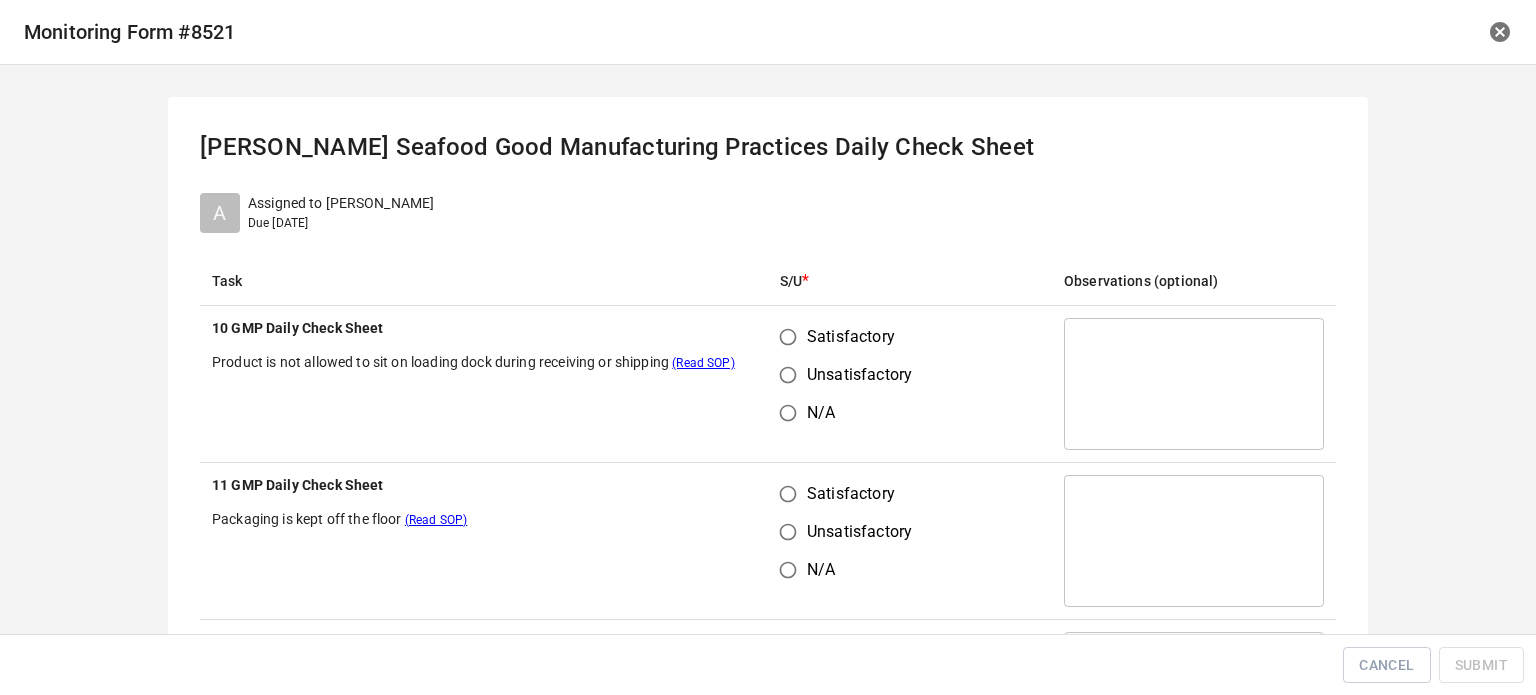 click on "Satisfactory" at bounding box center (788, 337) 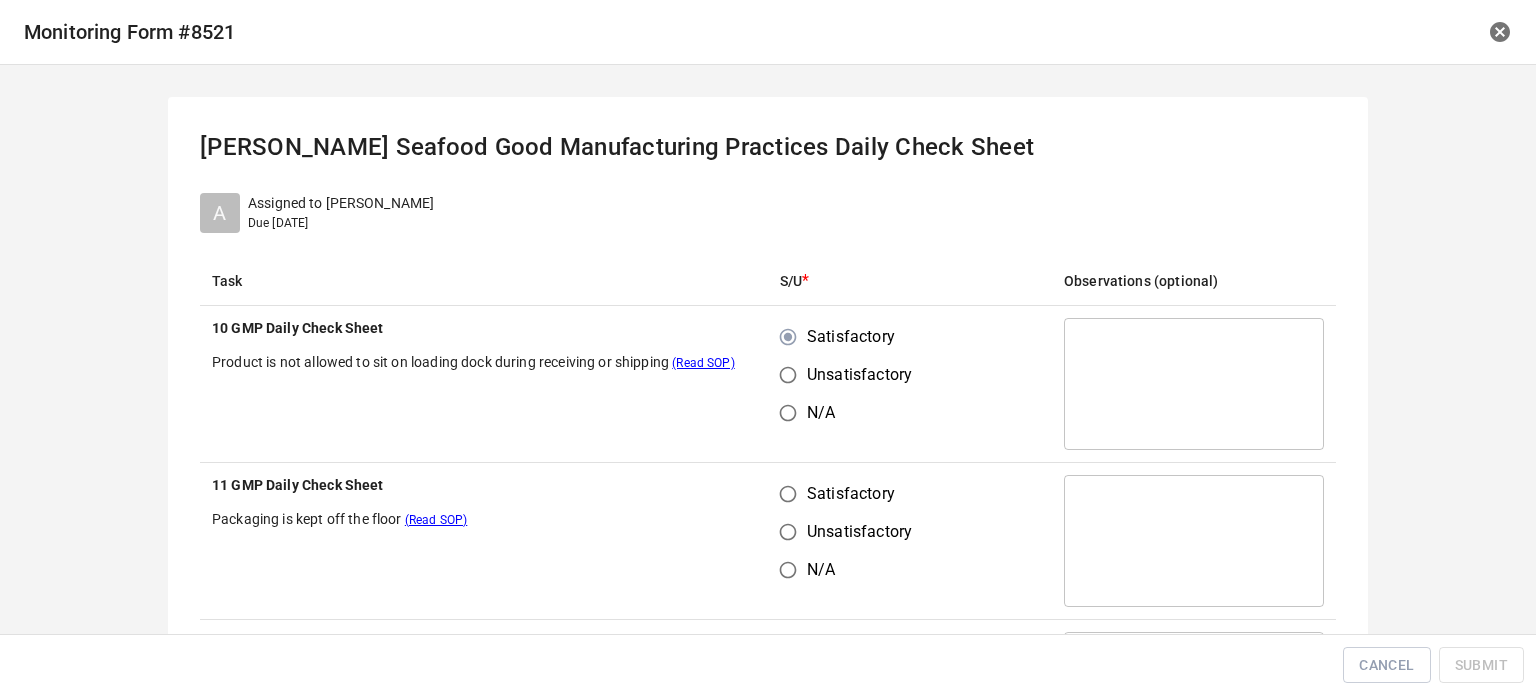 click on "Satisfactory" at bounding box center [788, 494] 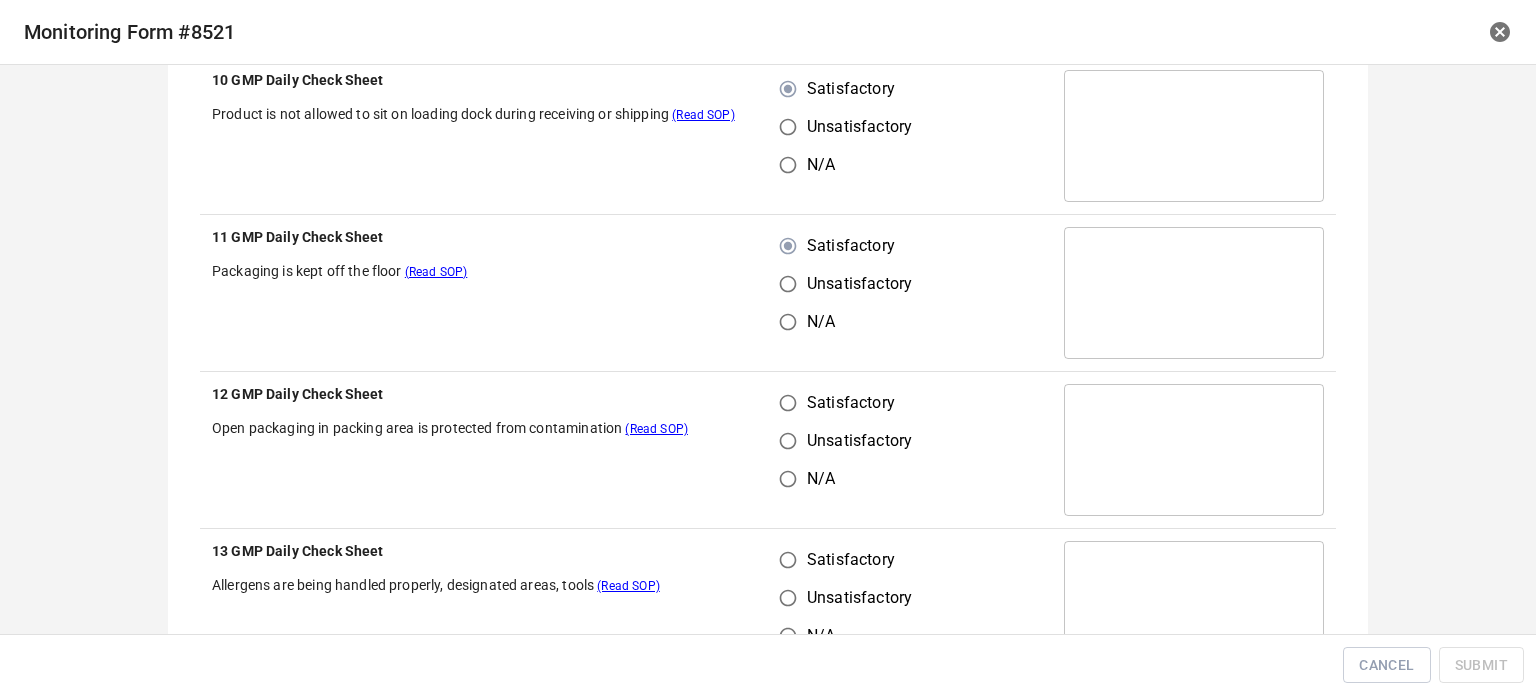 scroll, scrollTop: 500, scrollLeft: 0, axis: vertical 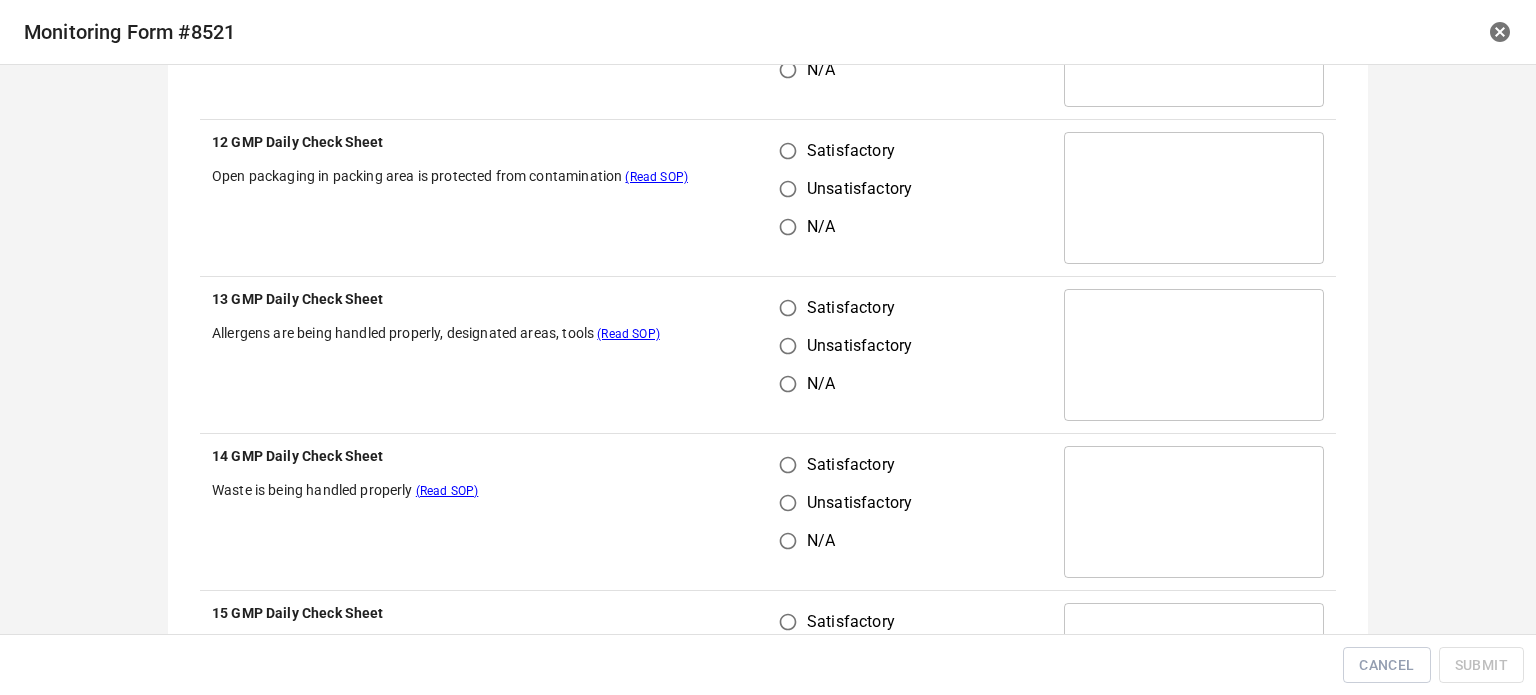 click on "Satisfactory" at bounding box center [788, 308] 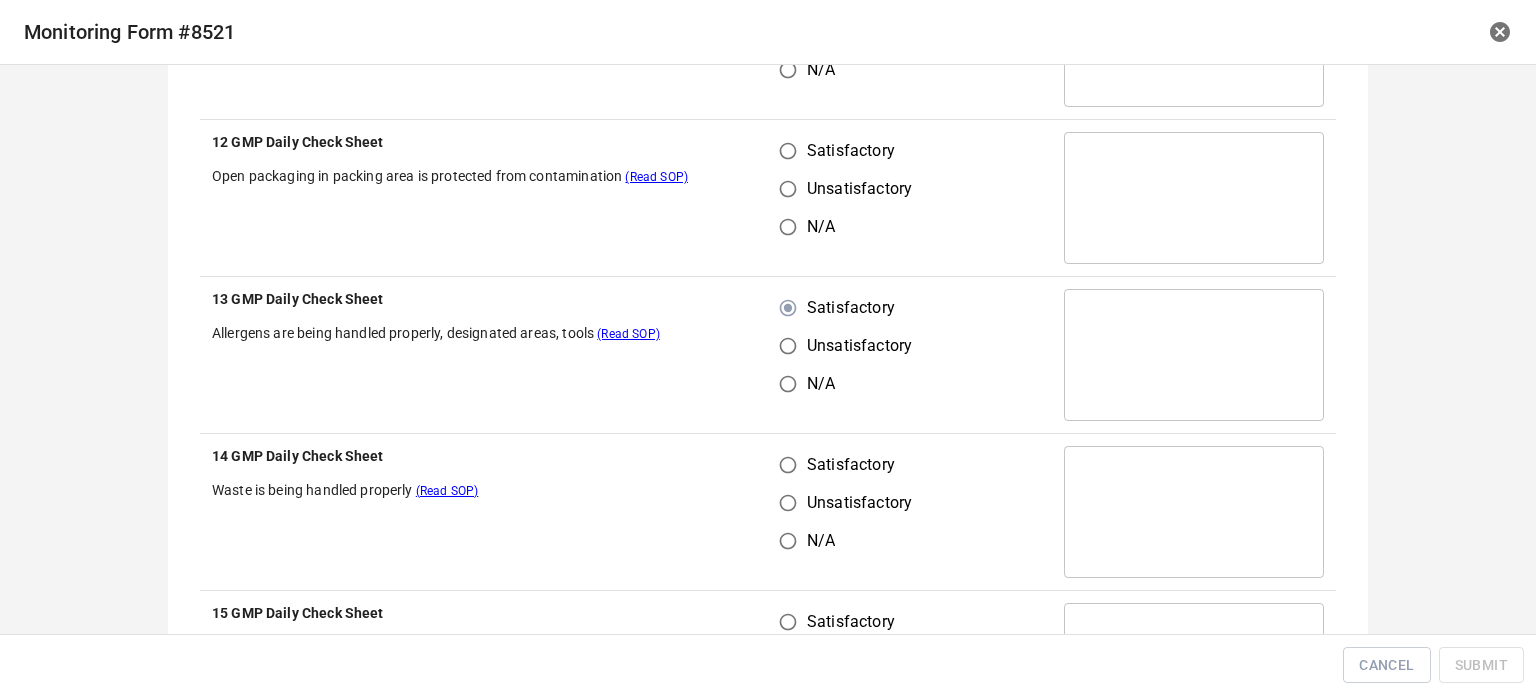click on "Satisfactory" at bounding box center (788, 151) 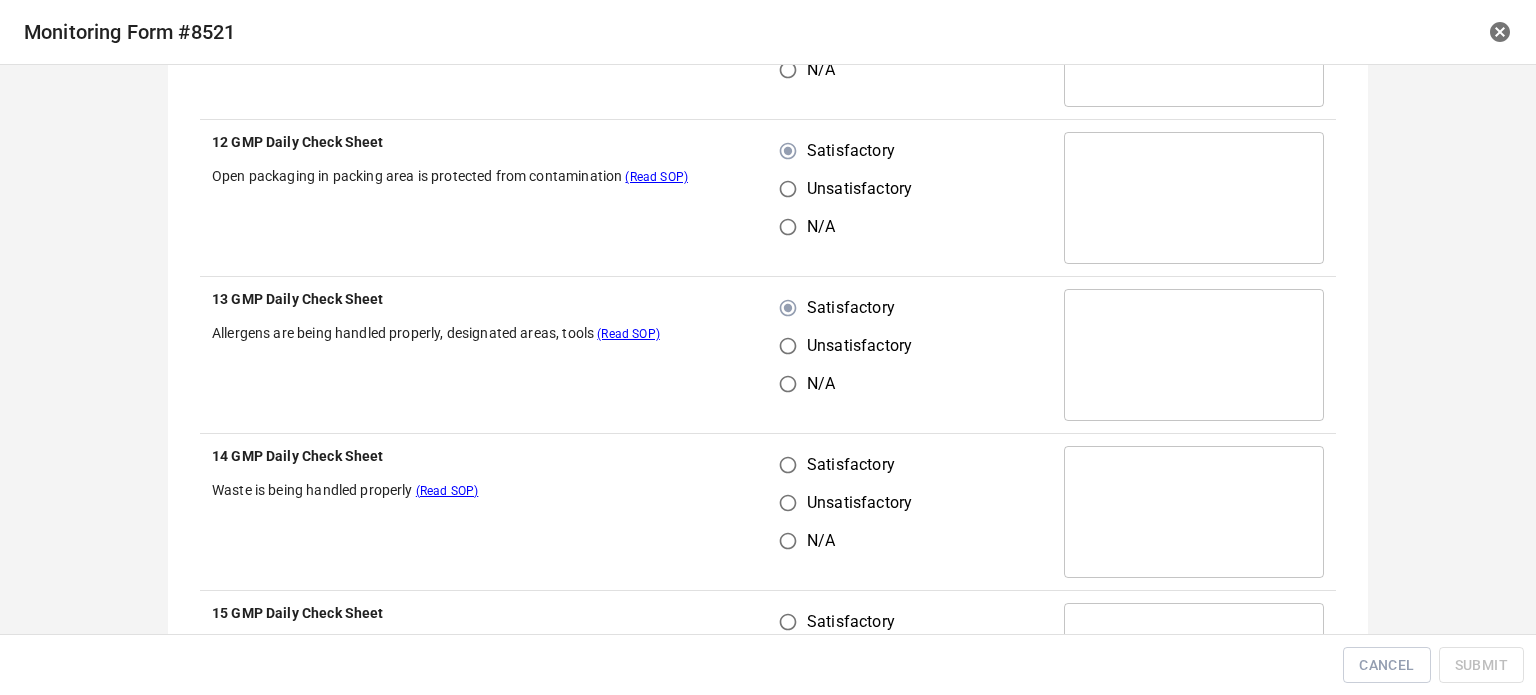 drag, startPoint x: 782, startPoint y: 455, endPoint x: 800, endPoint y: 480, distance: 30.805843 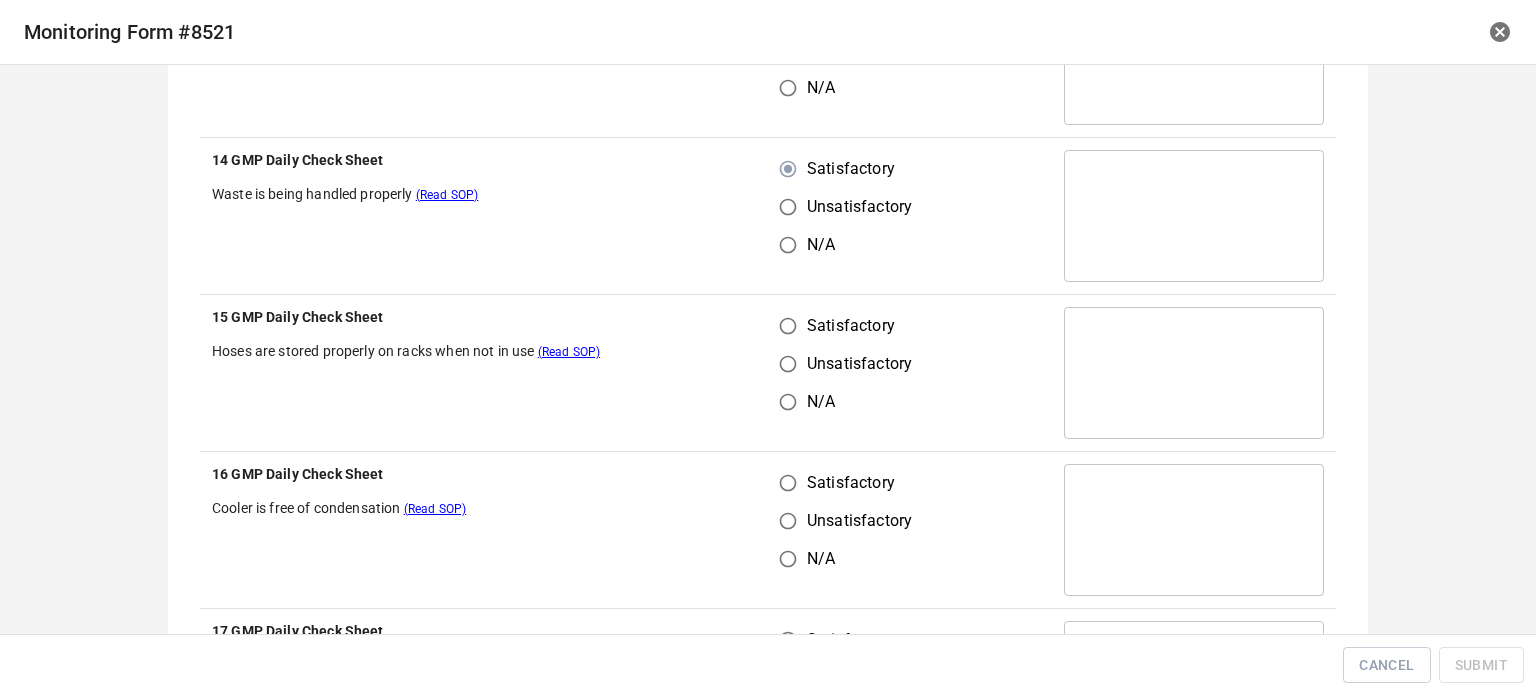 scroll, scrollTop: 800, scrollLeft: 0, axis: vertical 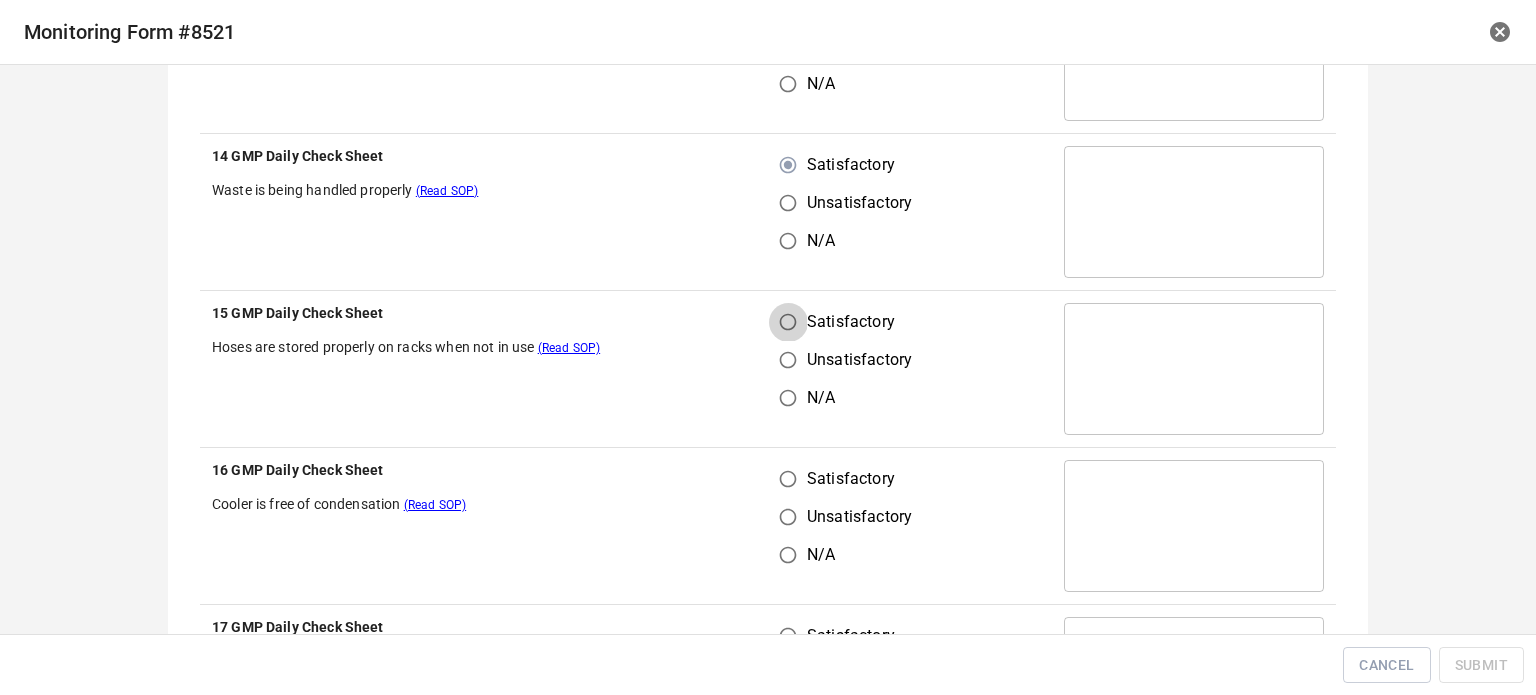 click on "Satisfactory" at bounding box center [788, 322] 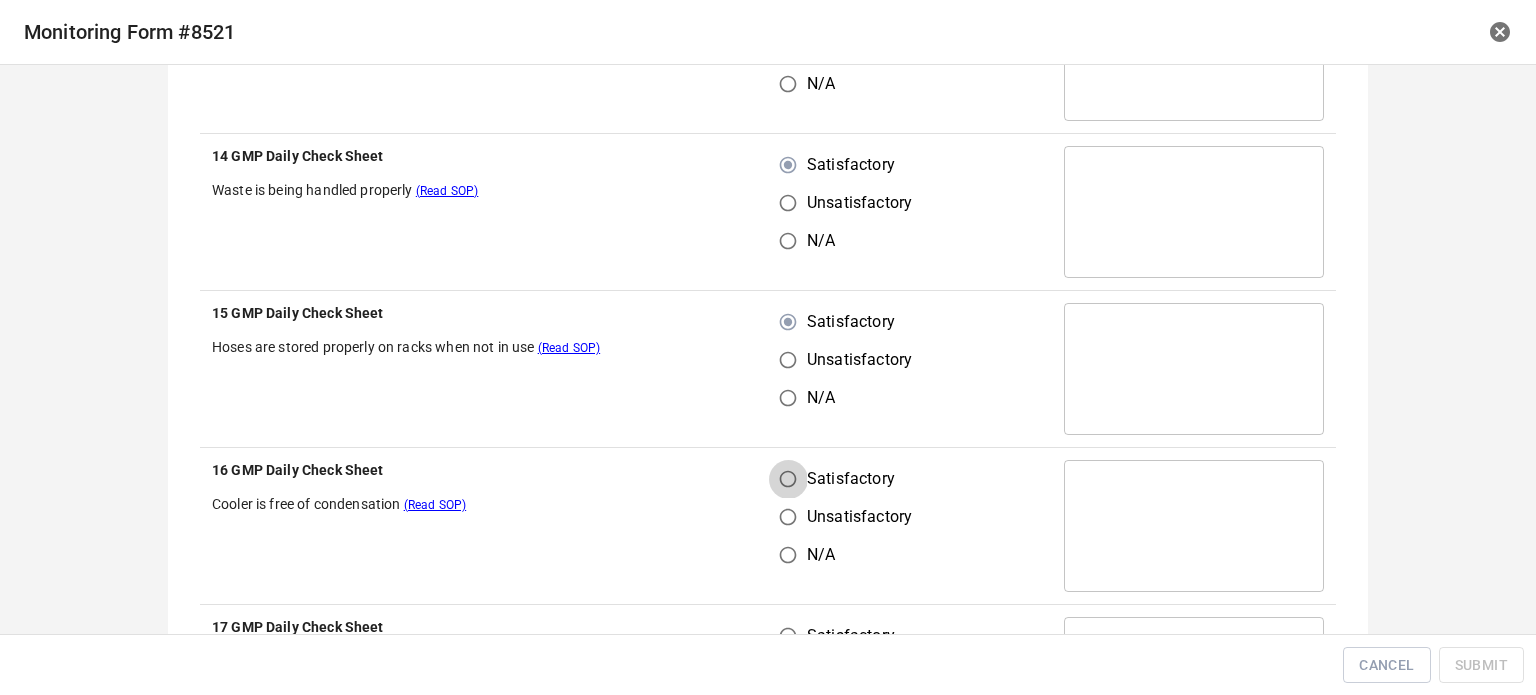 click on "Satisfactory" at bounding box center [788, 479] 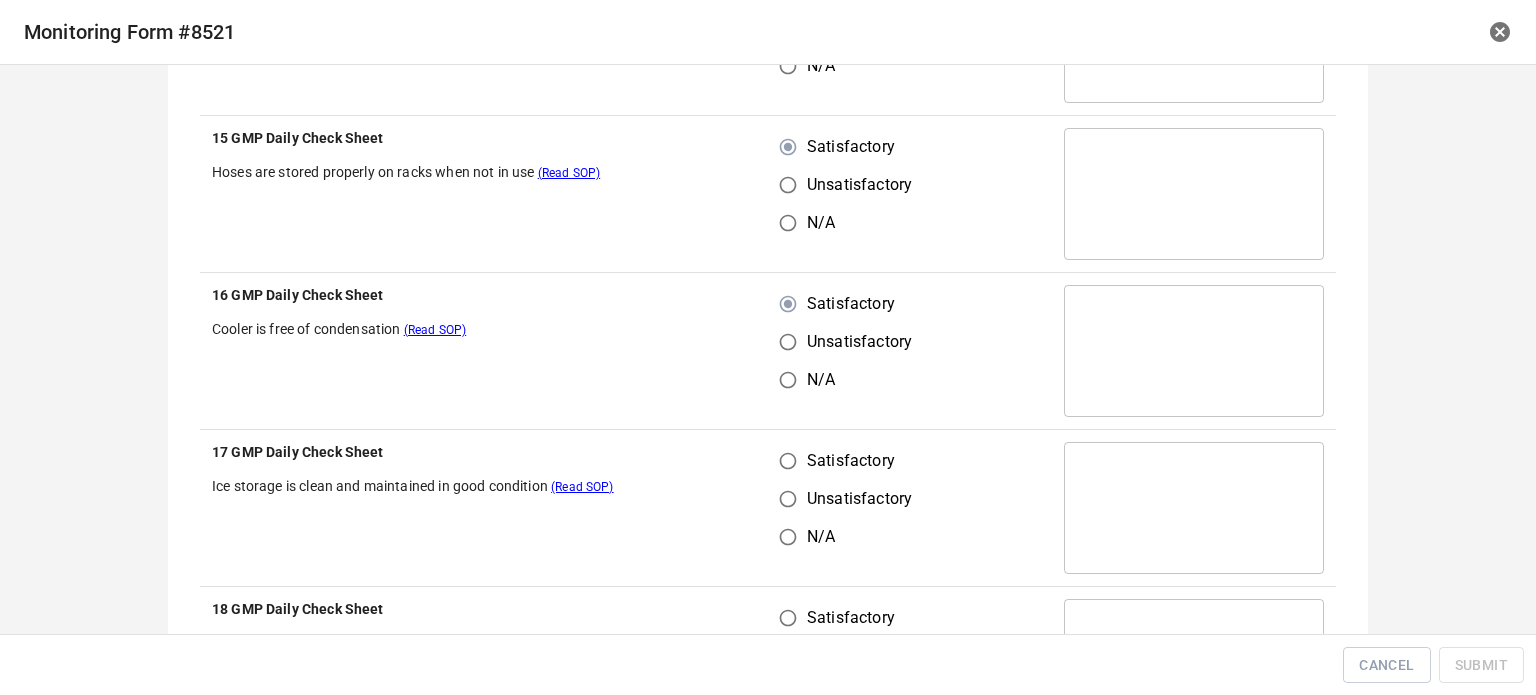 scroll, scrollTop: 1100, scrollLeft: 0, axis: vertical 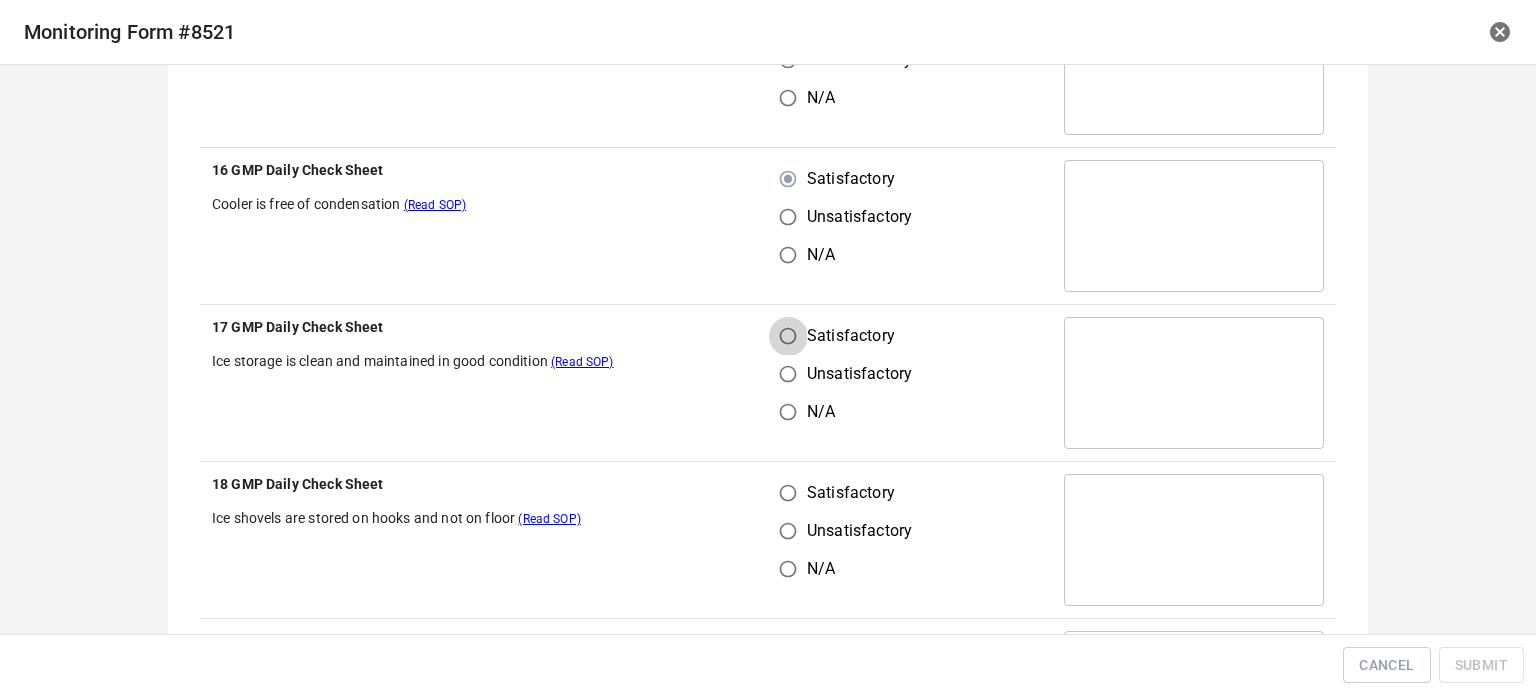 drag, startPoint x: 792, startPoint y: 333, endPoint x: 784, endPoint y: 479, distance: 146.21901 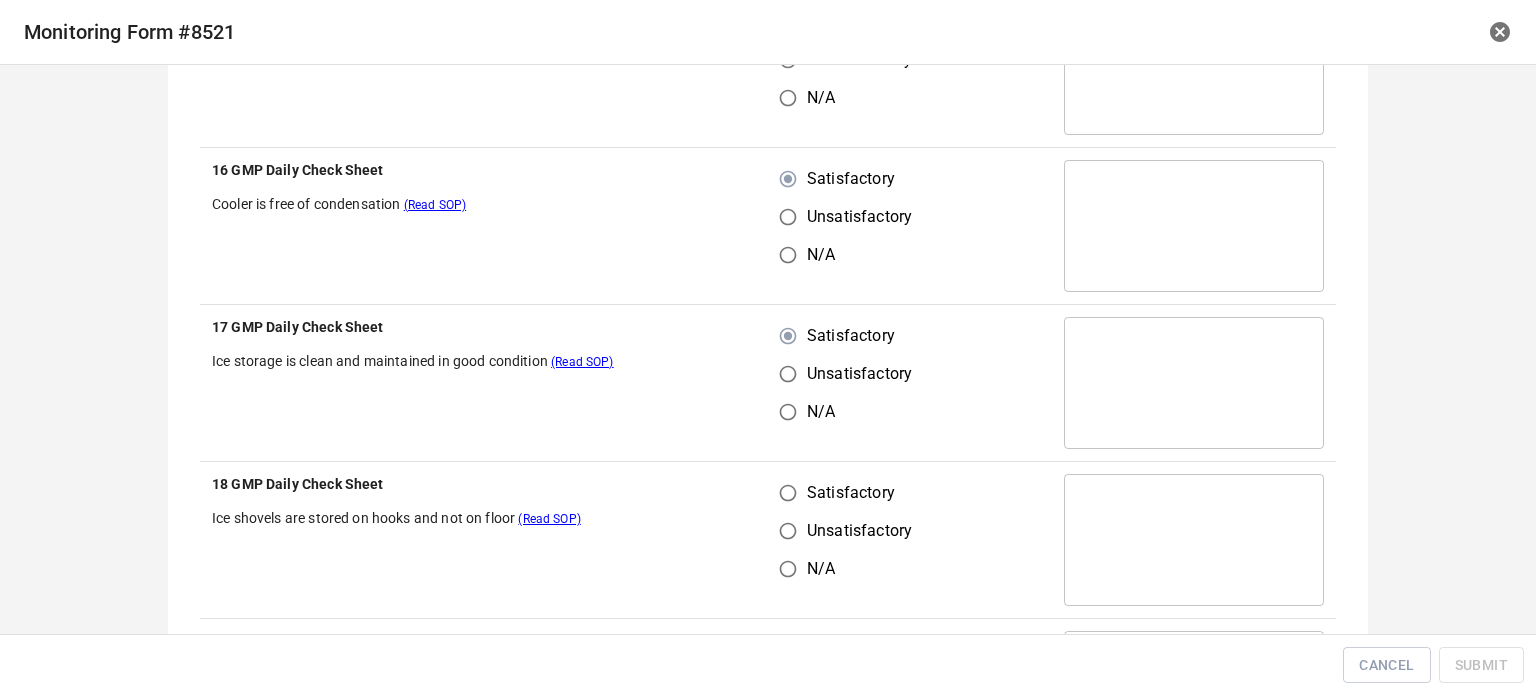 drag, startPoint x: 787, startPoint y: 495, endPoint x: 833, endPoint y: 451, distance: 63.655323 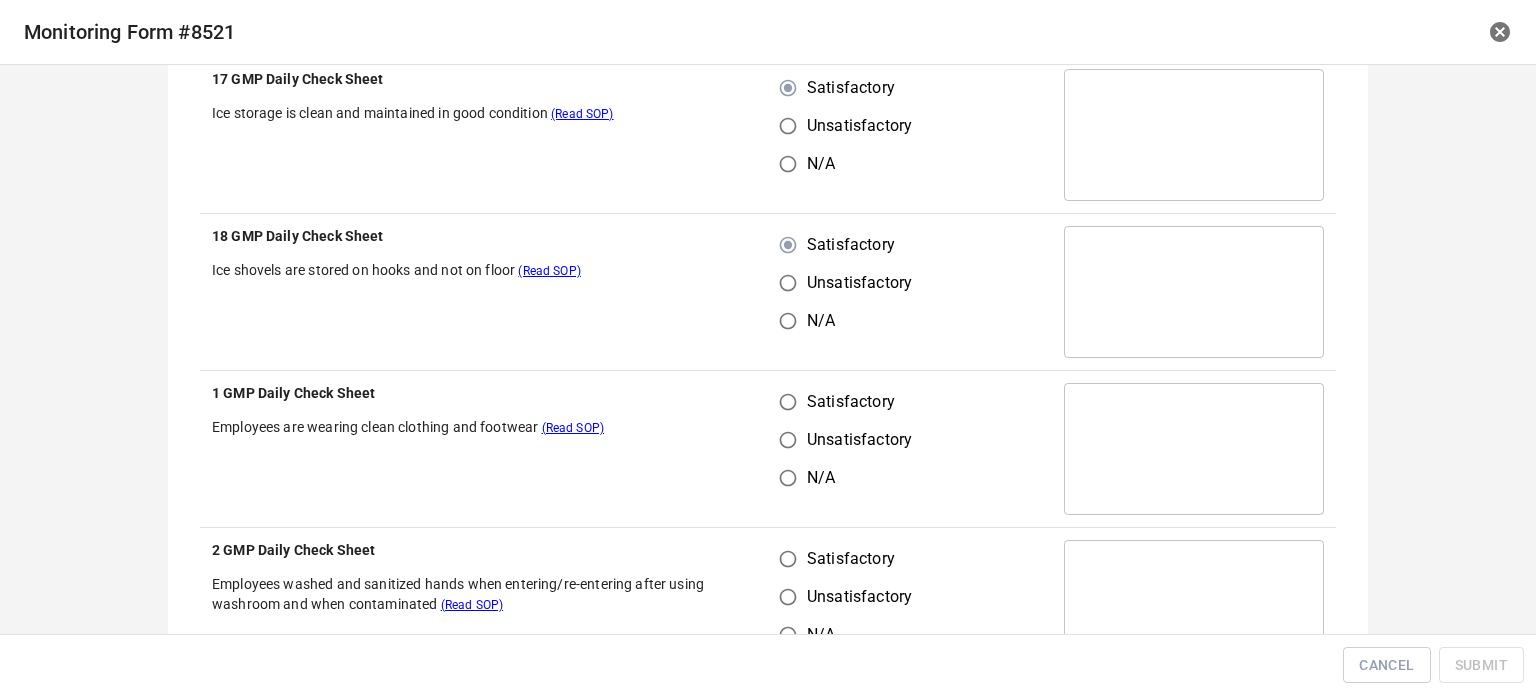 scroll, scrollTop: 1500, scrollLeft: 0, axis: vertical 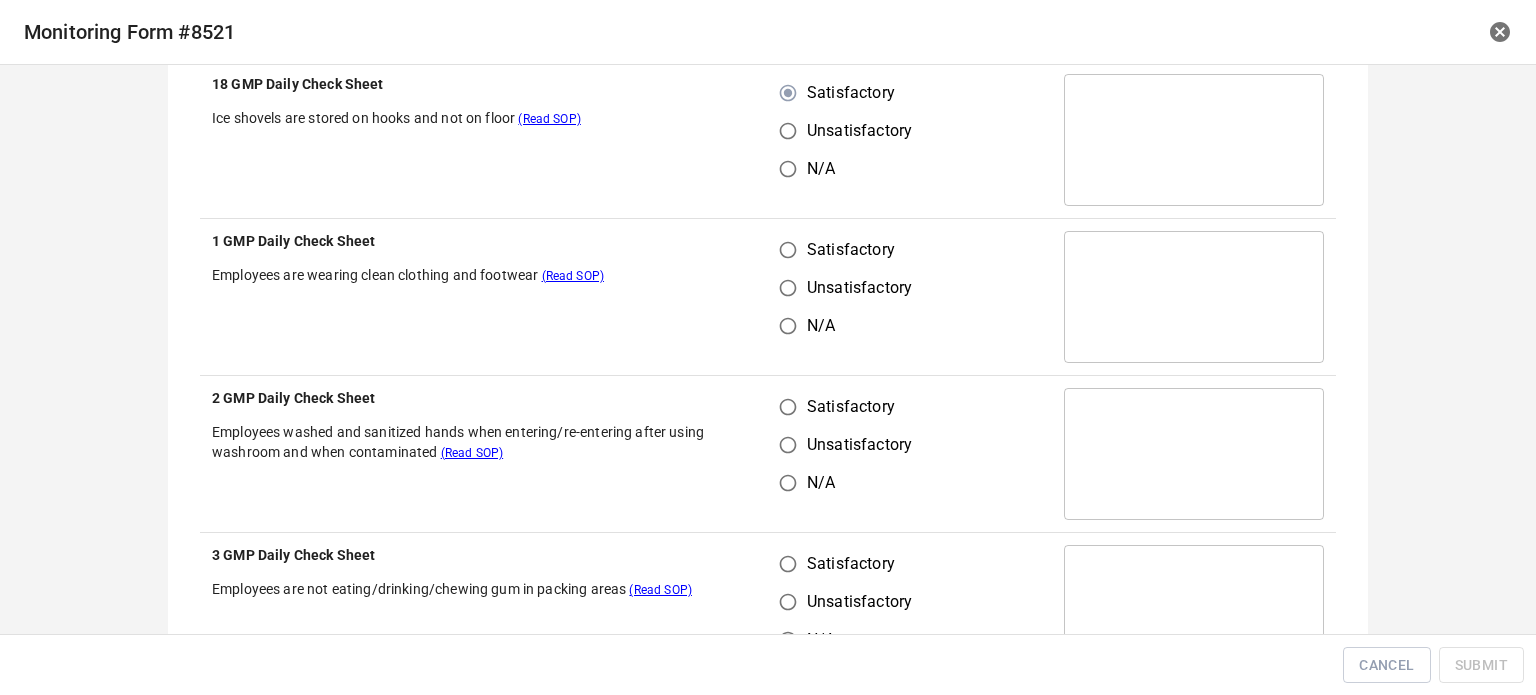 click on "Satisfactory" at bounding box center [788, 250] 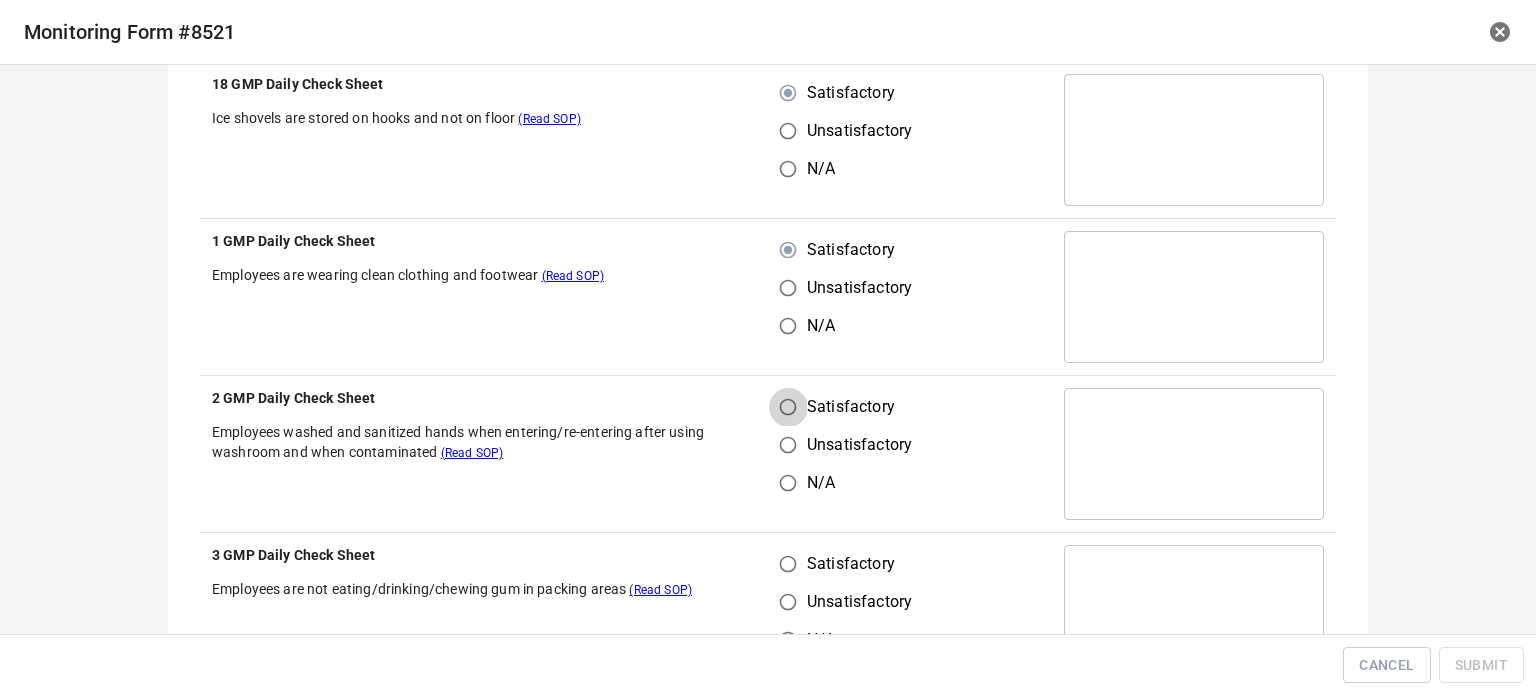 click on "Satisfactory" at bounding box center (788, 407) 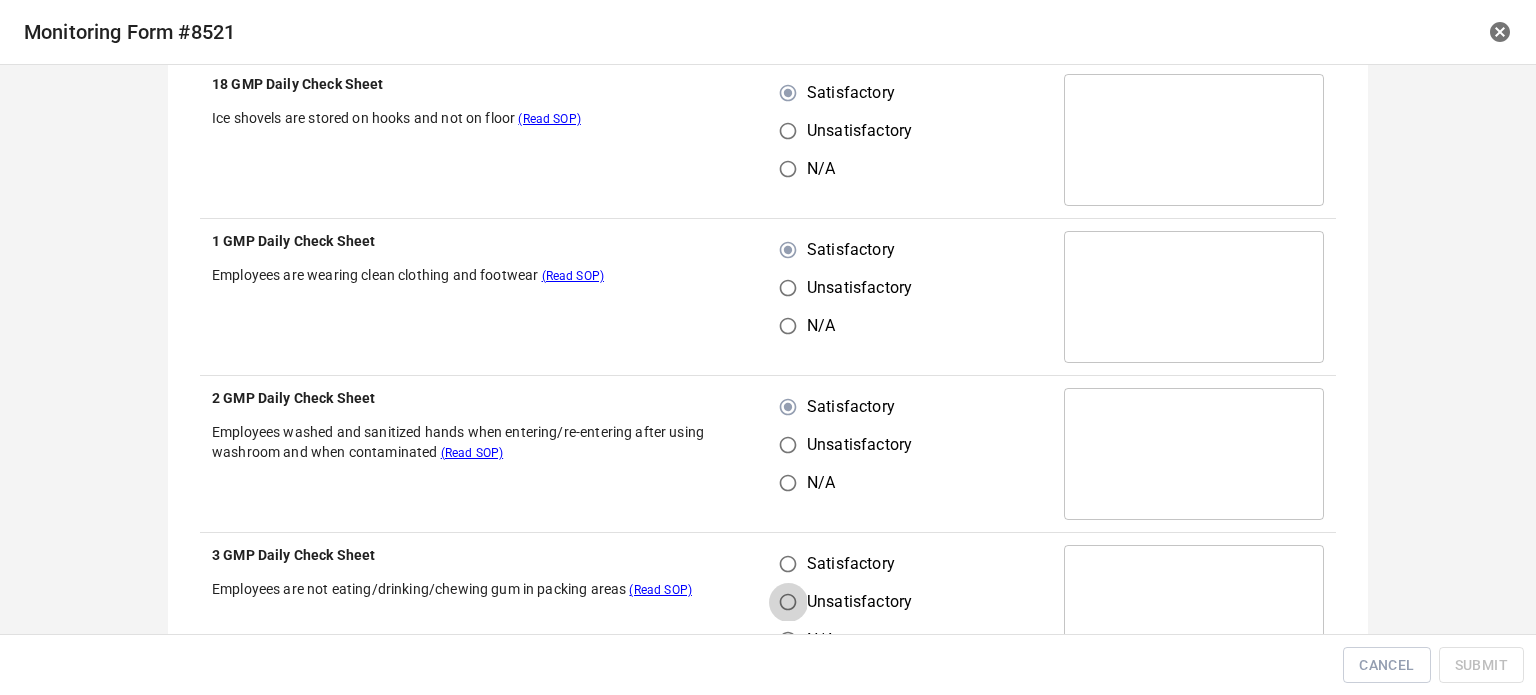 click on "Unsatisfactory" at bounding box center (788, 602) 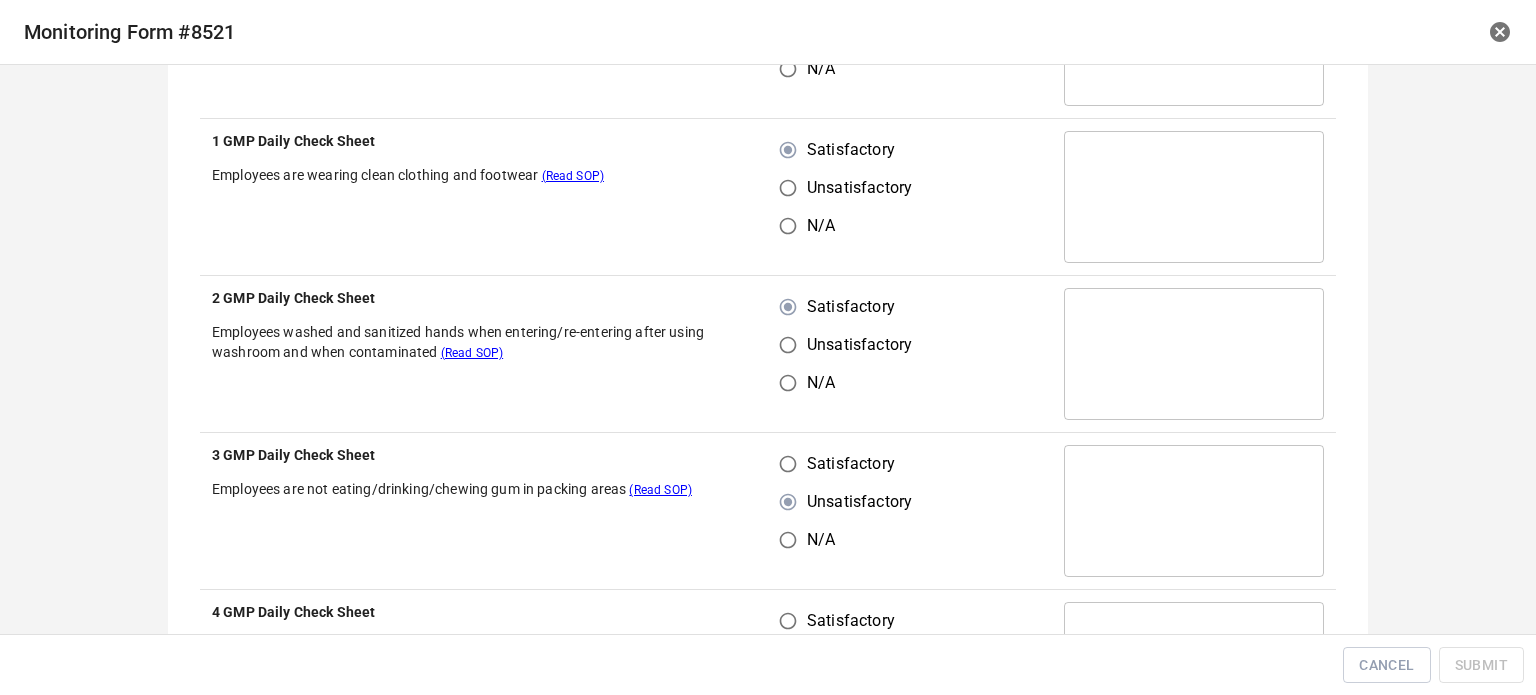 click on "Satisfactory" at bounding box center [788, 464] 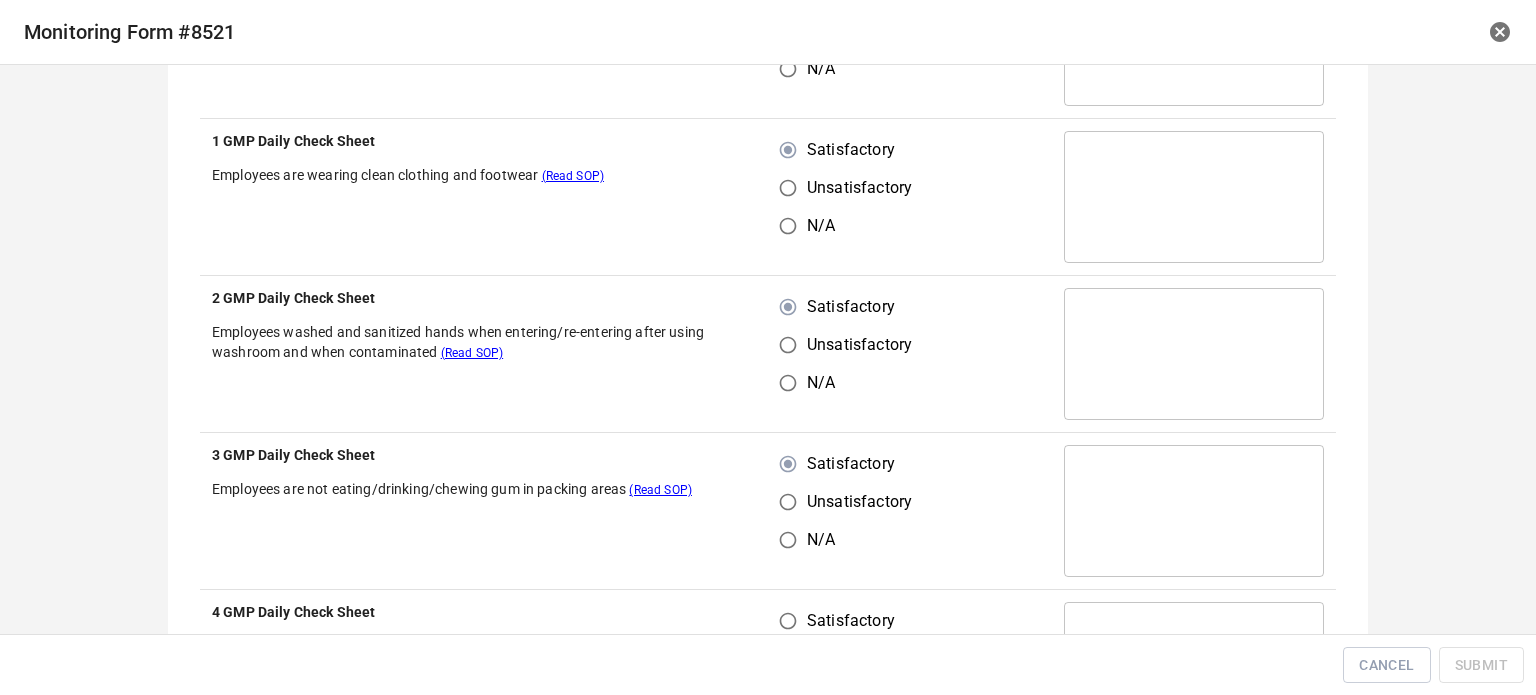 drag, startPoint x: 780, startPoint y: 607, endPoint x: 860, endPoint y: 498, distance: 135.20724 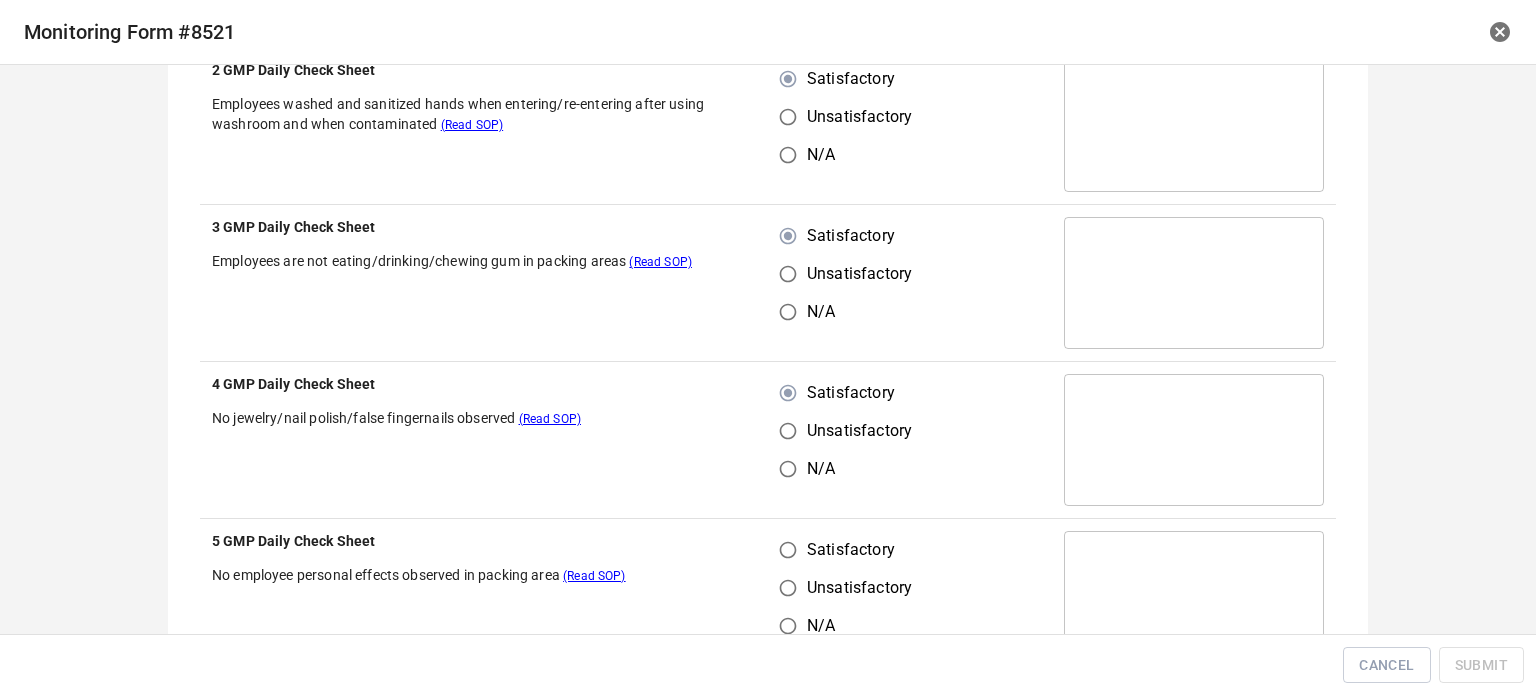 scroll, scrollTop: 2000, scrollLeft: 0, axis: vertical 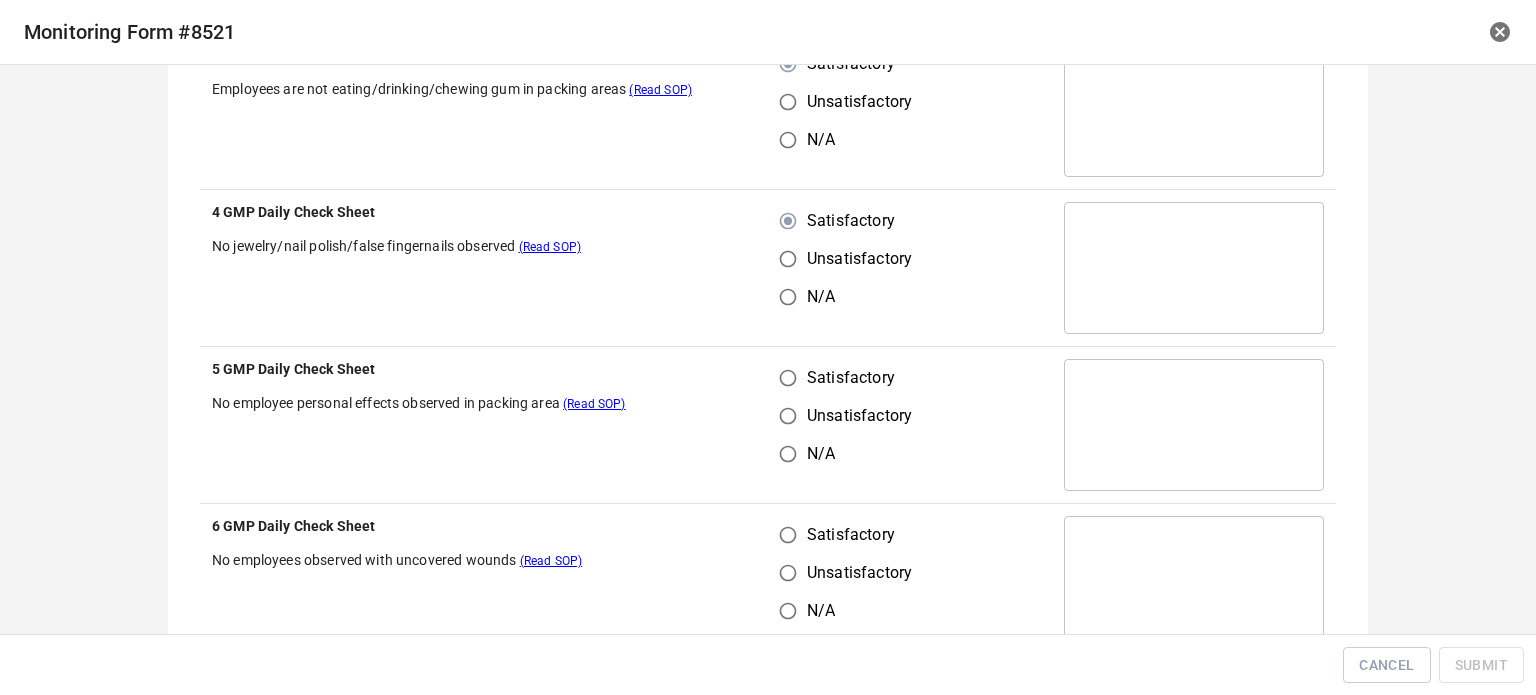 click on "Satisfactory" at bounding box center (788, 378) 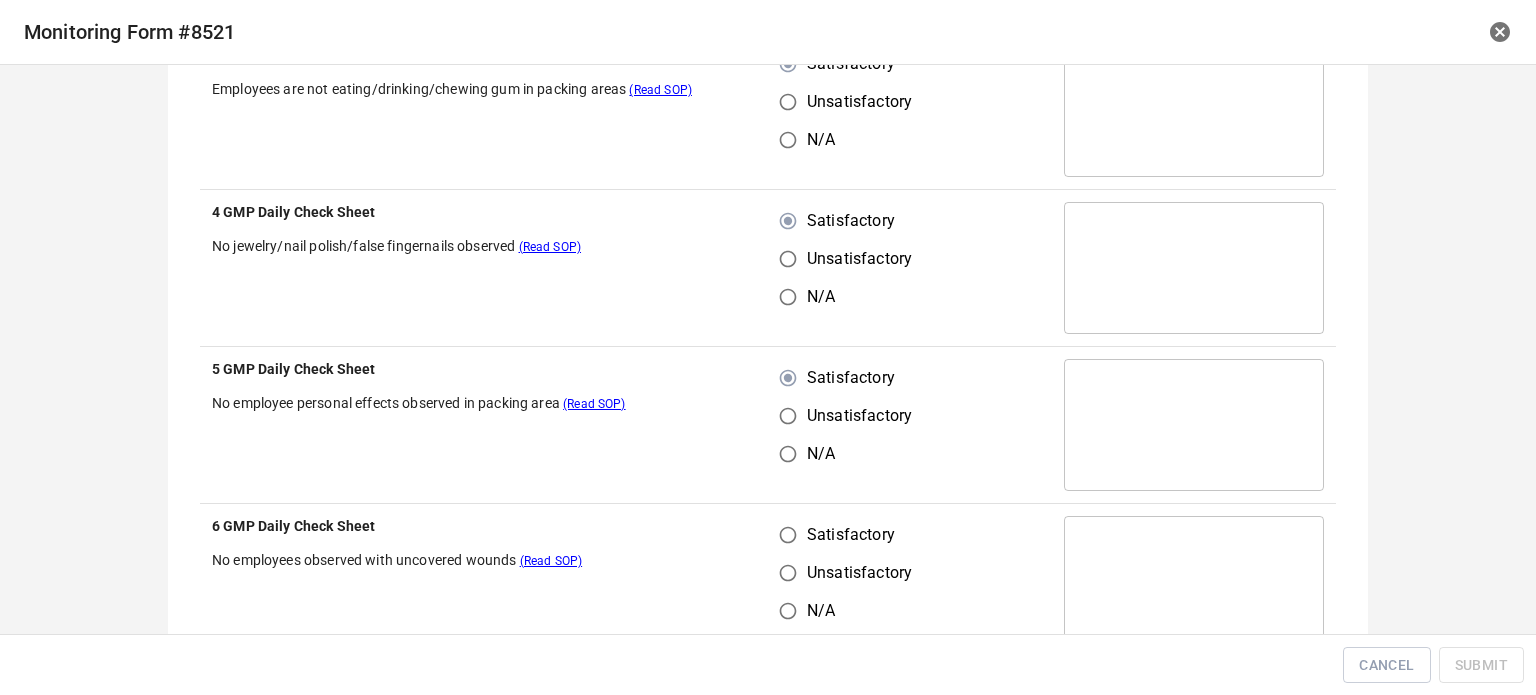 drag, startPoint x: 781, startPoint y: 535, endPoint x: 797, endPoint y: 538, distance: 16.27882 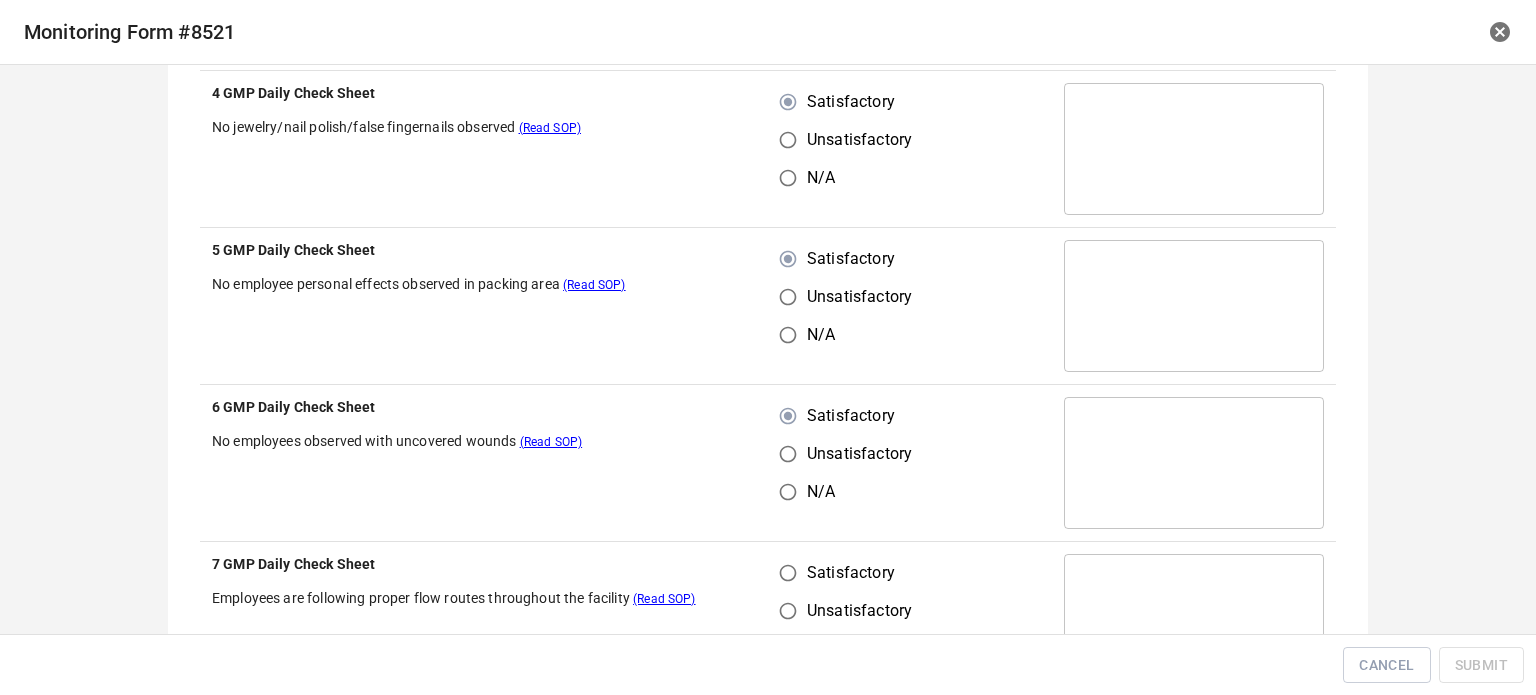 scroll, scrollTop: 2300, scrollLeft: 0, axis: vertical 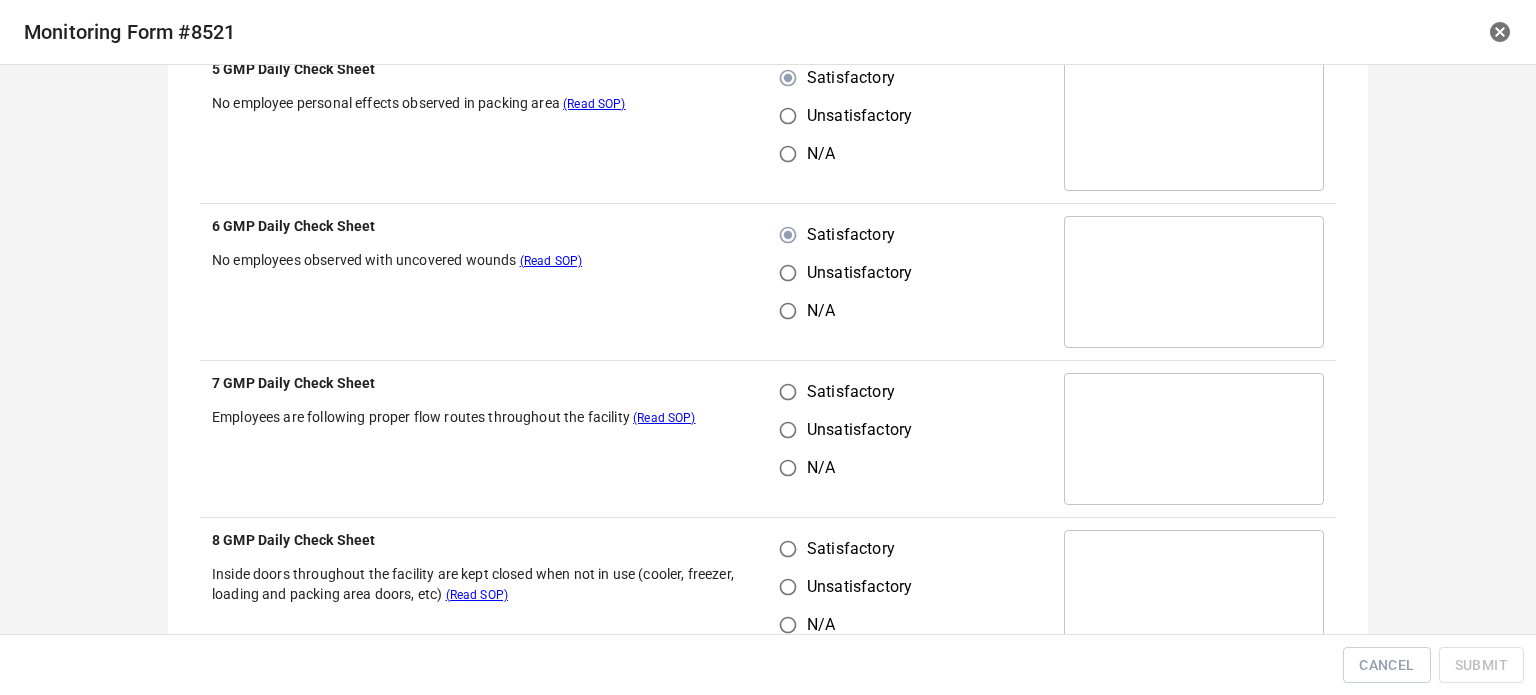 click on "Satisfactory" at bounding box center (788, 392) 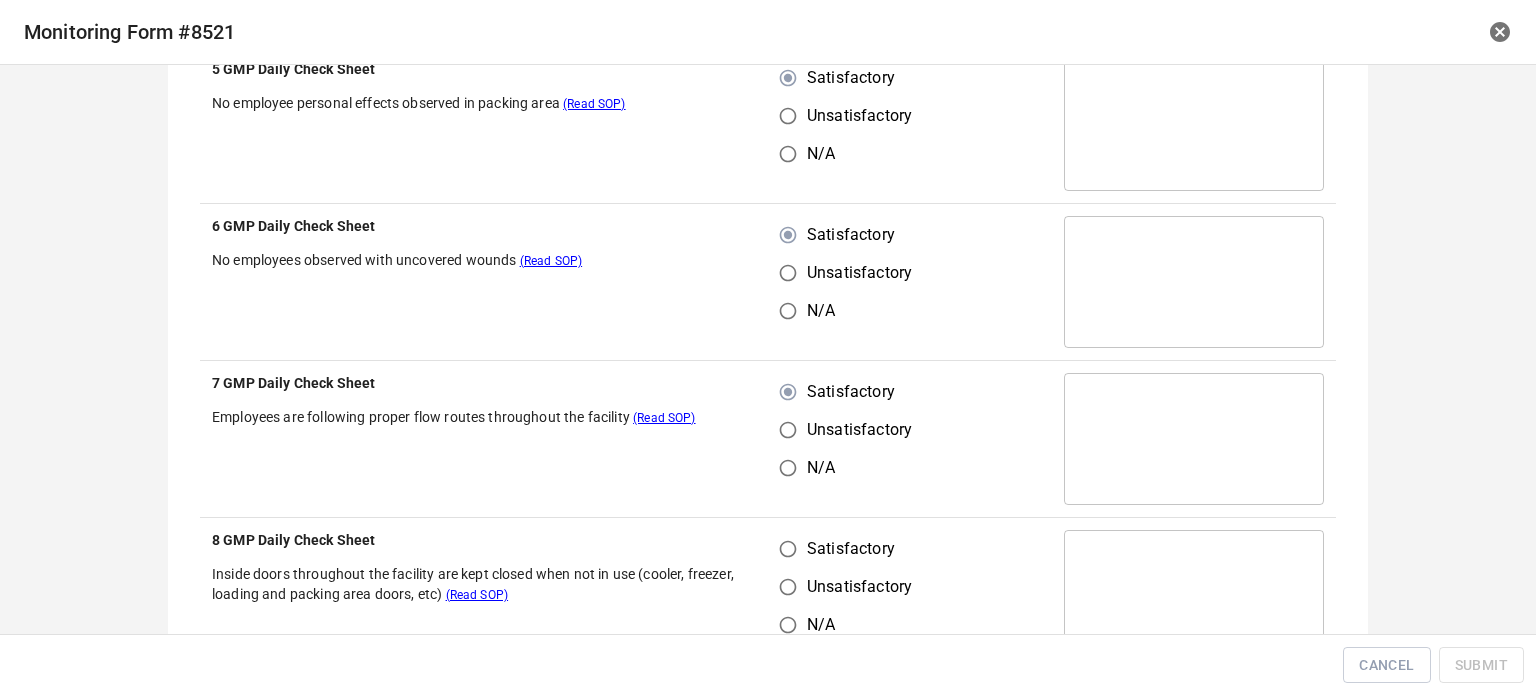 click on "Satisfactory" at bounding box center (788, 549) 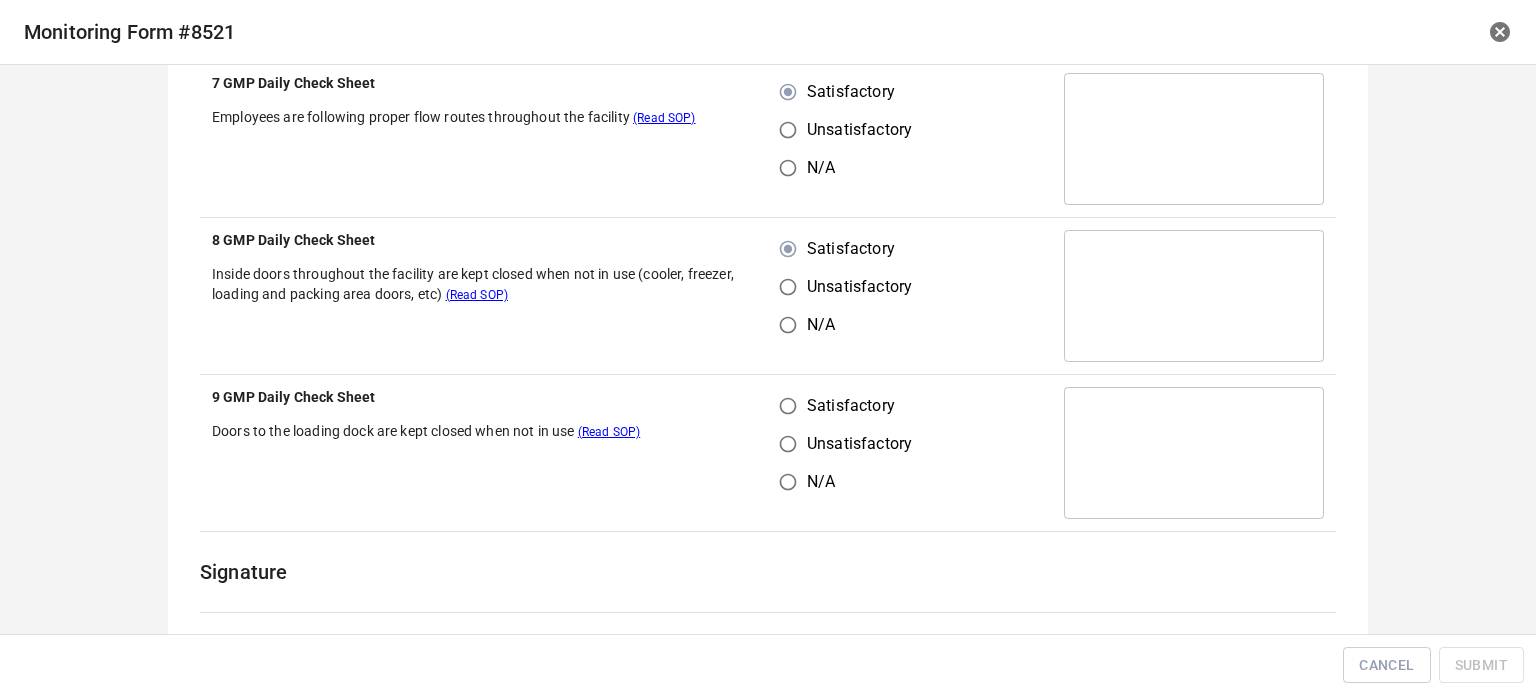 click on "Satisfactory" at bounding box center [788, 406] 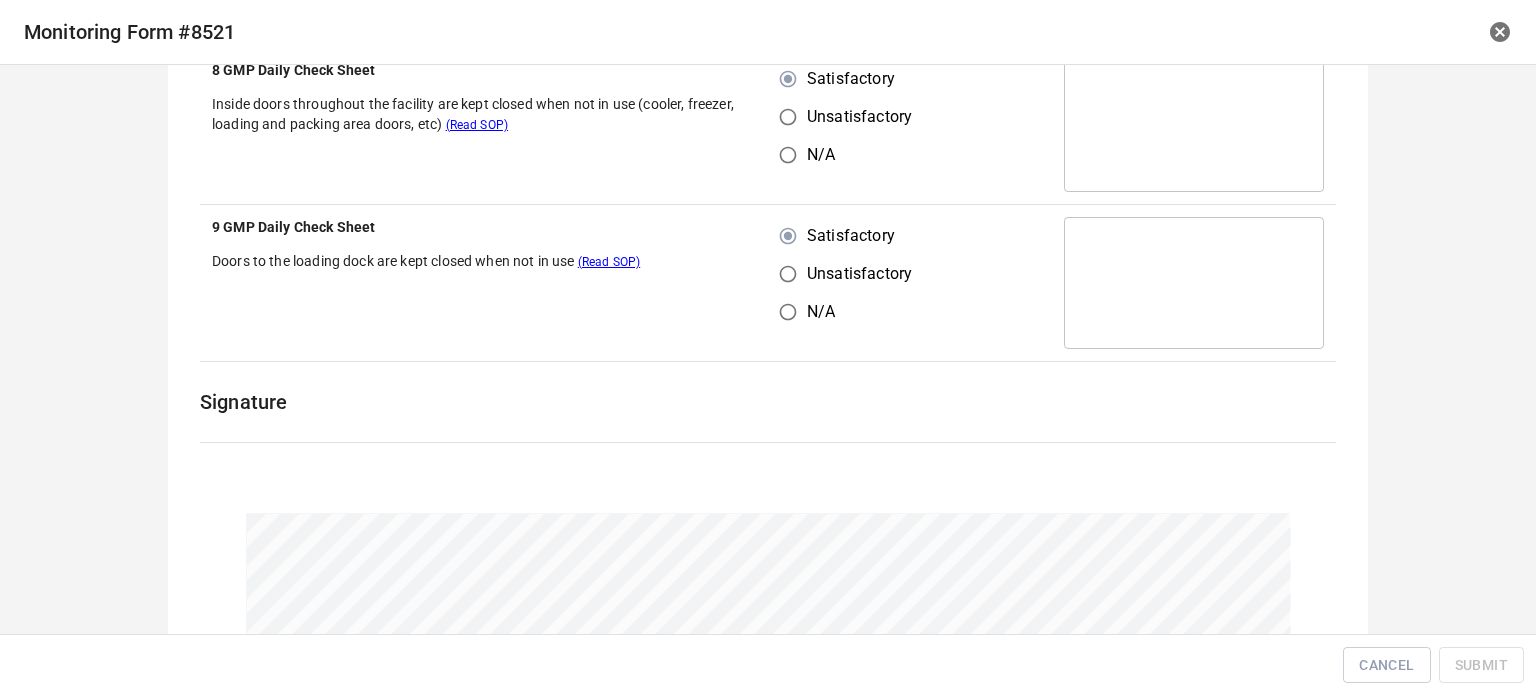 scroll, scrollTop: 2900, scrollLeft: 0, axis: vertical 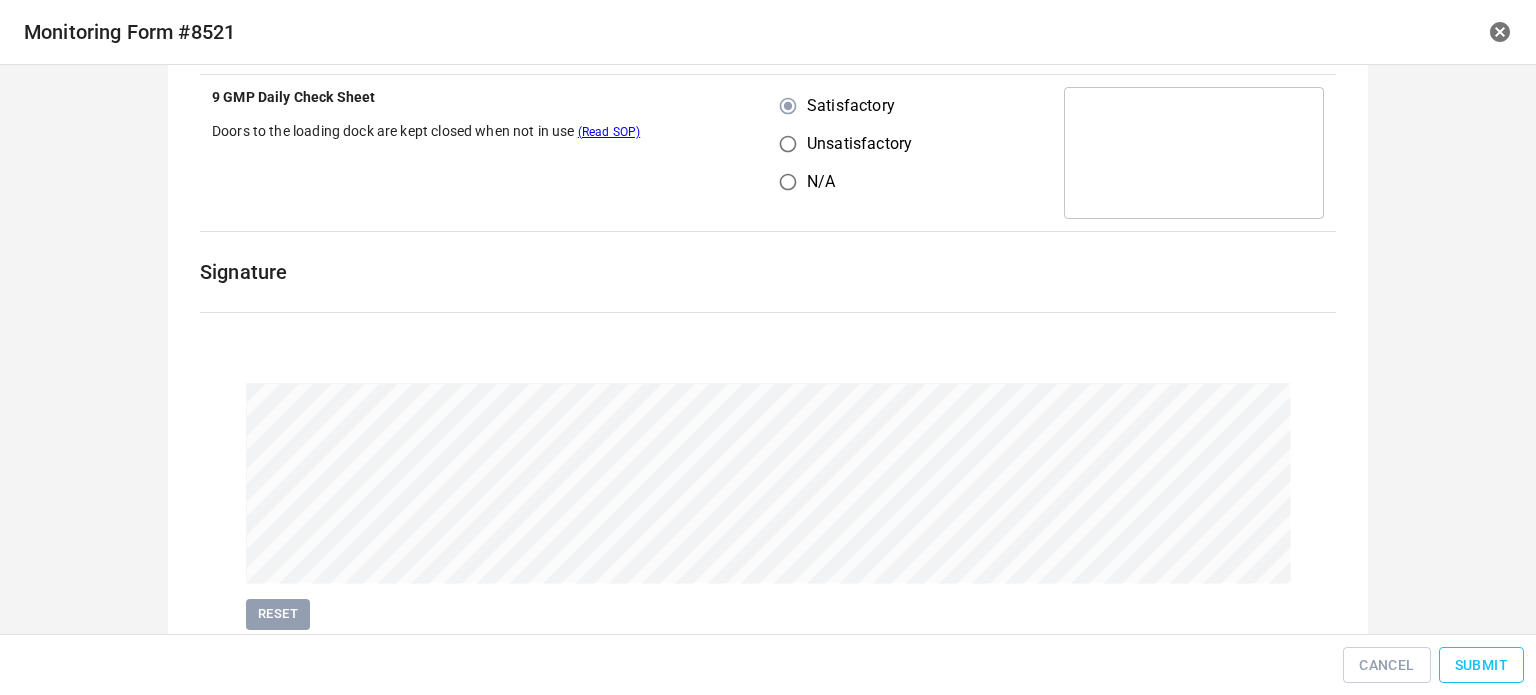 click on "Submit" at bounding box center (1481, 665) 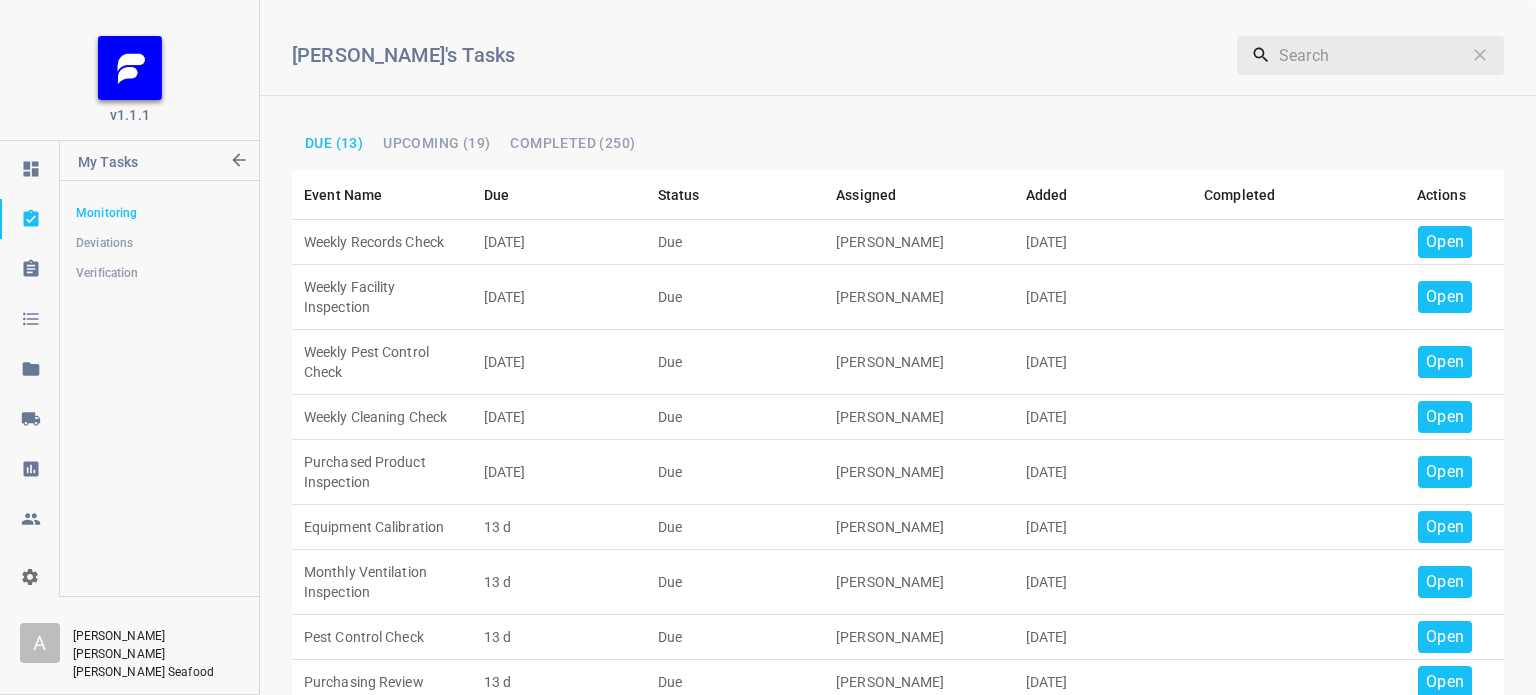click on "Open" at bounding box center [1445, 242] 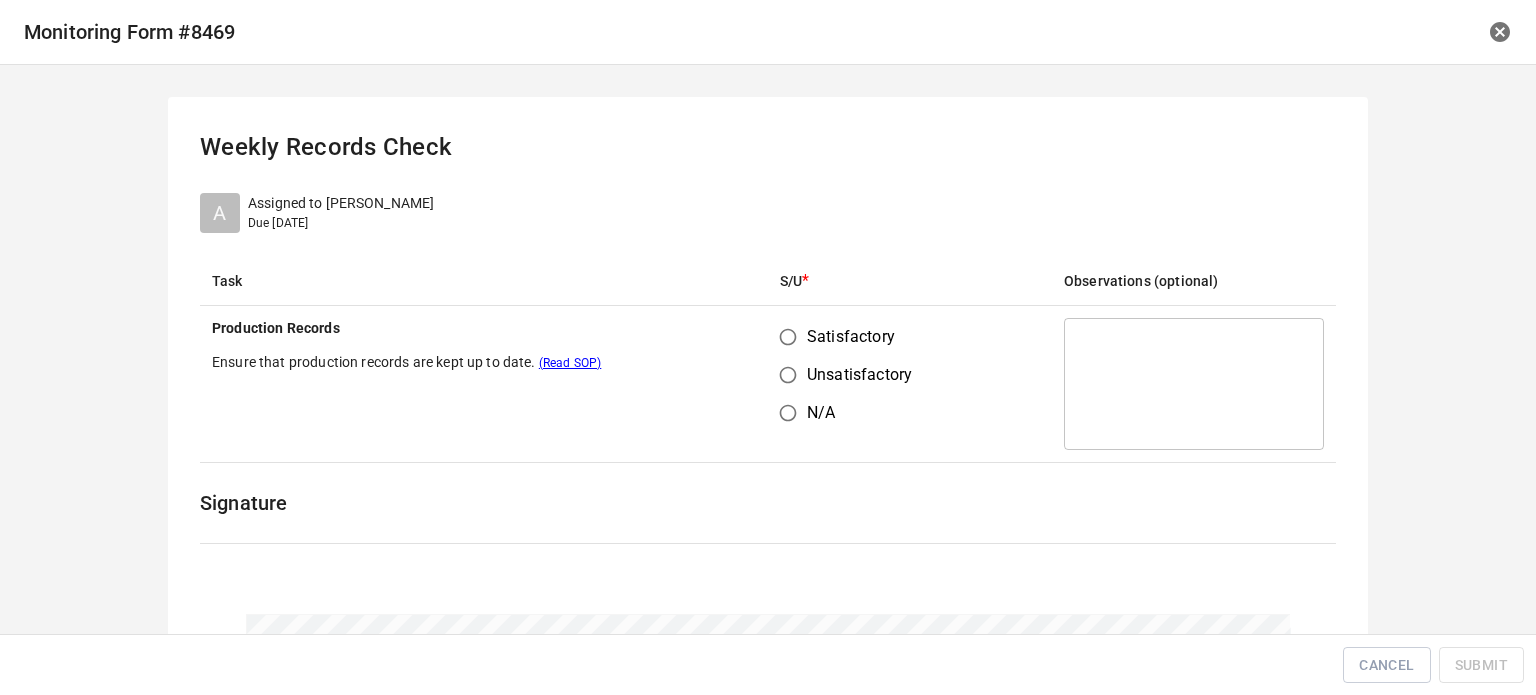 click on "Satisfactory" at bounding box center [788, 337] 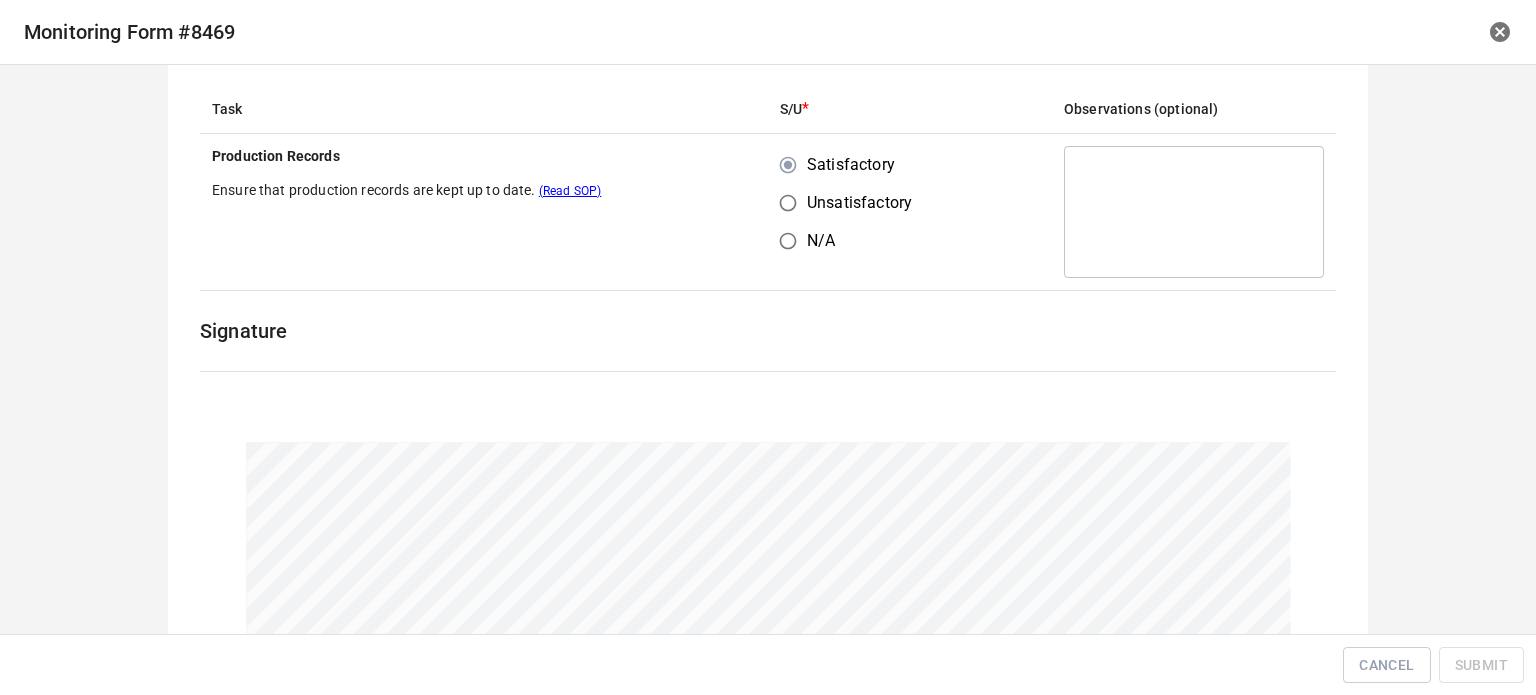 scroll, scrollTop: 304, scrollLeft: 0, axis: vertical 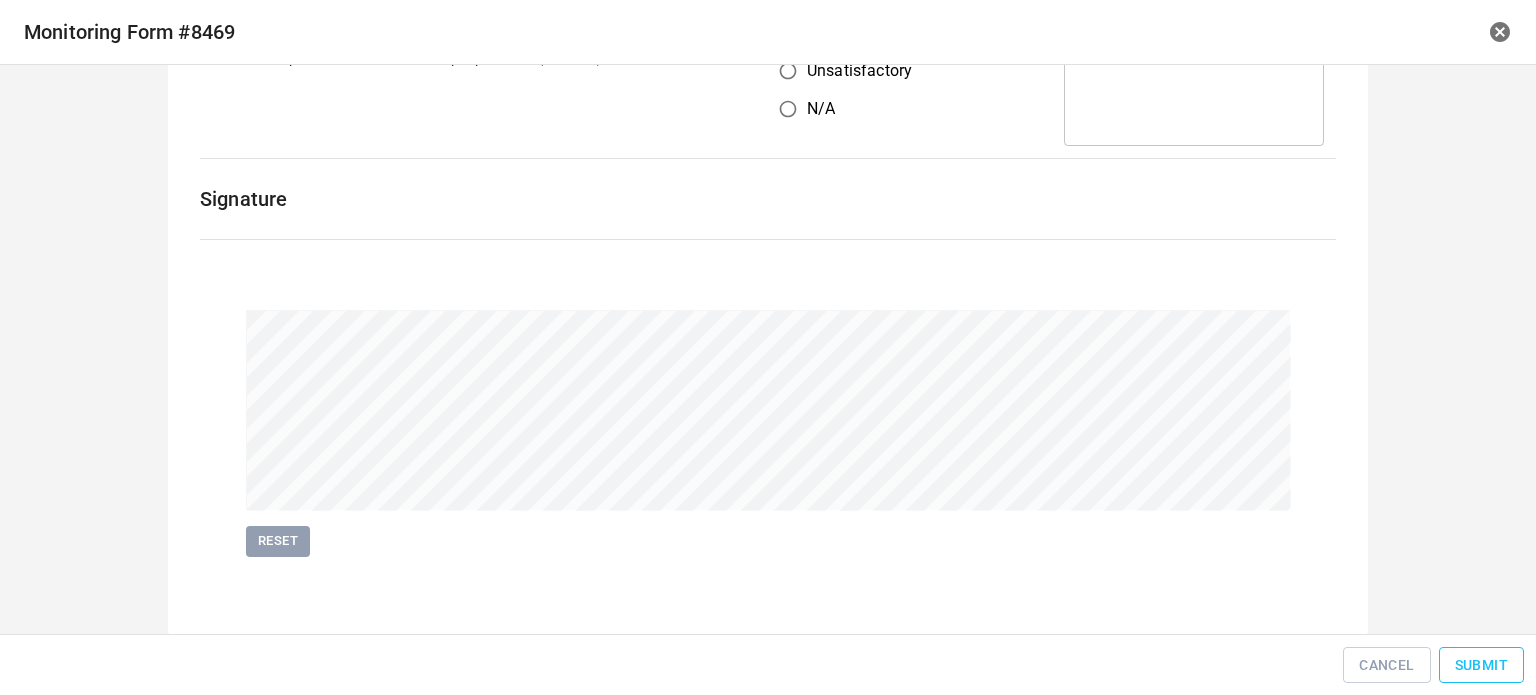 click on "Submit" at bounding box center (1481, 665) 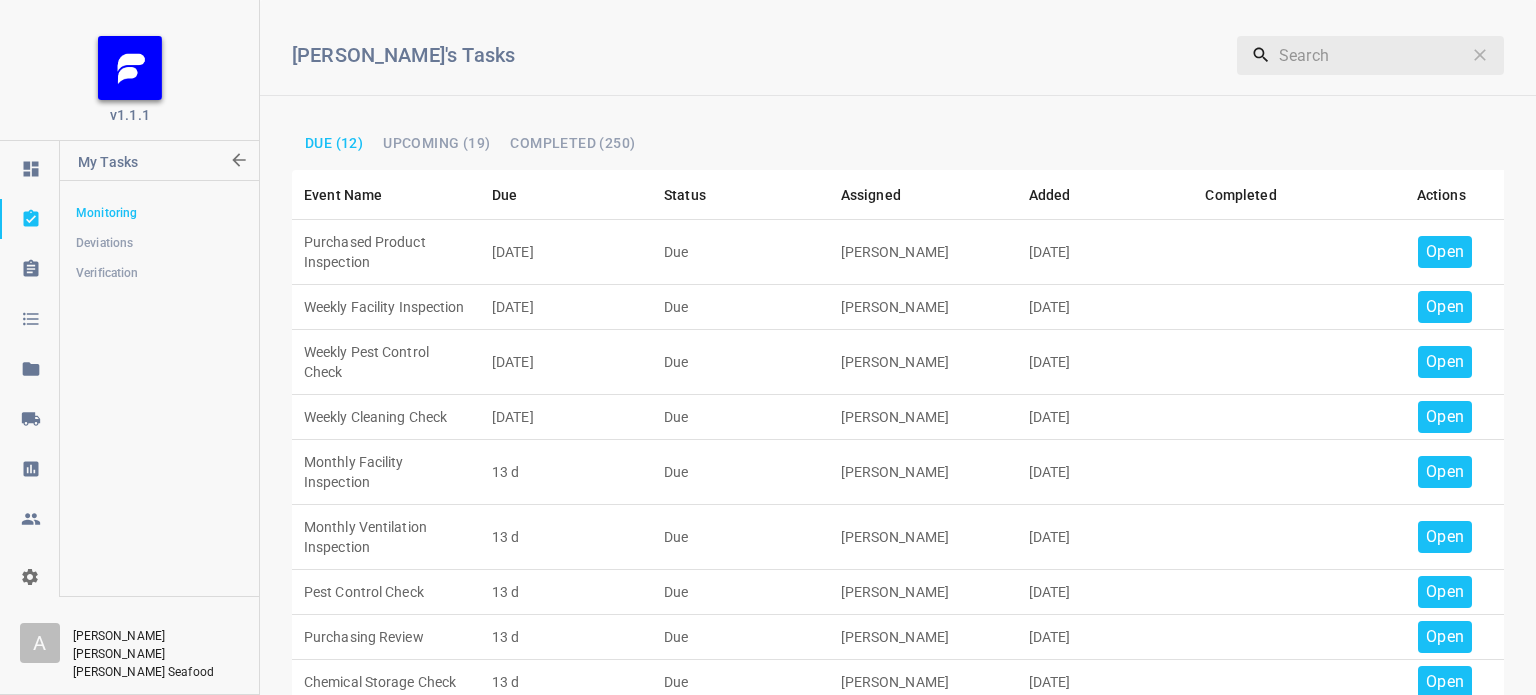 click on "Open" at bounding box center [1445, 252] 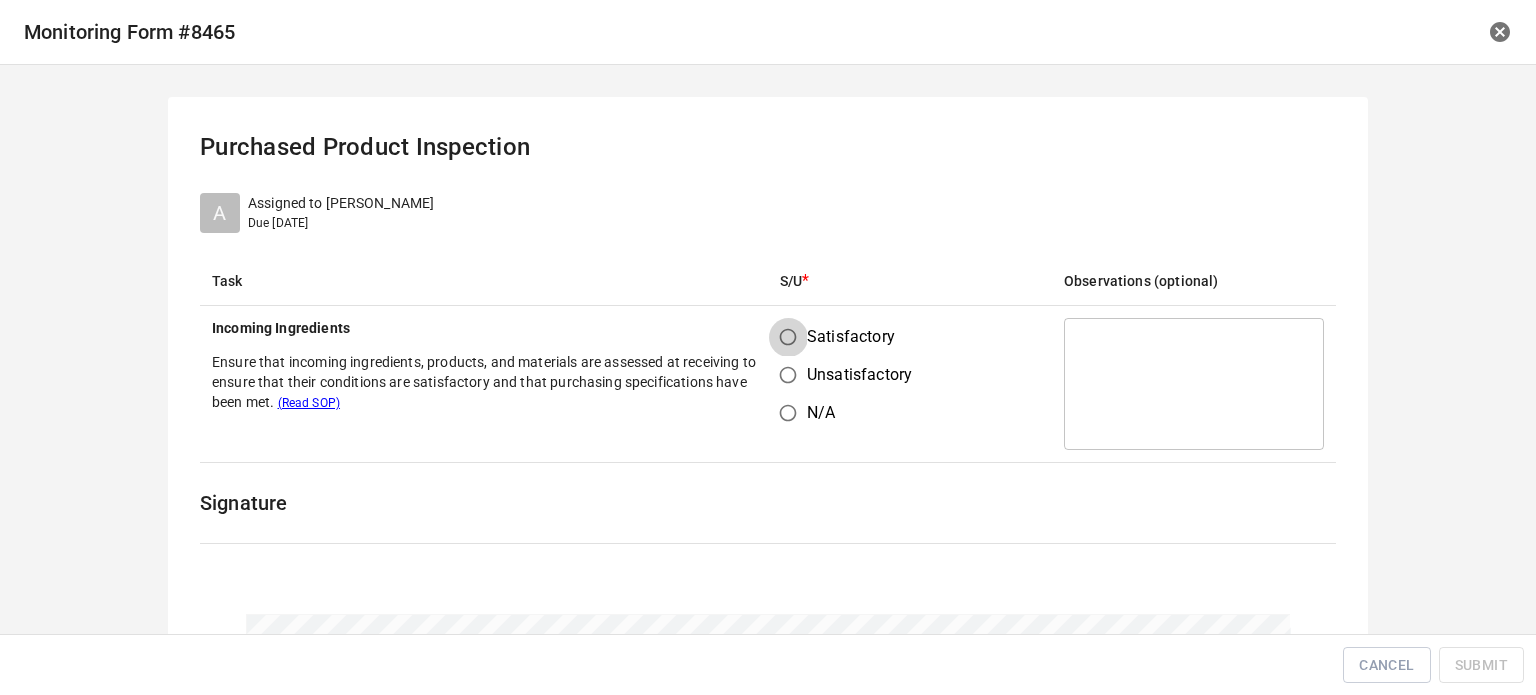 drag, startPoint x: 773, startPoint y: 337, endPoint x: 830, endPoint y: 315, distance: 61.09828 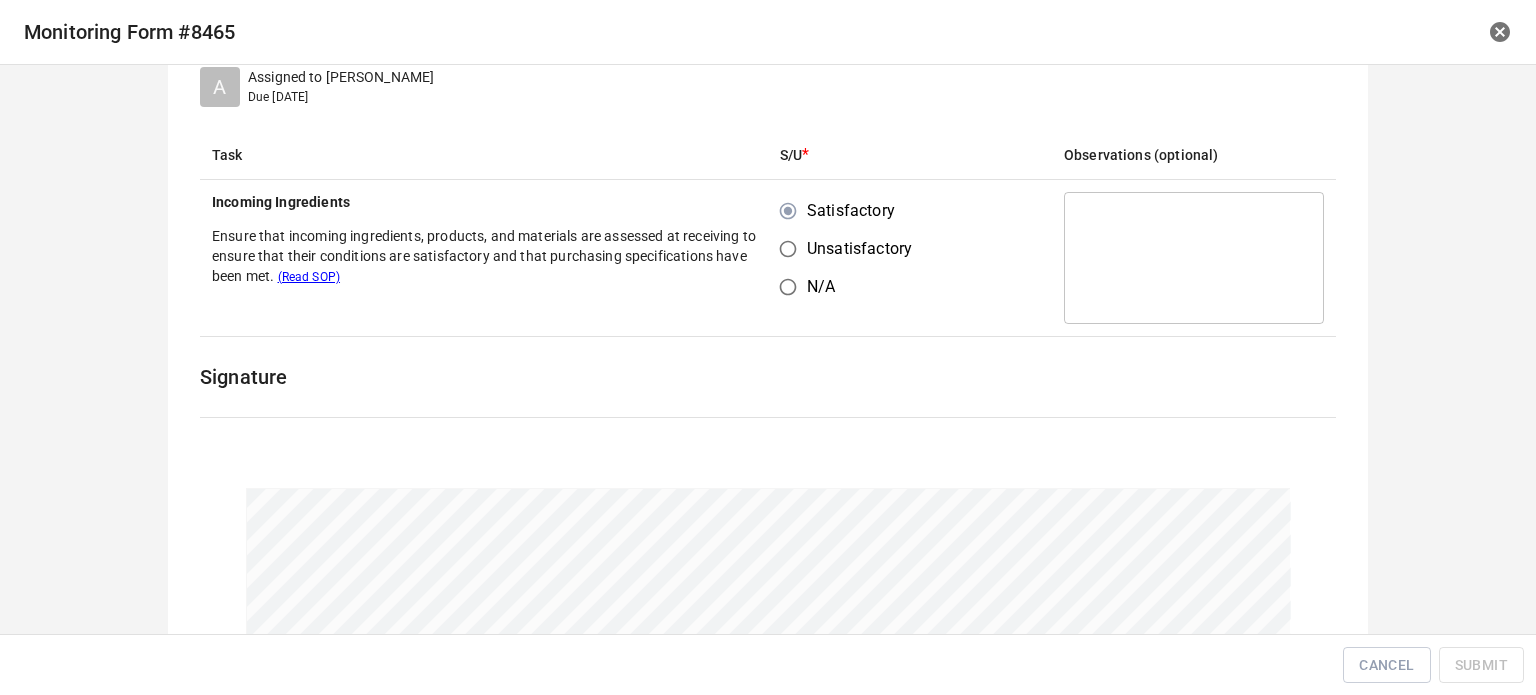 scroll, scrollTop: 304, scrollLeft: 0, axis: vertical 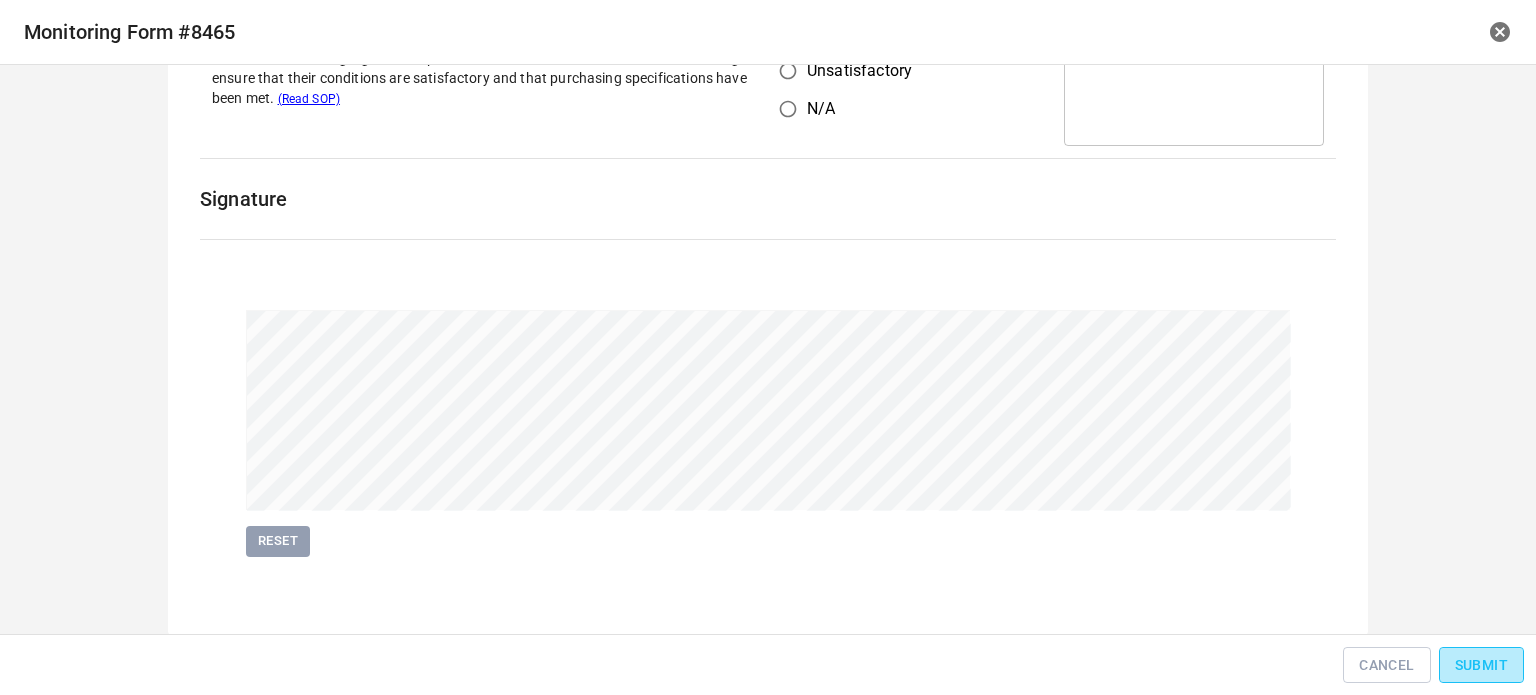 click on "Submit" at bounding box center [1481, 665] 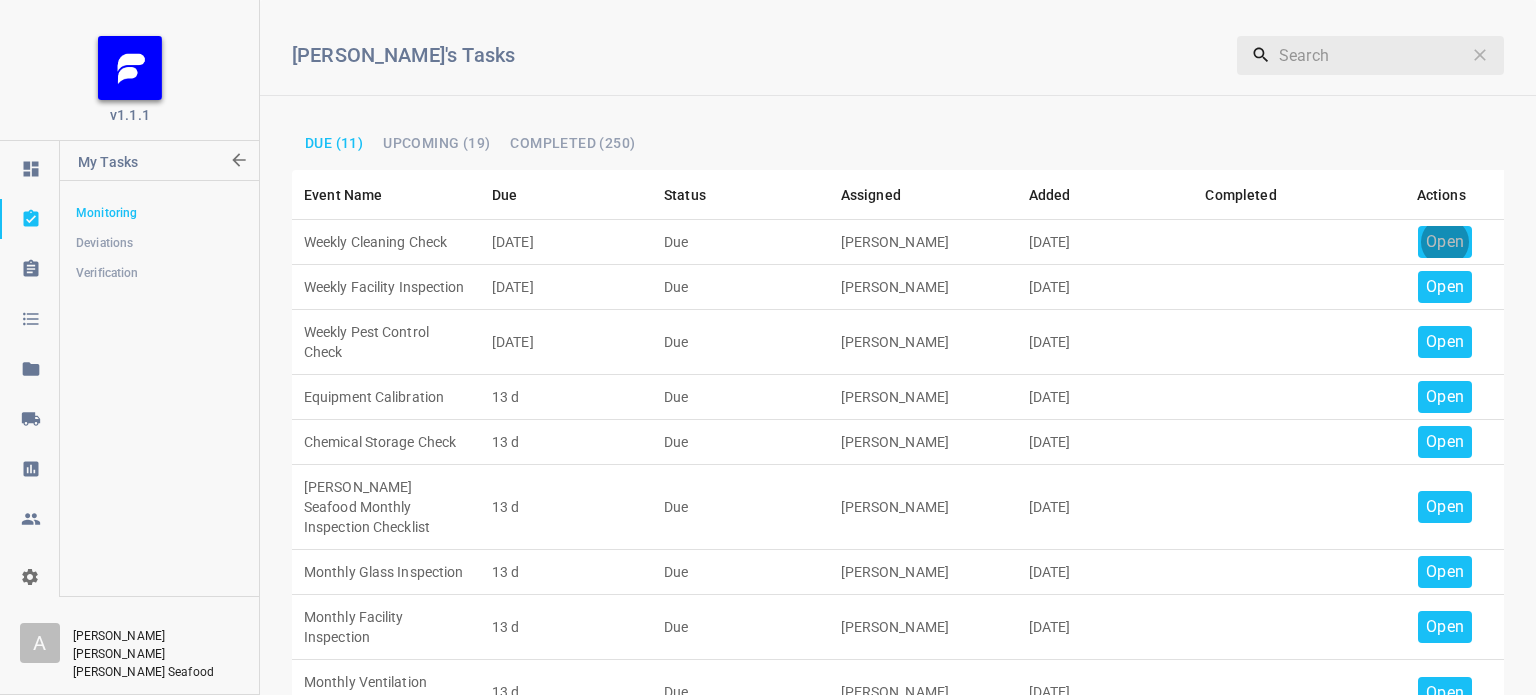 click on "Open" at bounding box center [1445, 242] 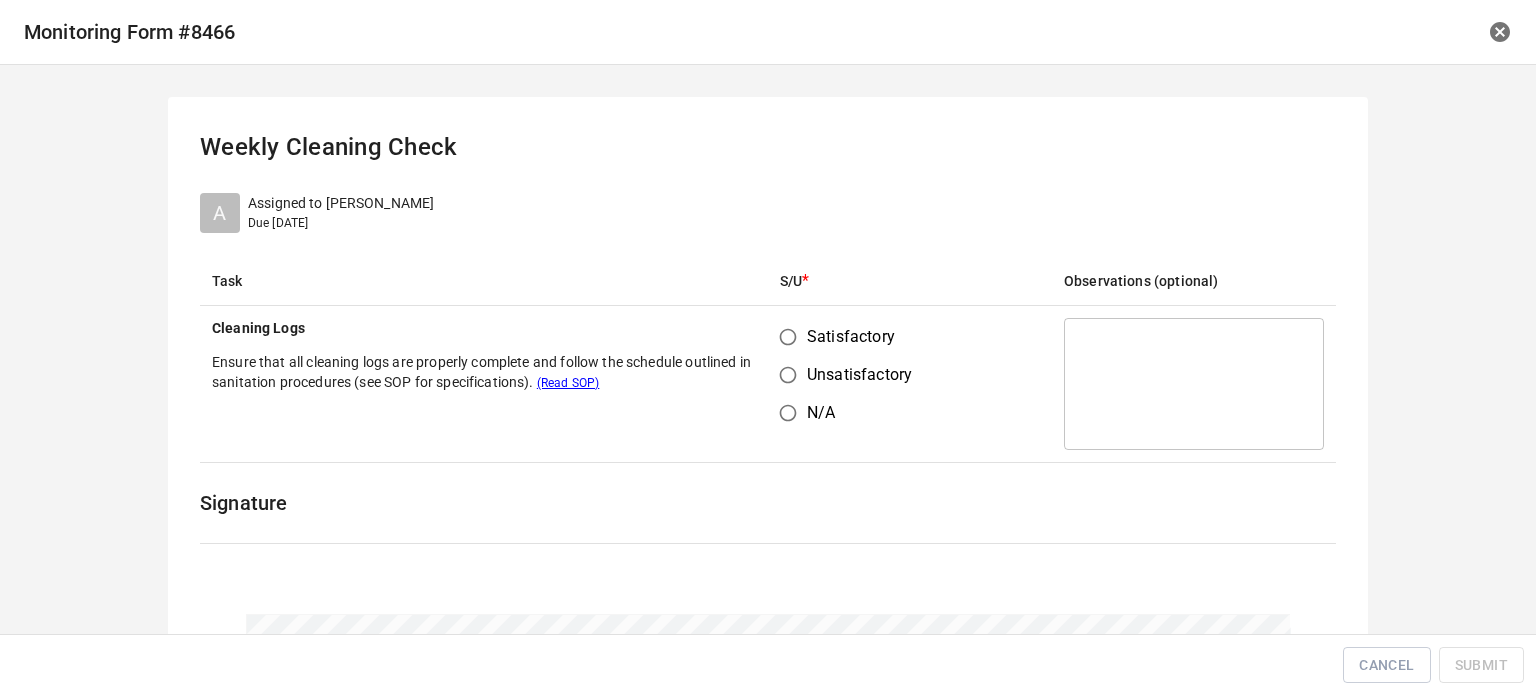click on "Satisfactory" at bounding box center (788, 337) 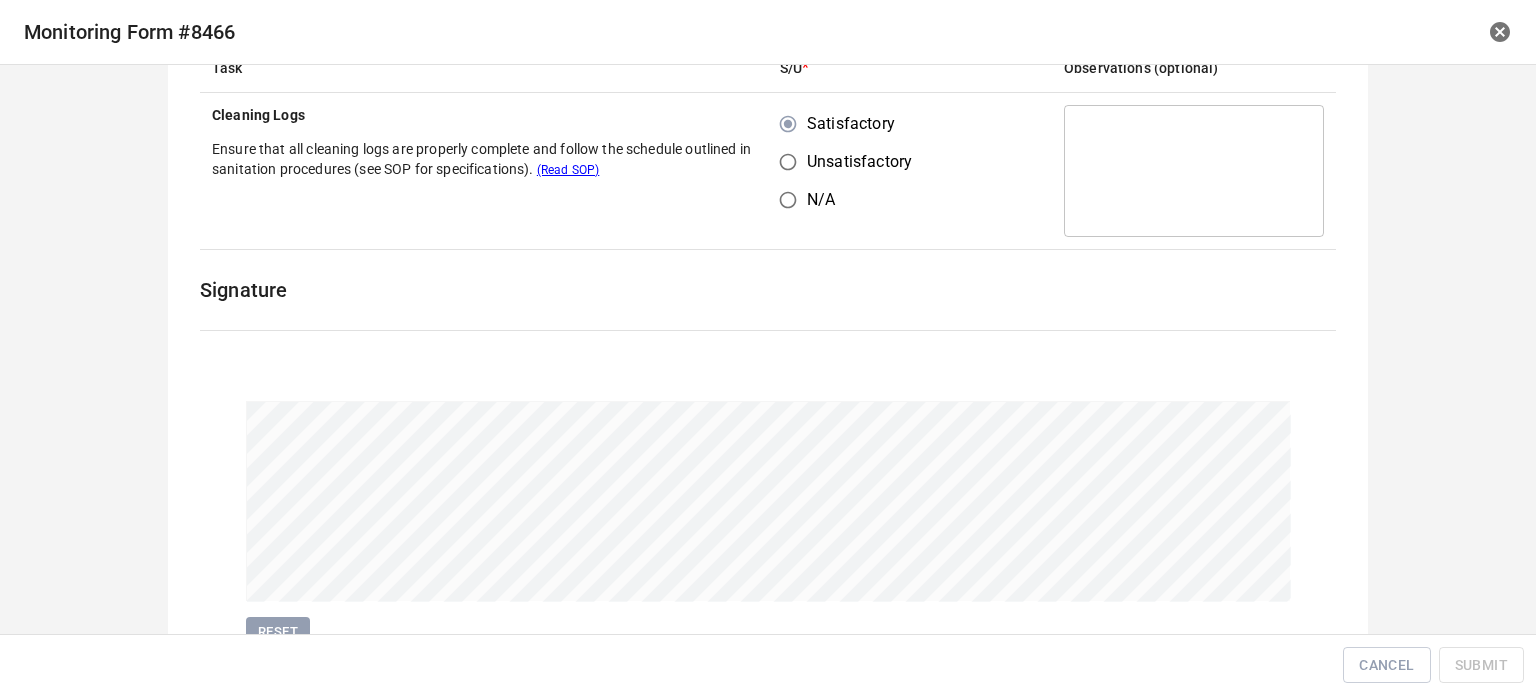 scroll, scrollTop: 304, scrollLeft: 0, axis: vertical 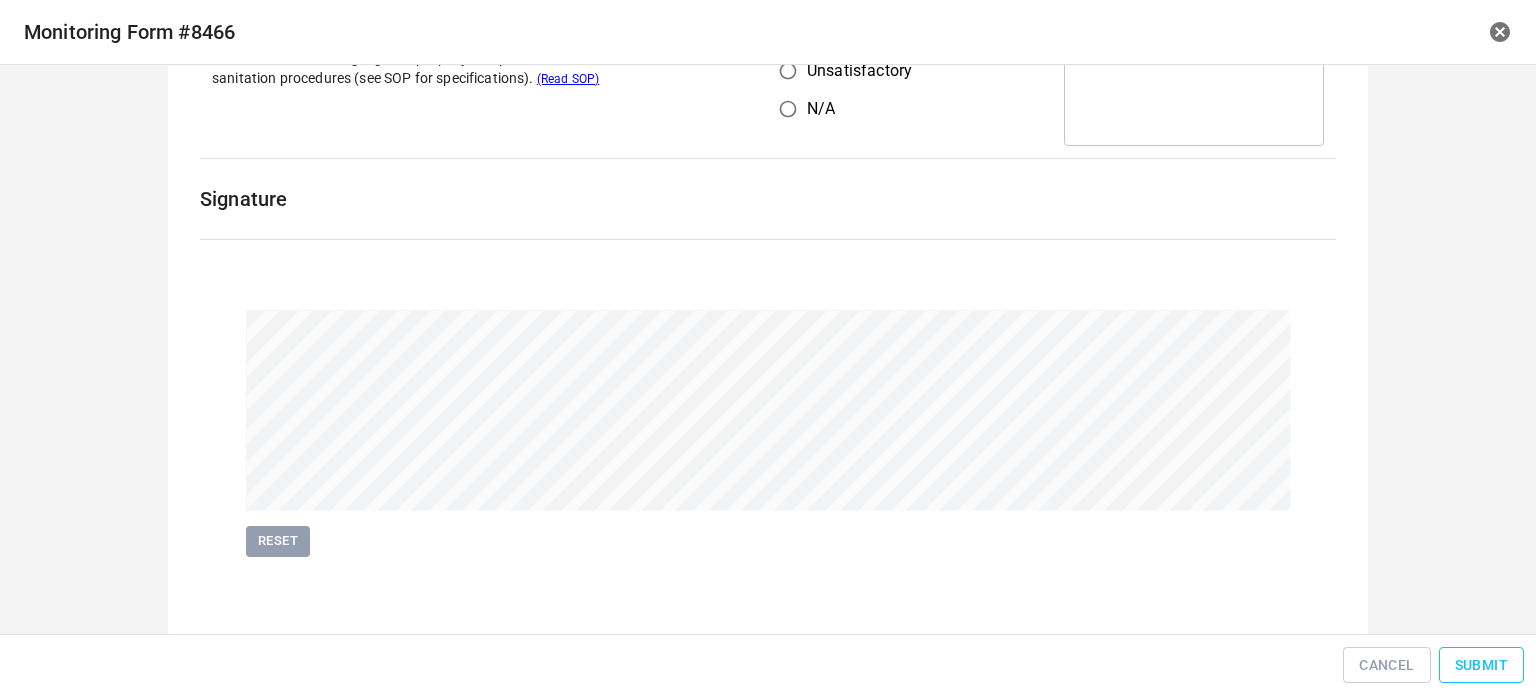 click on "Submit" at bounding box center [1481, 665] 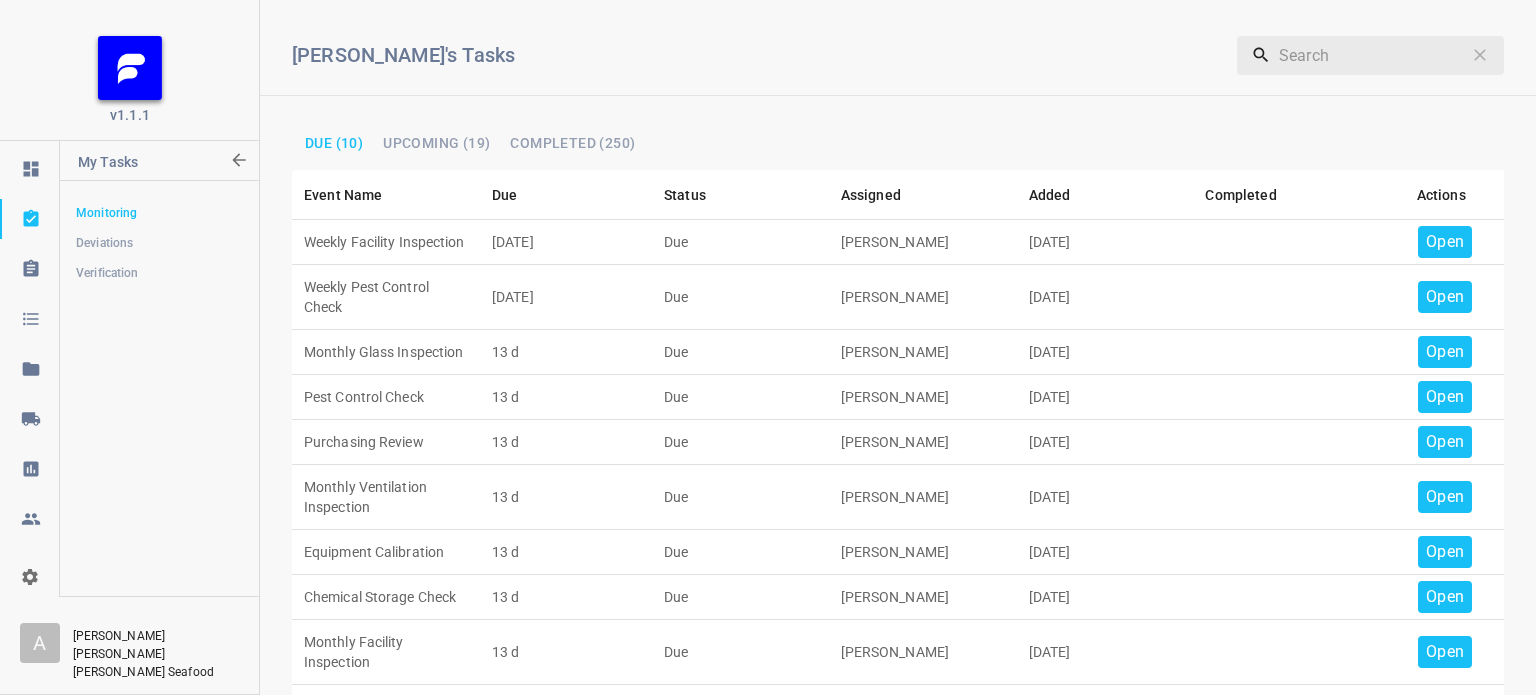 click on "Open" at bounding box center [1445, 242] 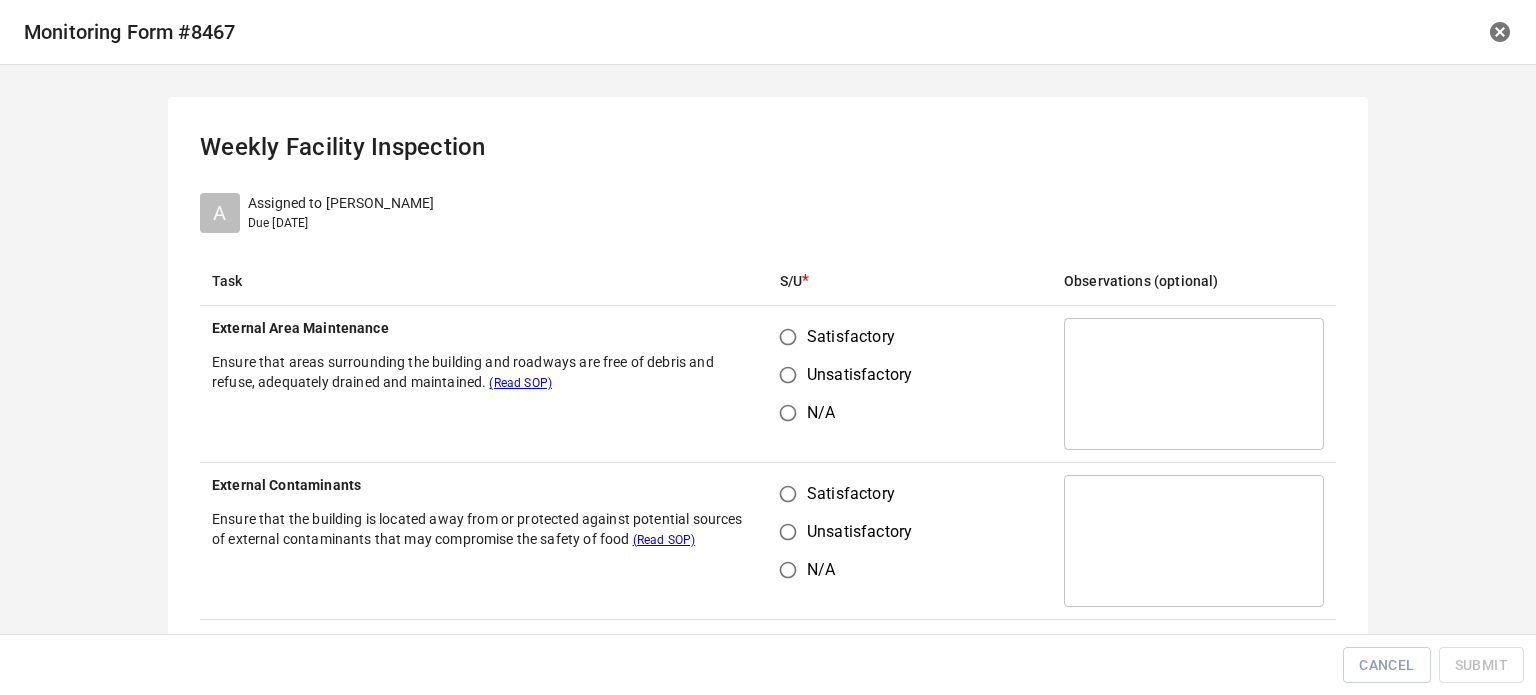 drag, startPoint x: 768, startPoint y: 329, endPoint x: 777, endPoint y: 368, distance: 40.024994 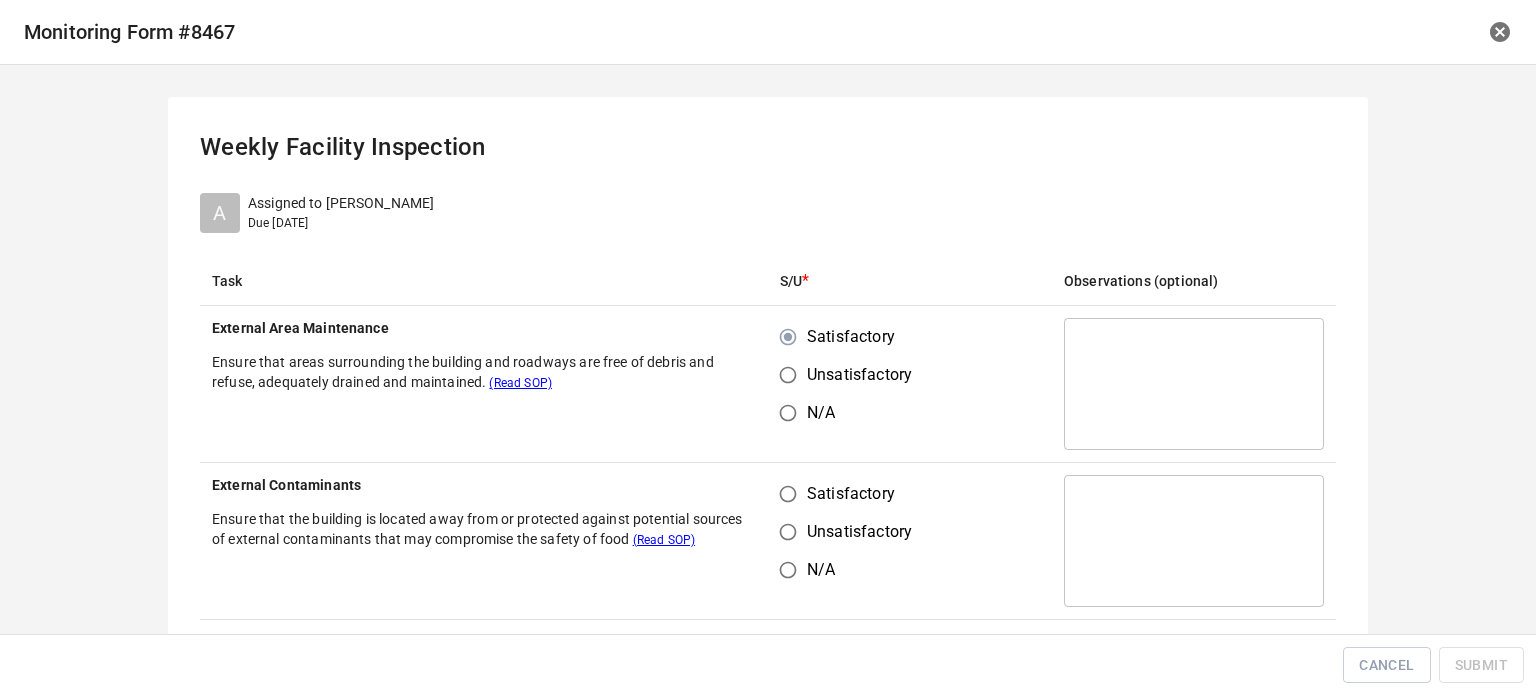 drag, startPoint x: 780, startPoint y: 495, endPoint x: 855, endPoint y: 419, distance: 106.77547 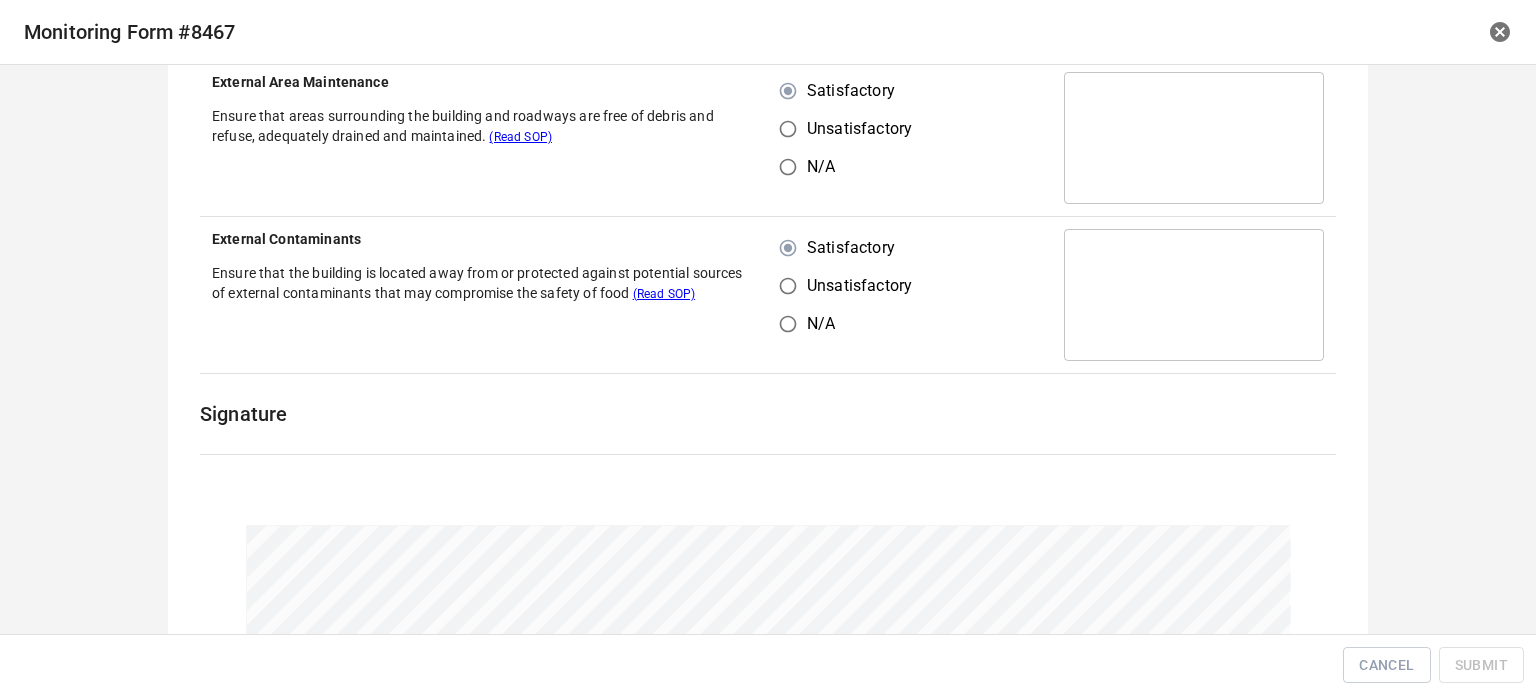 scroll, scrollTop: 400, scrollLeft: 0, axis: vertical 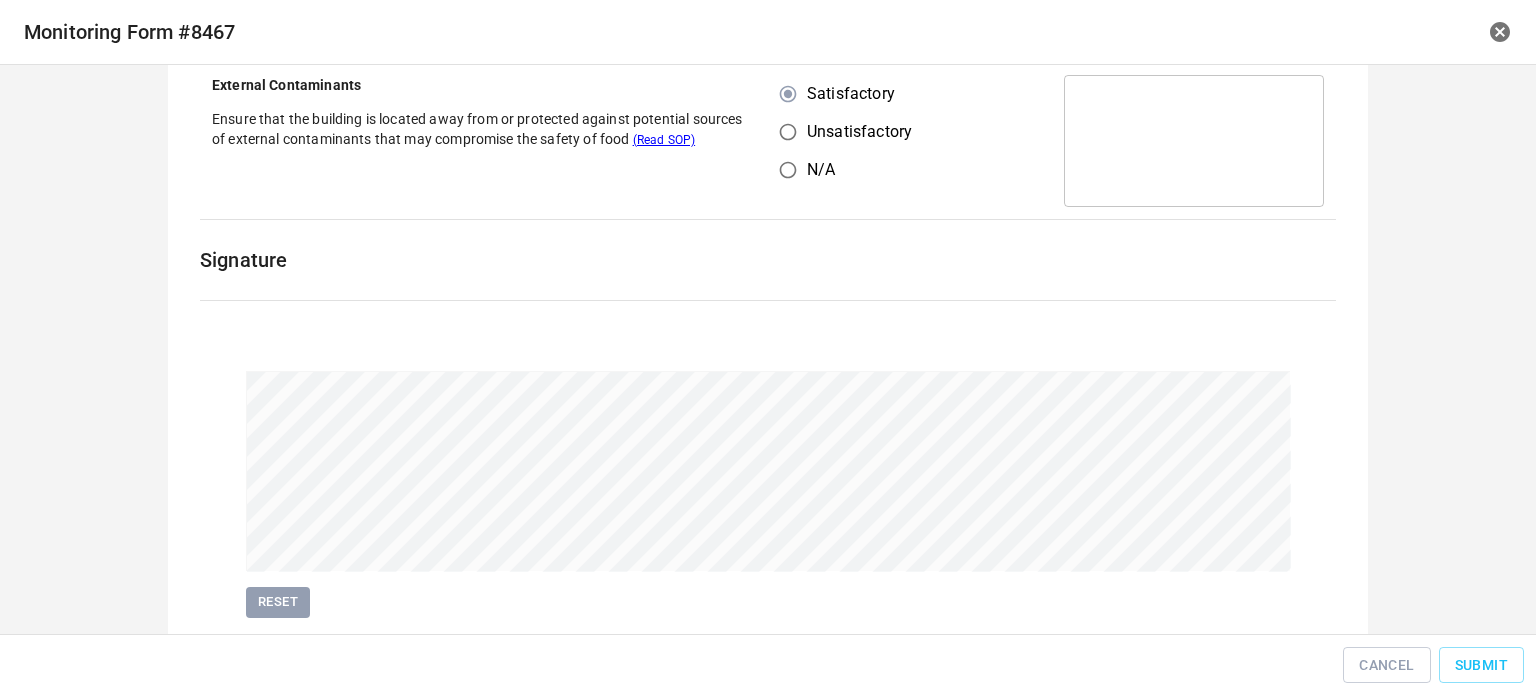 click on "Cancel Submit" at bounding box center (768, 665) 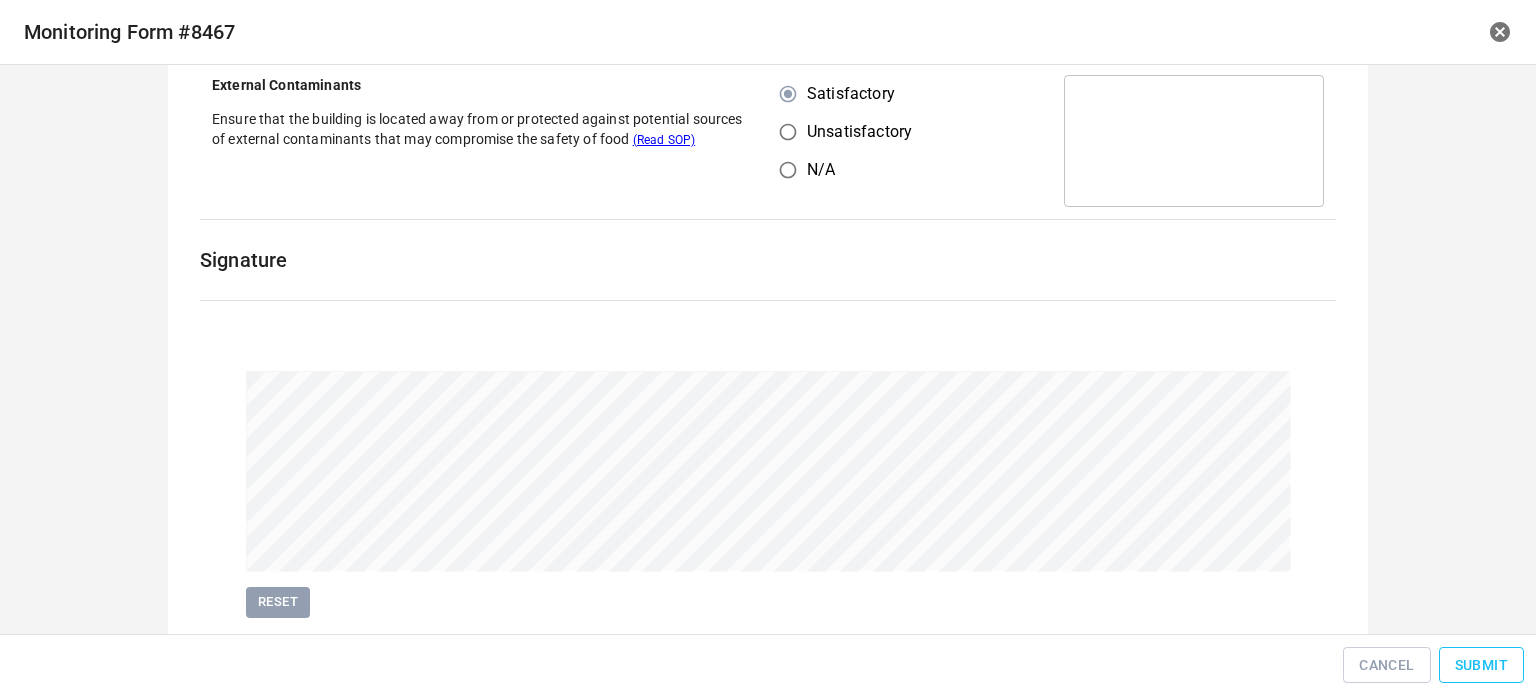 click on "Submit" at bounding box center (1481, 665) 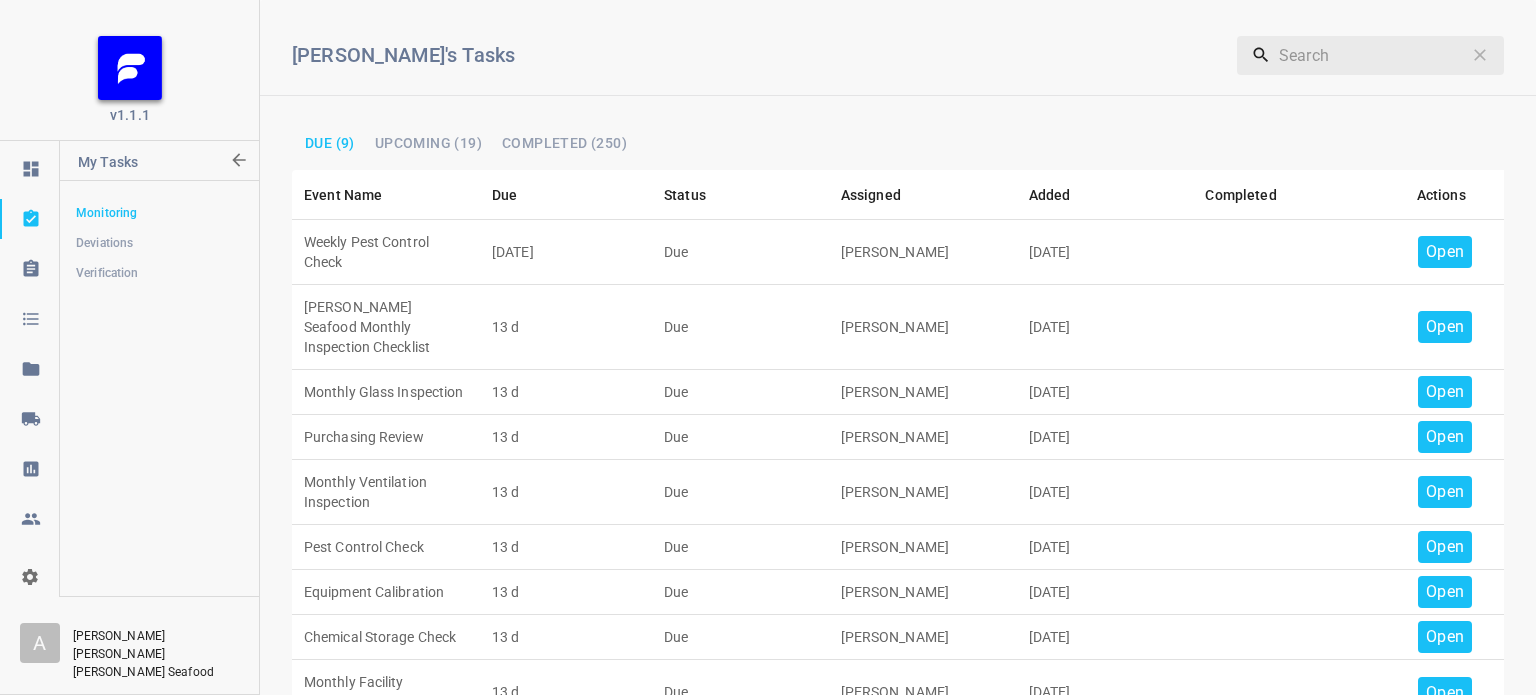 click on "Open" at bounding box center [1445, 252] 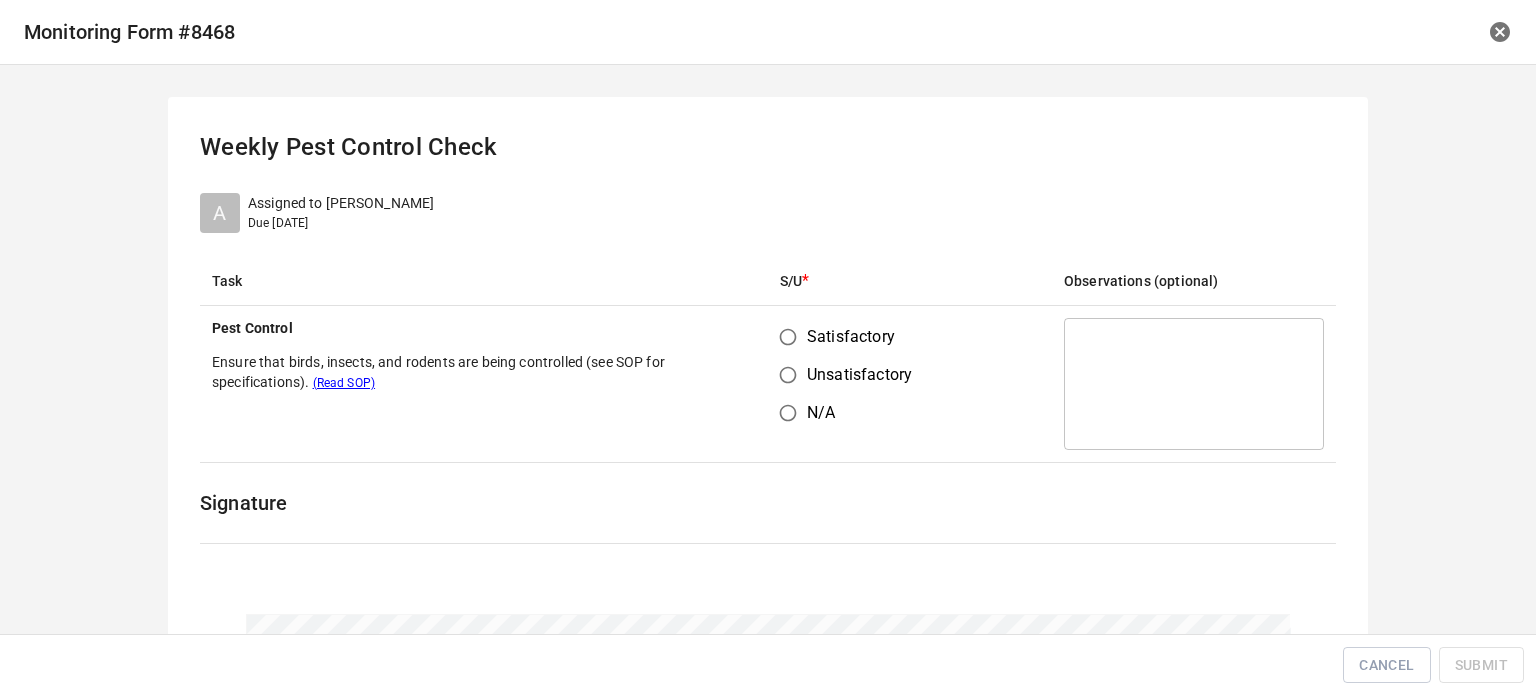 click on "Satisfactory" at bounding box center (788, 337) 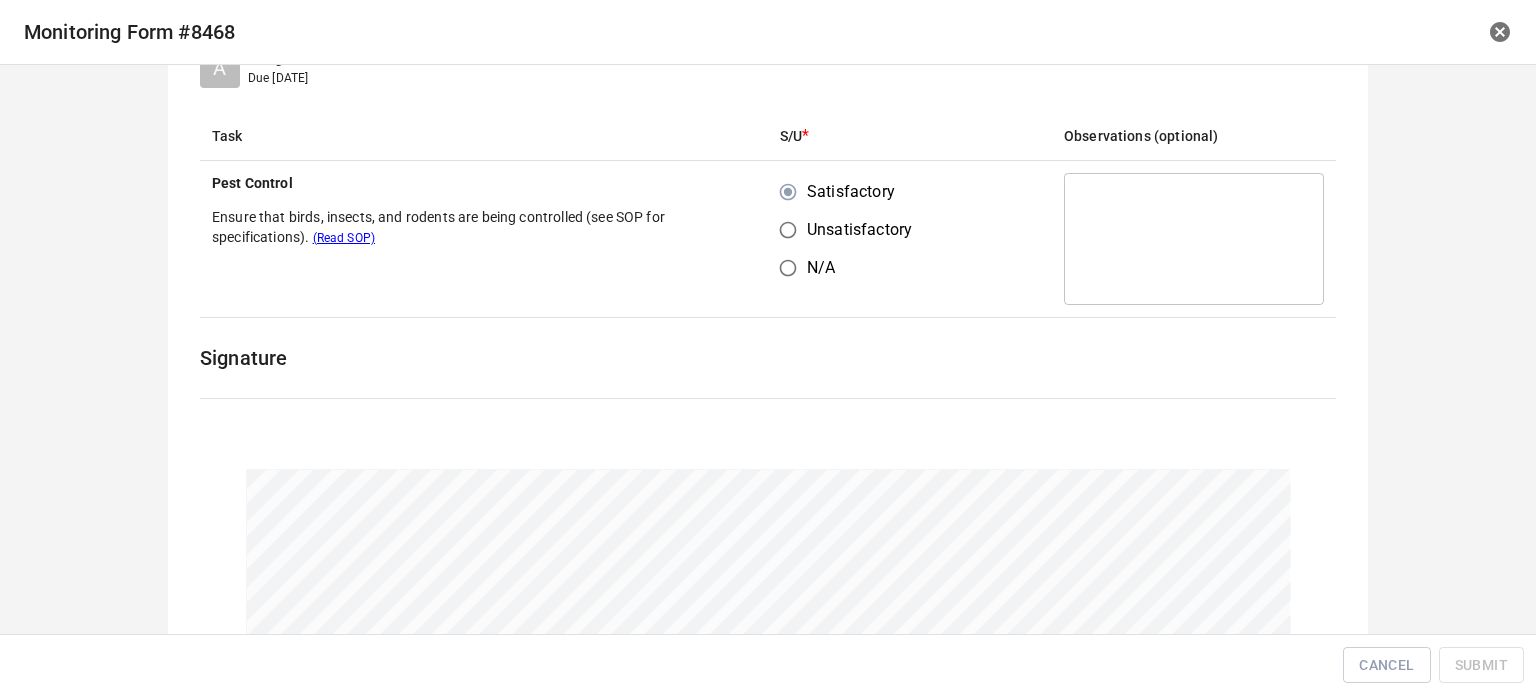scroll, scrollTop: 304, scrollLeft: 0, axis: vertical 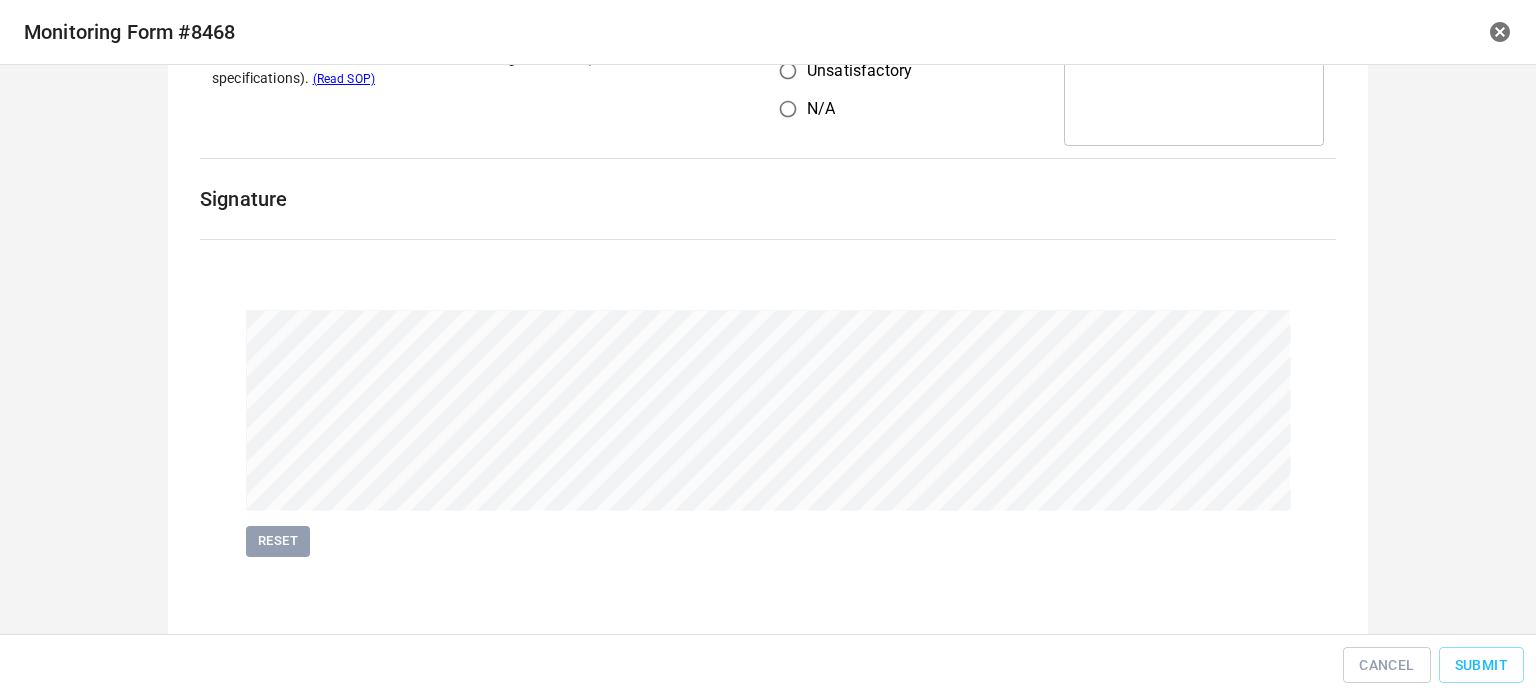 click on "Cancel Submit" at bounding box center (768, 665) 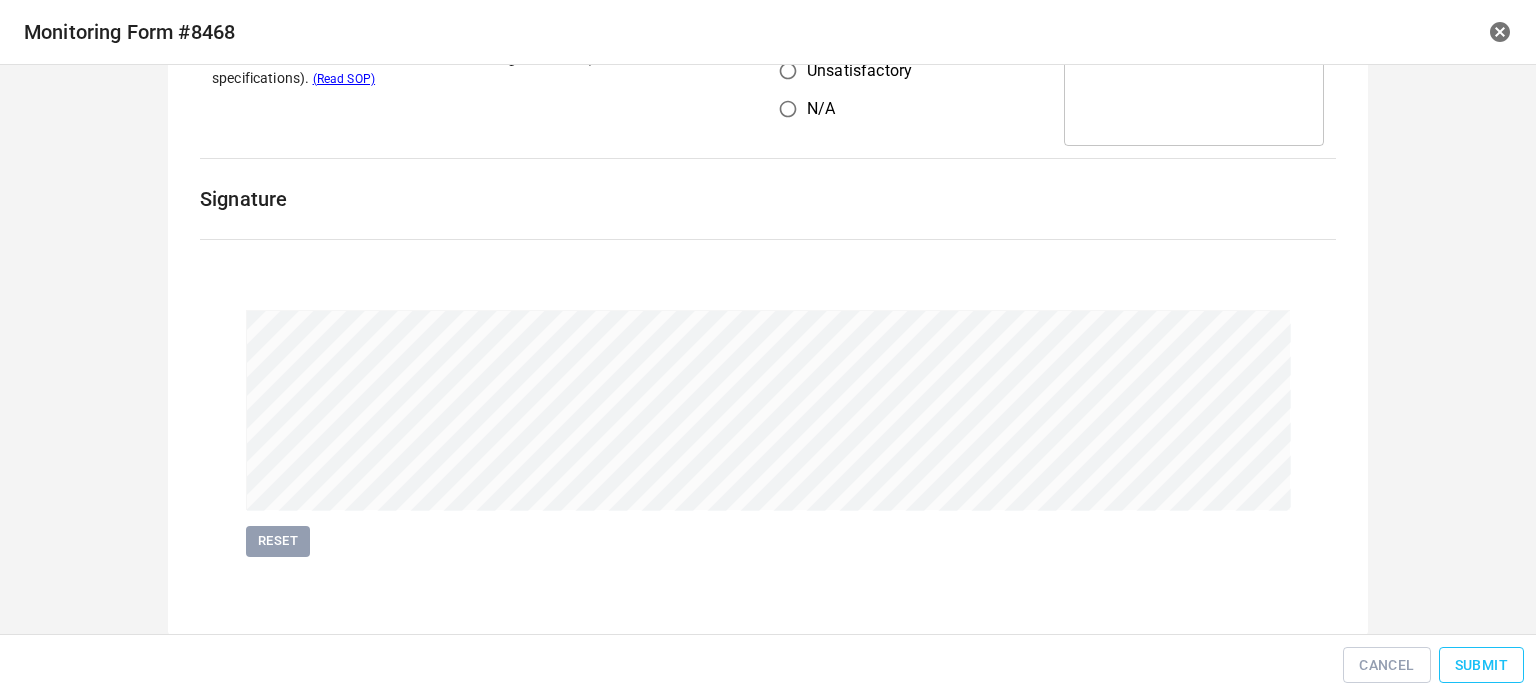 click on "Submit" at bounding box center [1481, 665] 